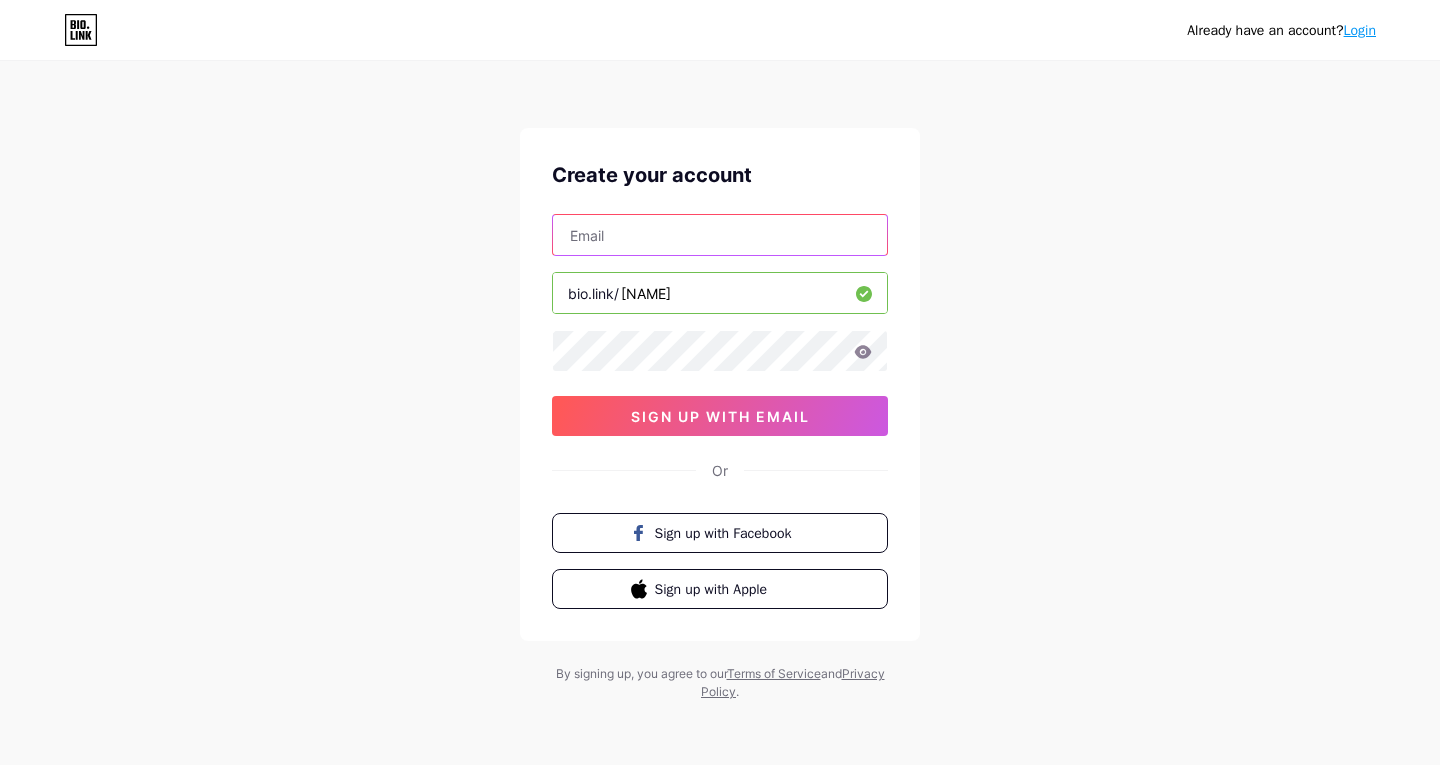 click at bounding box center (720, 235) 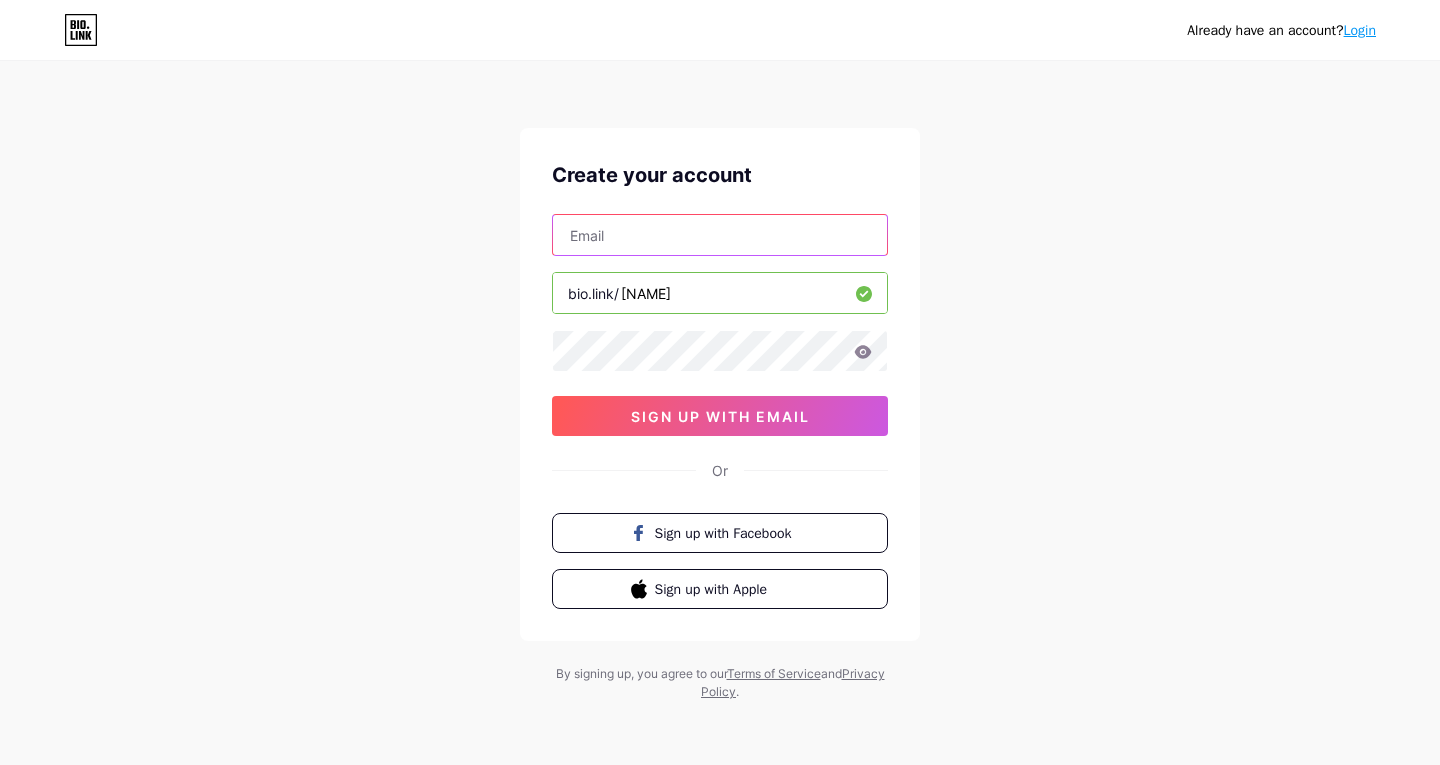 type on "[EMAIL]" 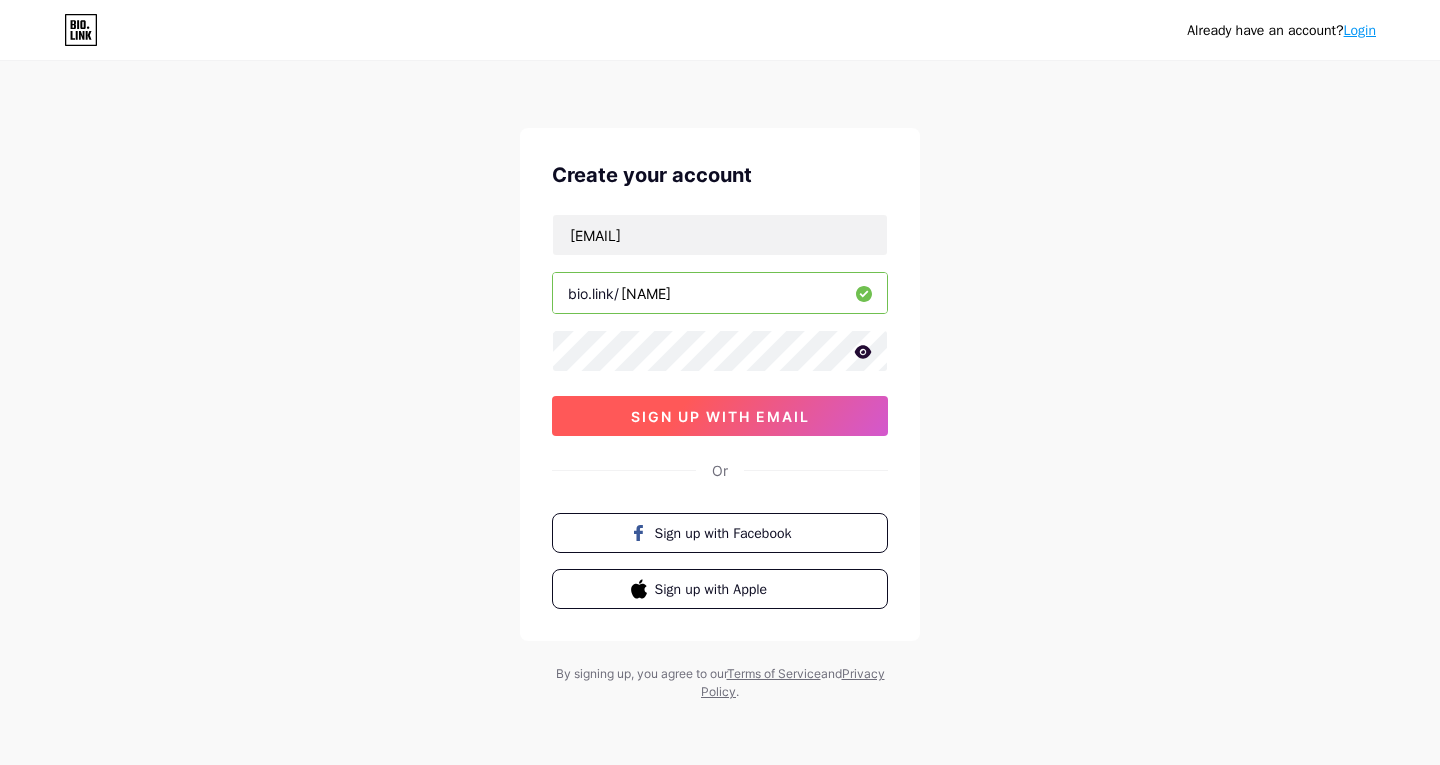 click on "sign up with email" at bounding box center (720, 416) 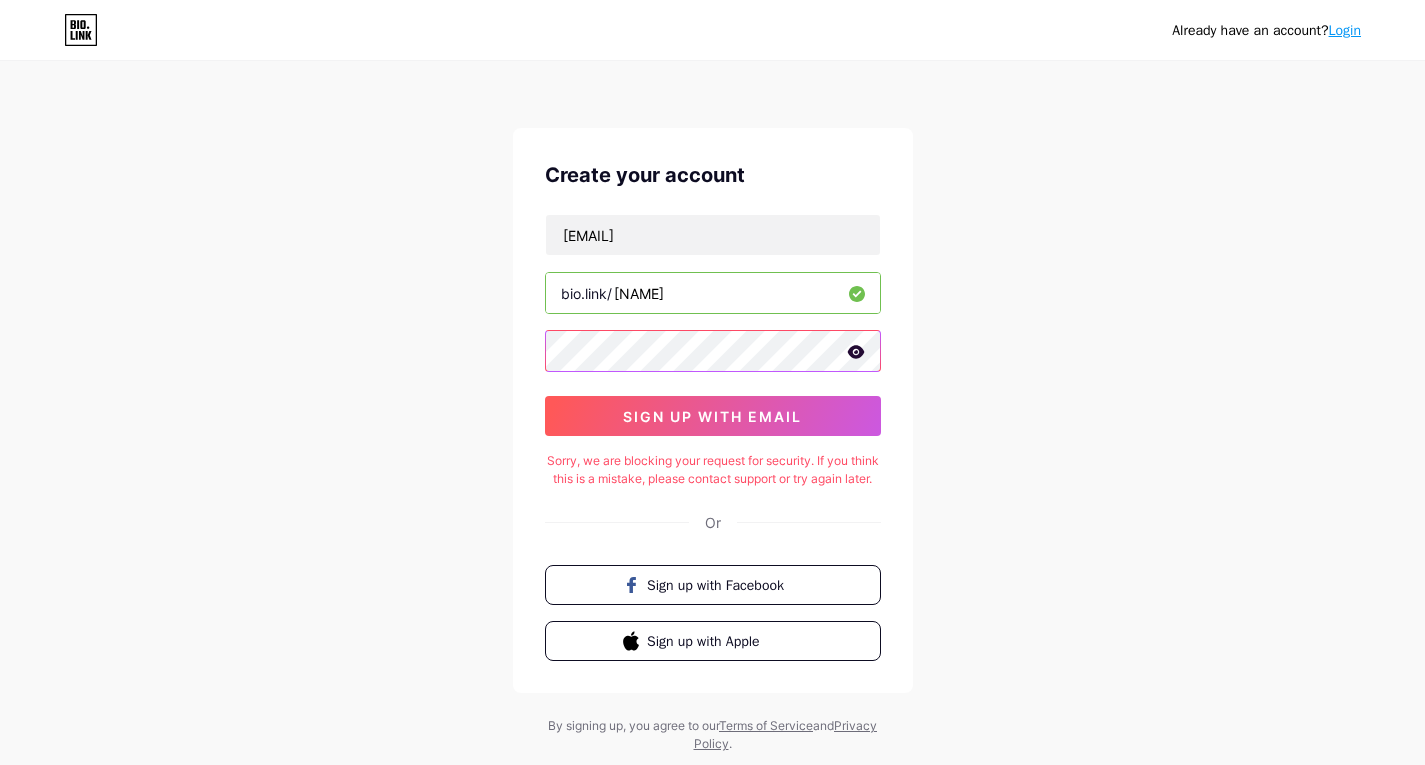 click on "Already have an account?  Login   Create your account     [EMAIL]     bio.link/   [REDACTED]                     sign up with email     Sorry, we are blocking your request for security. If you think this is a mistake, please contact support or try again later.     Or       Sign up with Facebook
Sign up with Apple
By signing up, you agree to our  Terms of Service  and  Privacy Policy ." at bounding box center (712, 408) 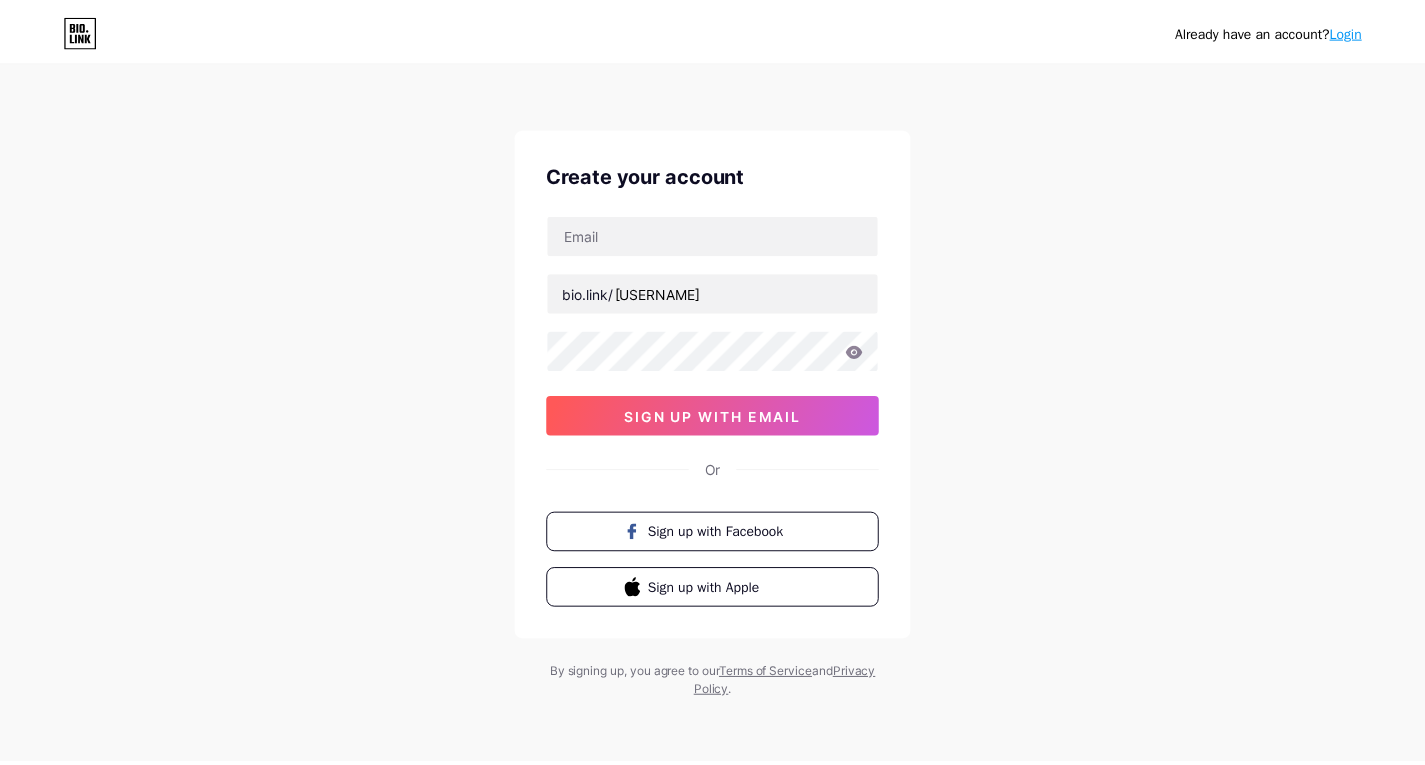 scroll, scrollTop: 0, scrollLeft: 0, axis: both 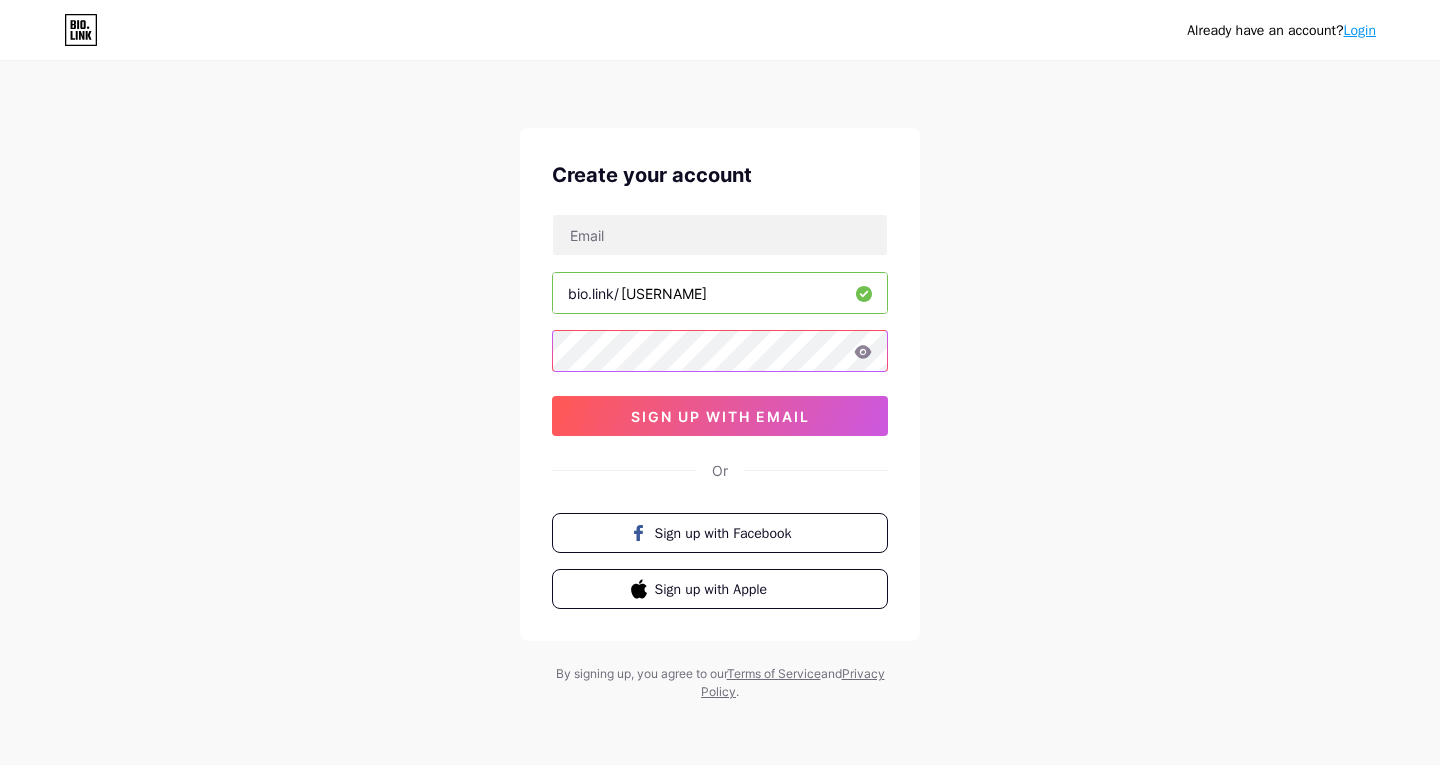 click on "Already have an account?  Login   Create your account     [URL]                     sign up with email         Or       Sign up with Facebook
Sign up with Apple
By signing up, you agree to our  Terms of Service  and  Privacy Policy ." at bounding box center (720, 382) 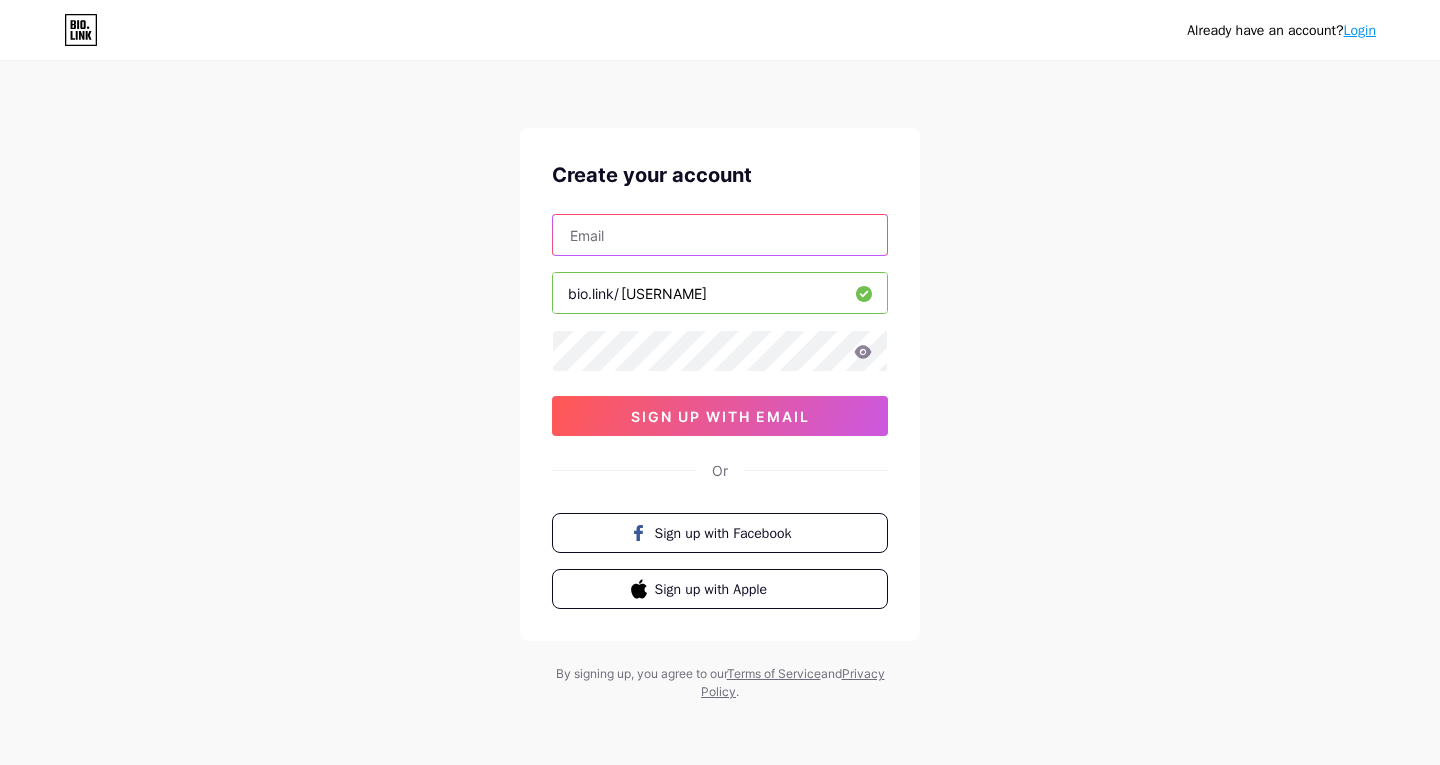 click at bounding box center [720, 235] 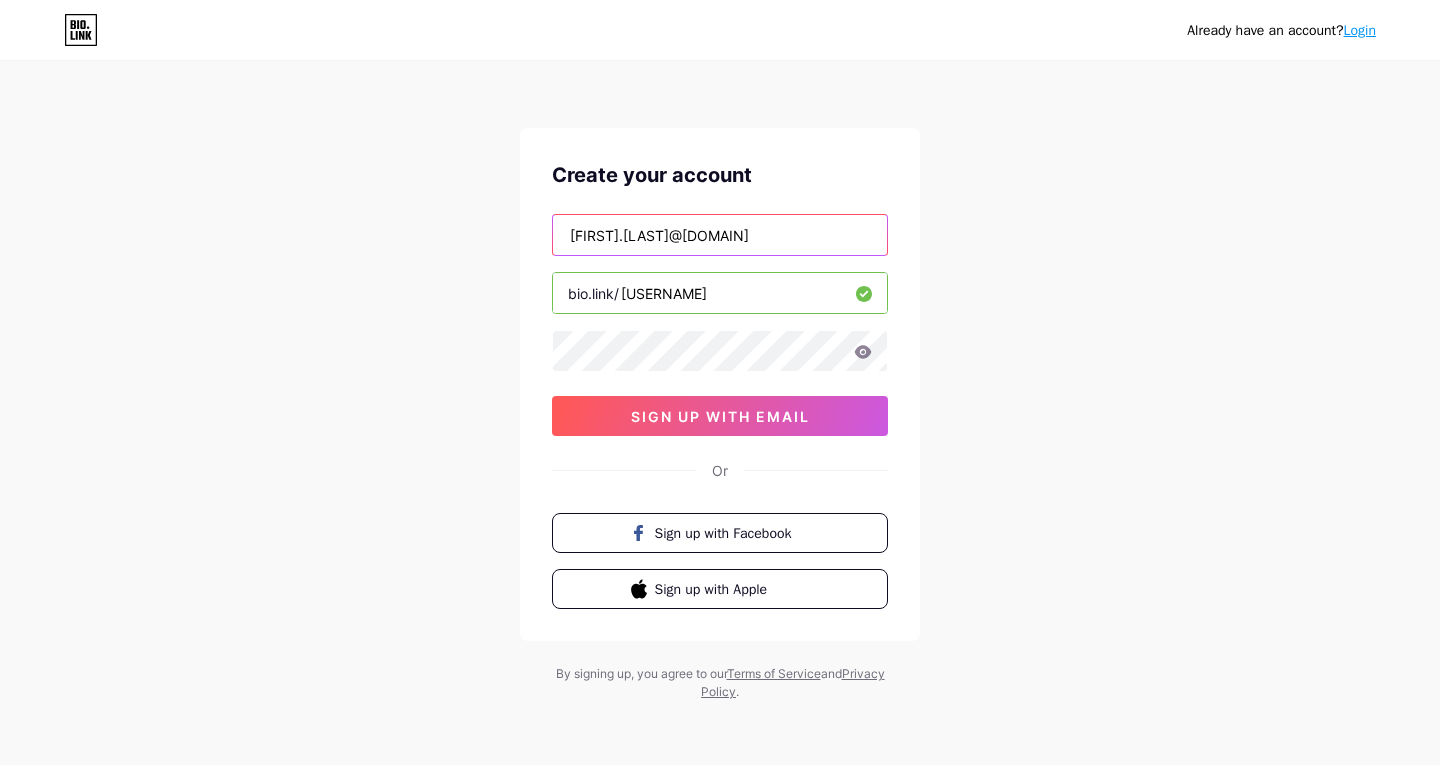 drag, startPoint x: 822, startPoint y: 227, endPoint x: 436, endPoint y: 228, distance: 386.00128 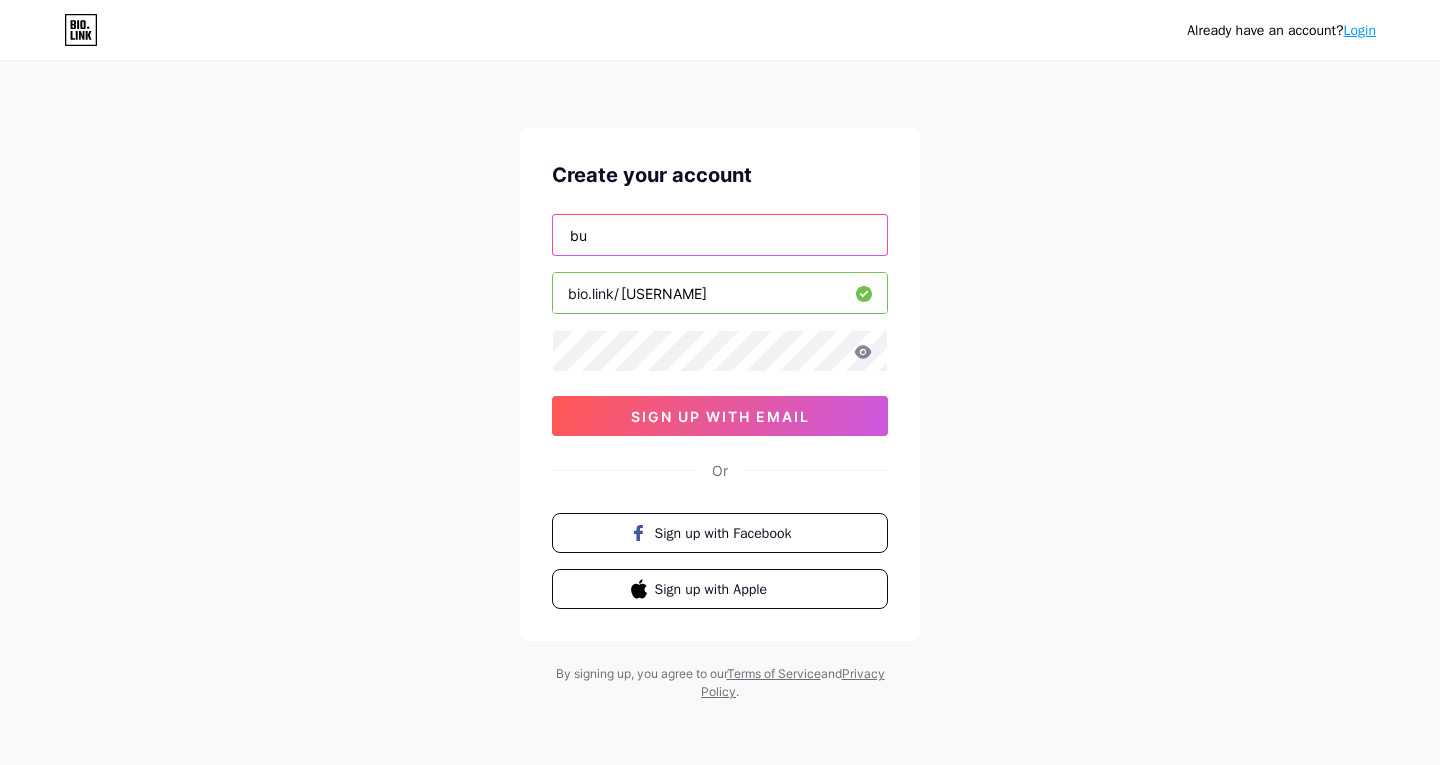 type on "[EMAIL]" 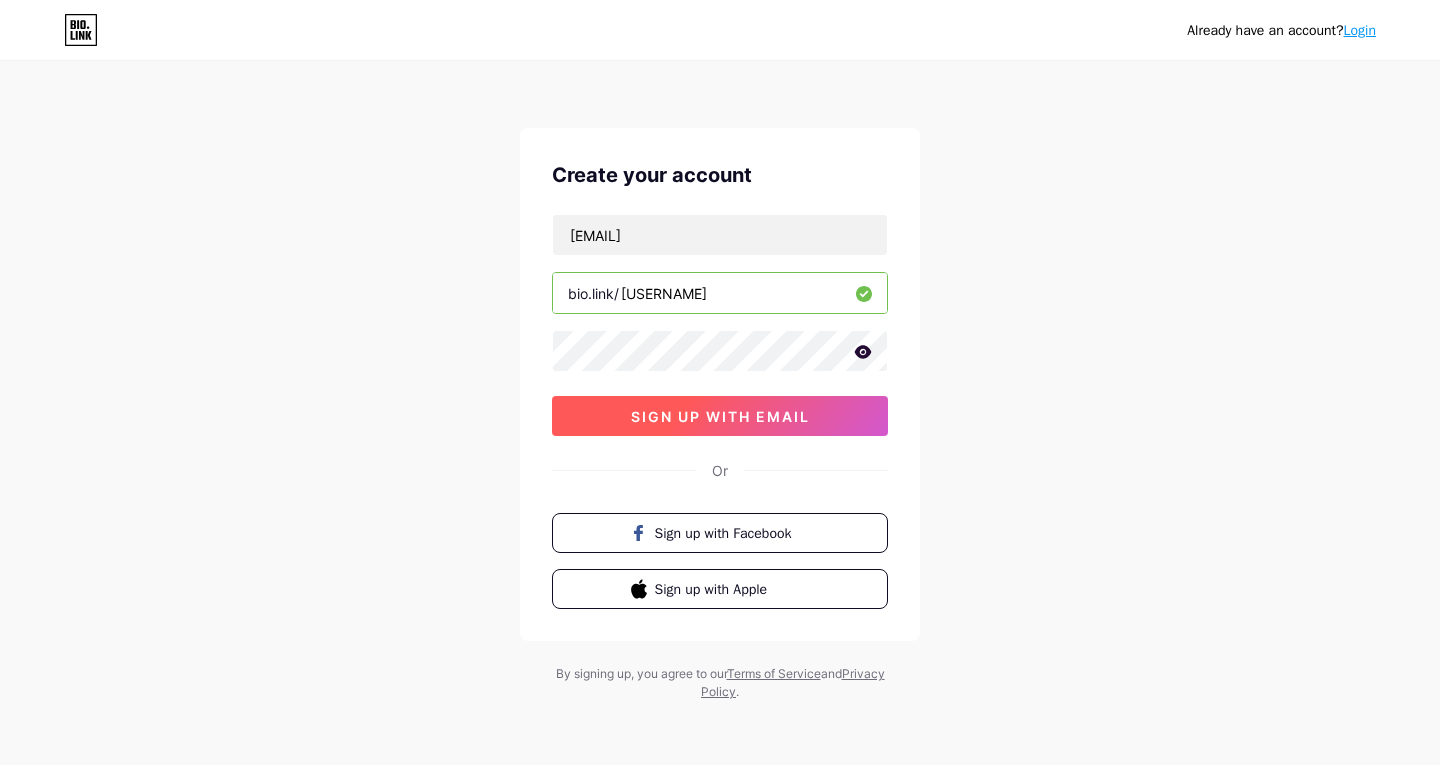 click on "sign up with email" at bounding box center (720, 416) 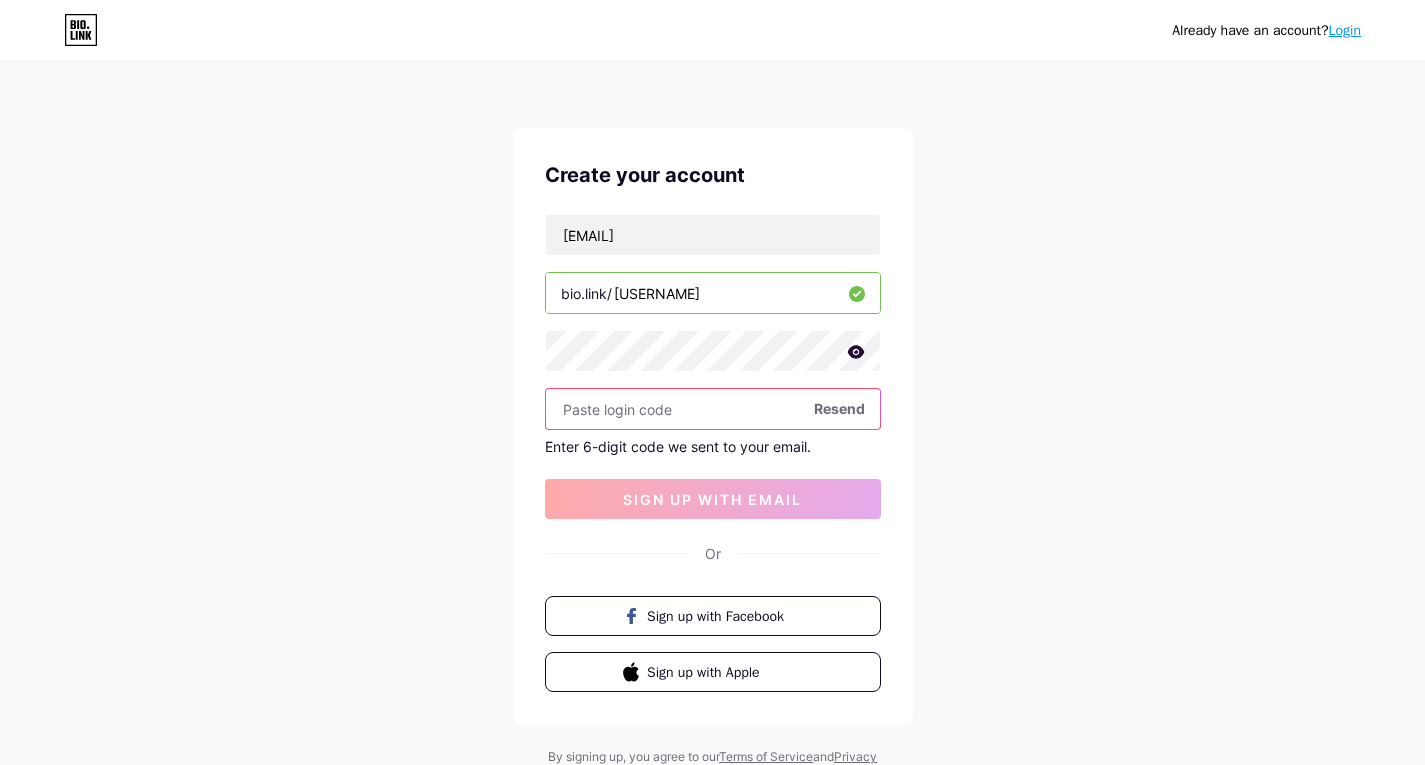 paste on "[NUMBER]" 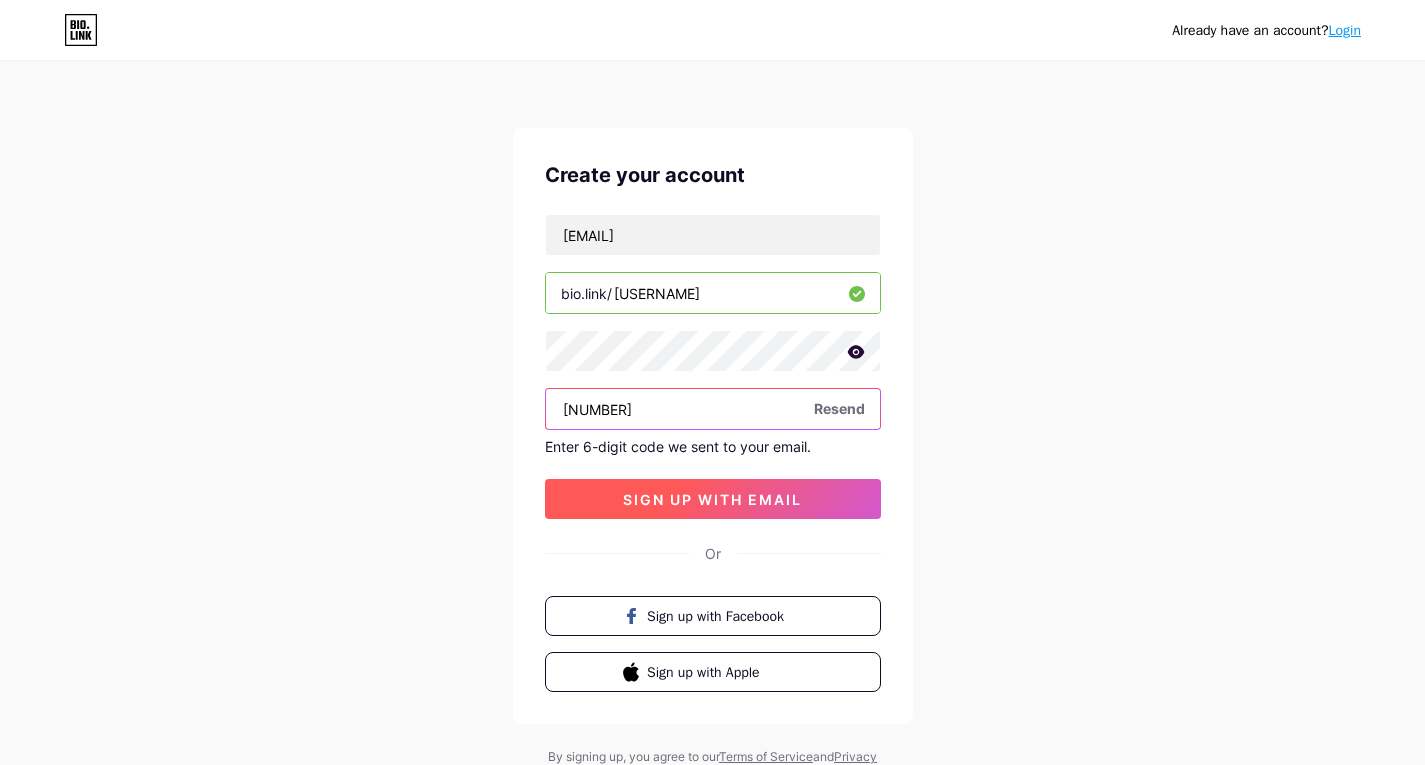 type on "[NUMBER]" 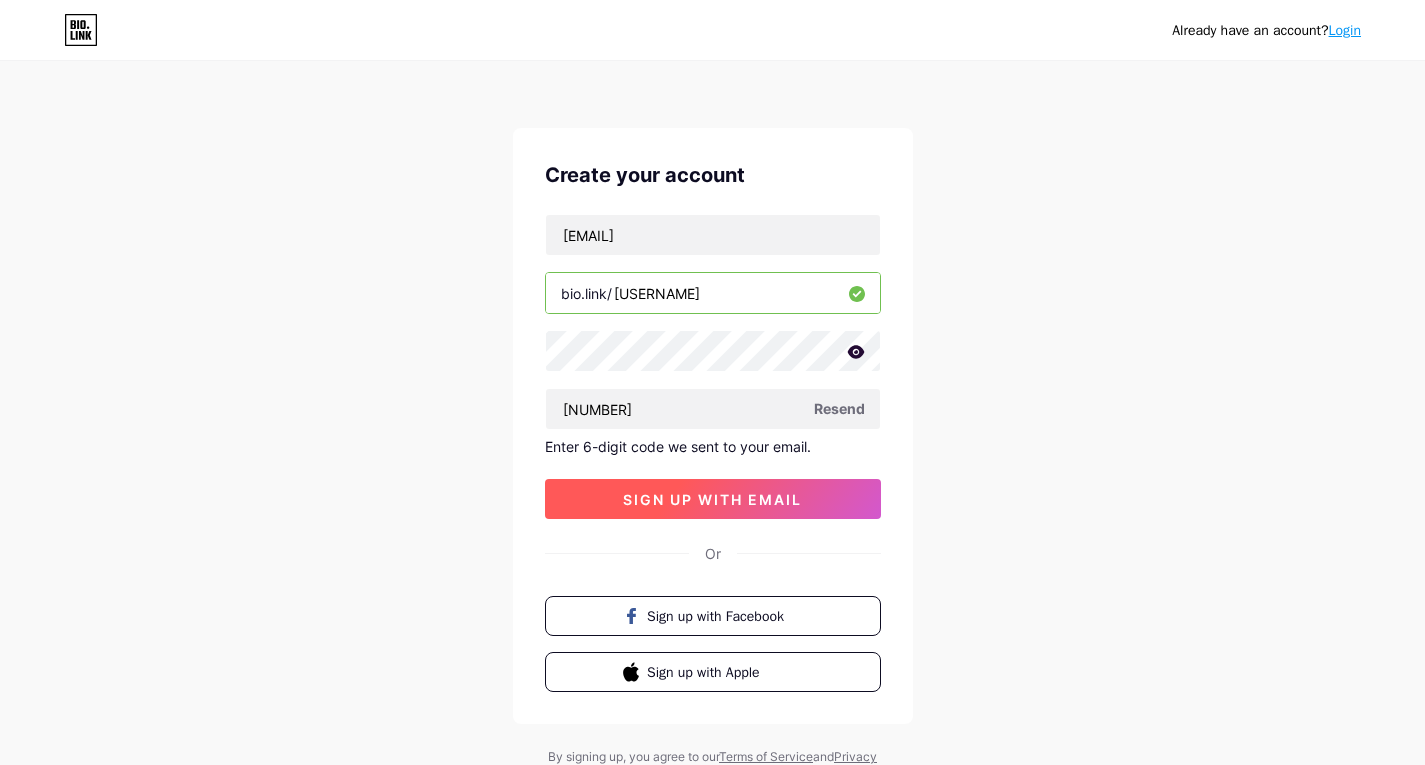 click on "sign up with email" at bounding box center (712, 499) 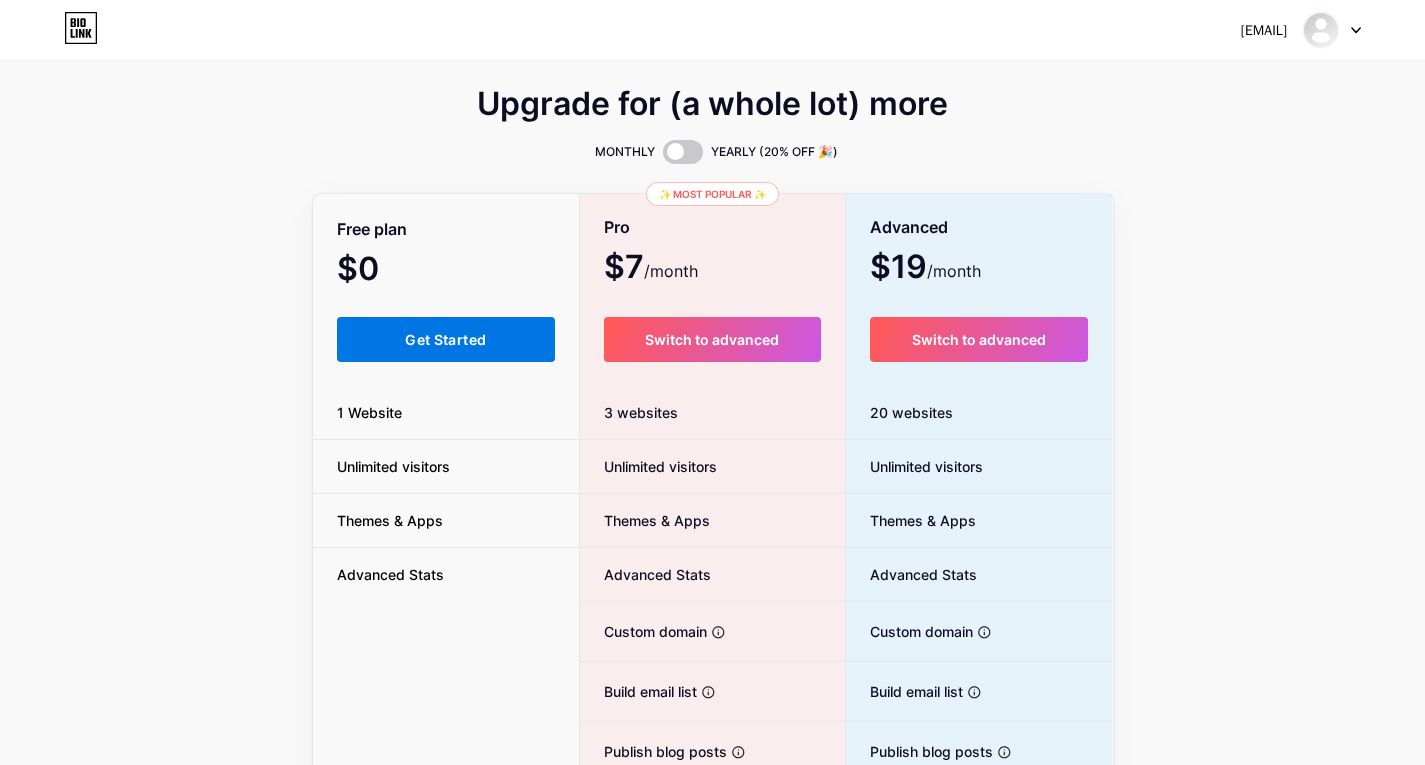 click on "Get Started" at bounding box center (446, 339) 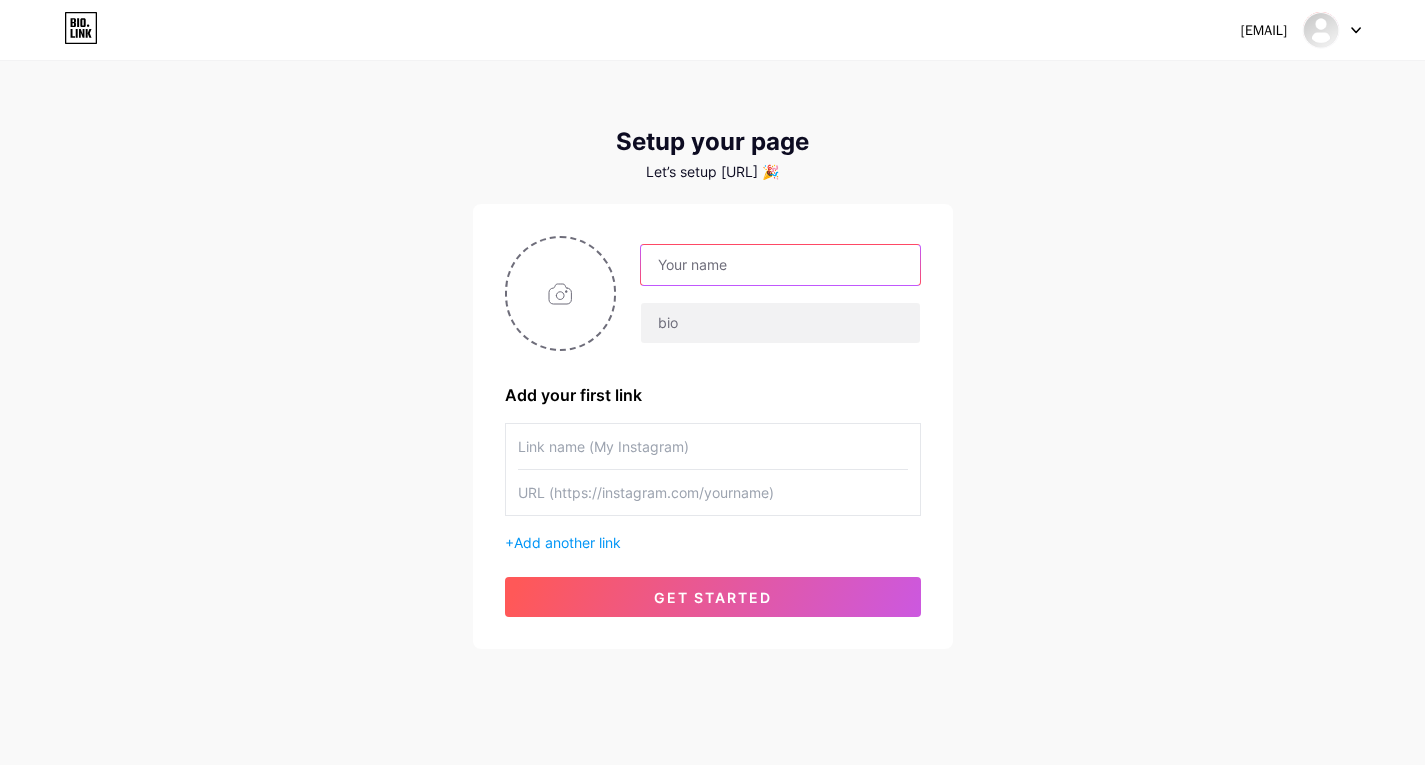 click at bounding box center (780, 265) 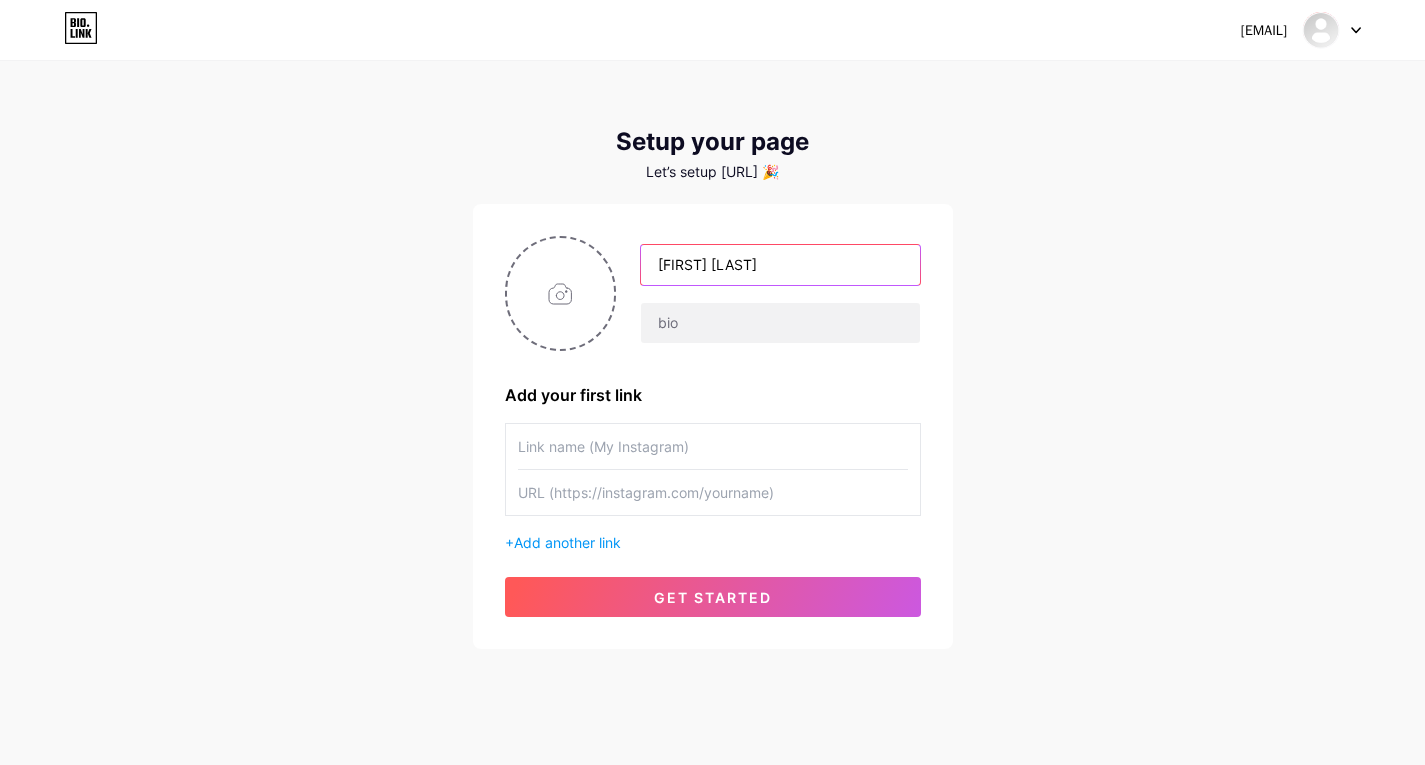 click on "[FIRST] [LAST]" at bounding box center [780, 265] 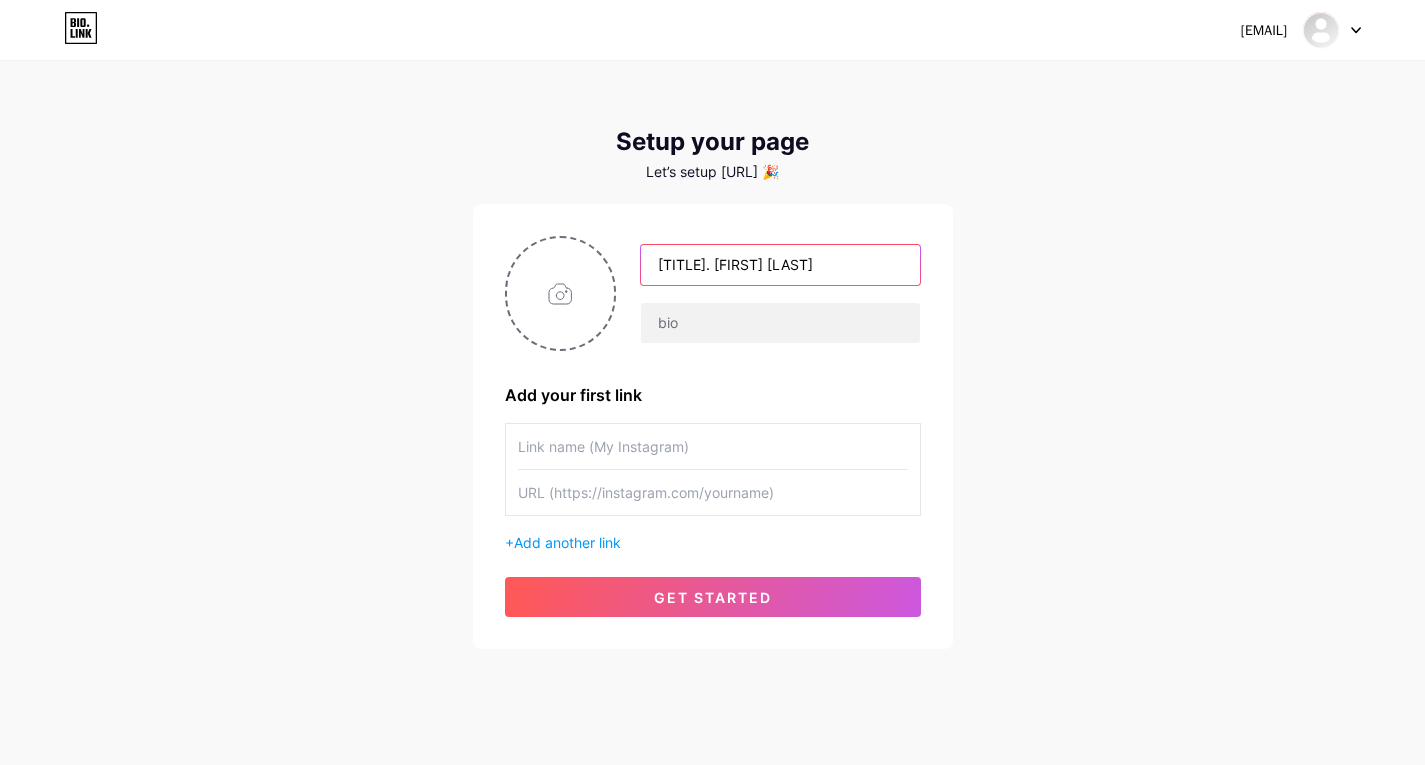 click on "[TITLE]. [FIRST] [LAST]" at bounding box center [780, 265] 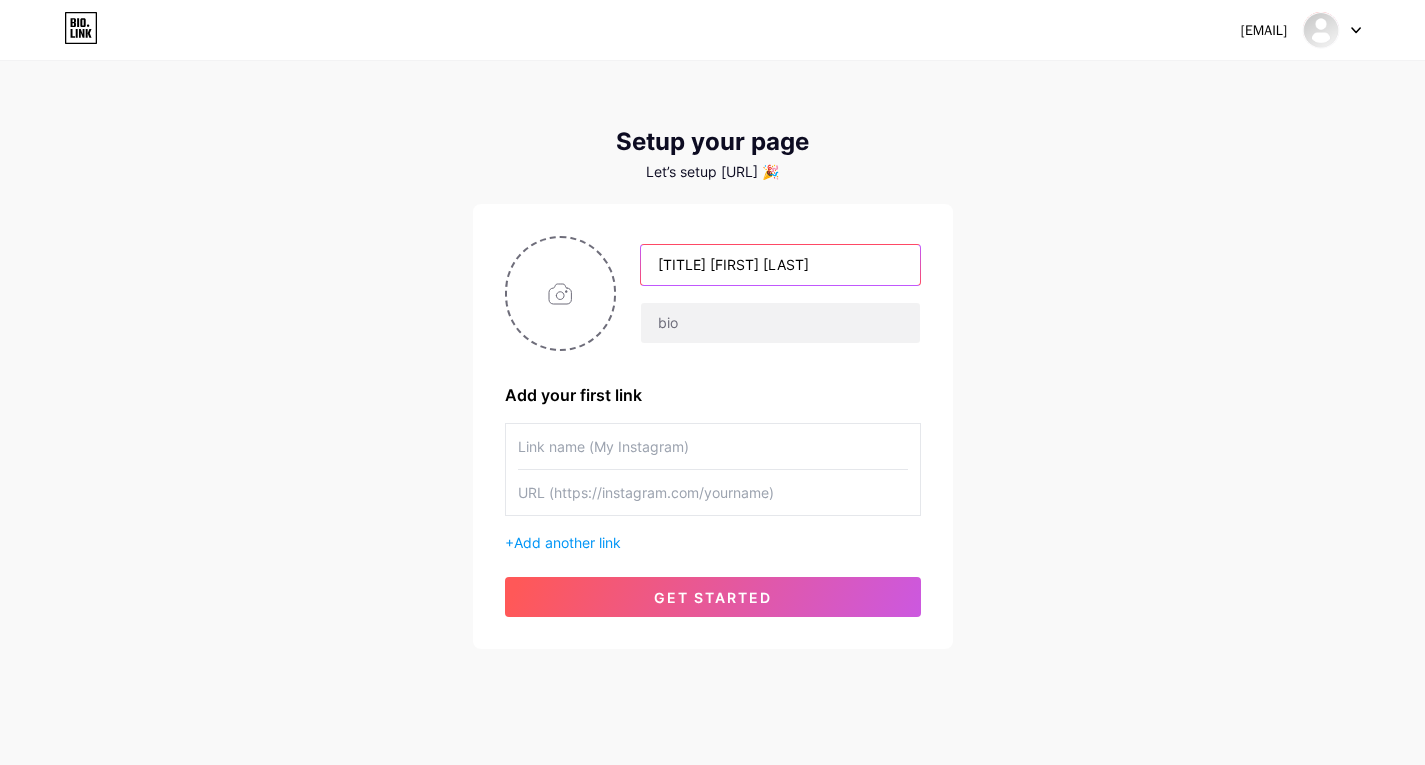 click on "[TITLE] [FIRST] [LAST]" at bounding box center [780, 265] 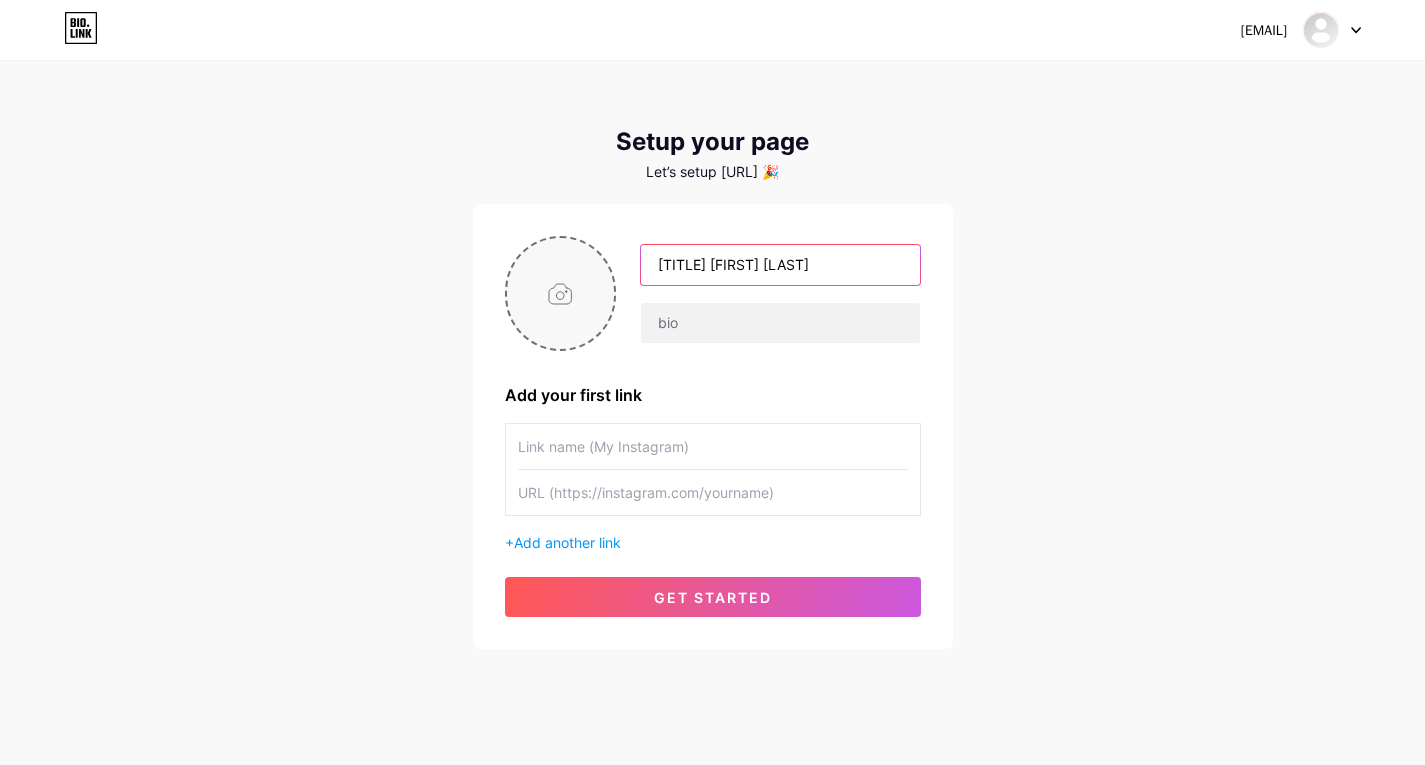 type on "[TITLE] [FIRST] [LAST]" 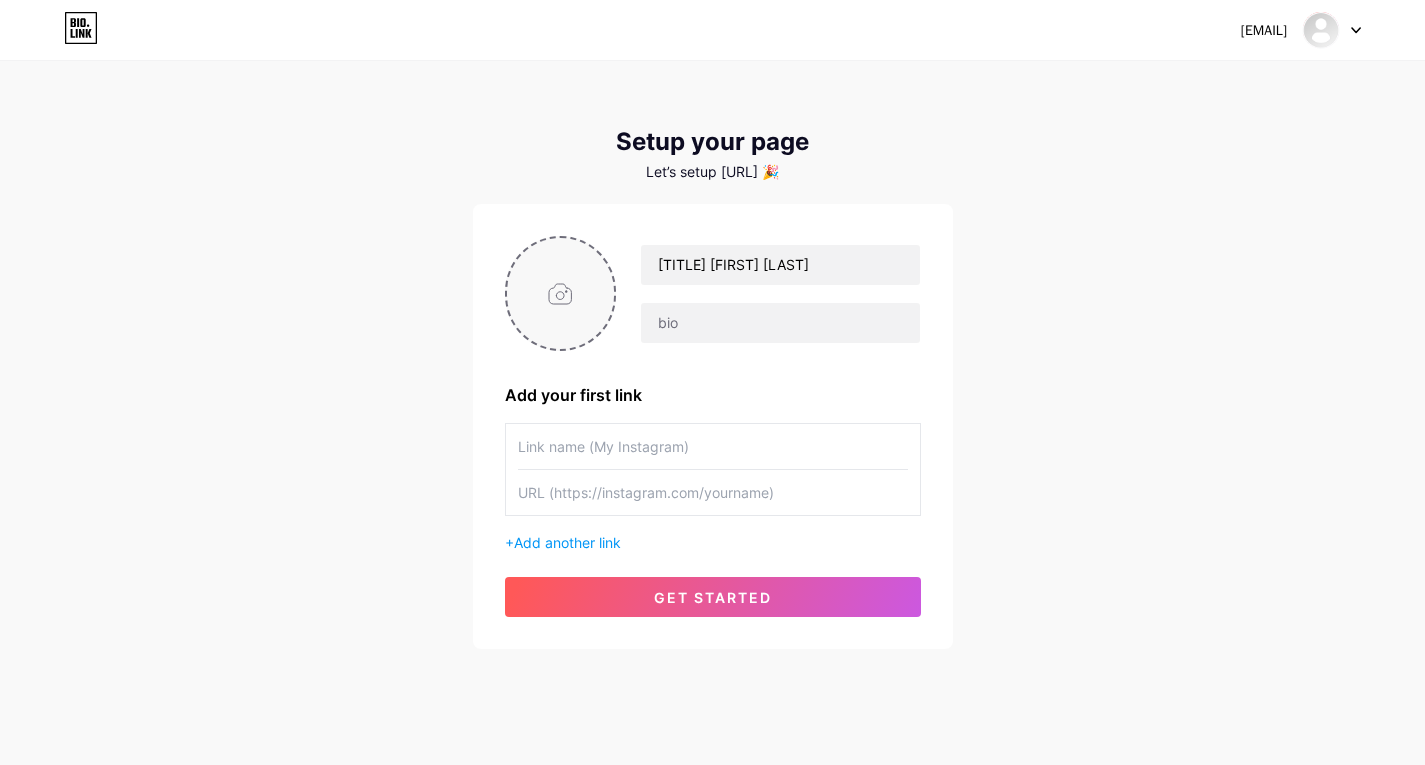 click at bounding box center [561, 293] 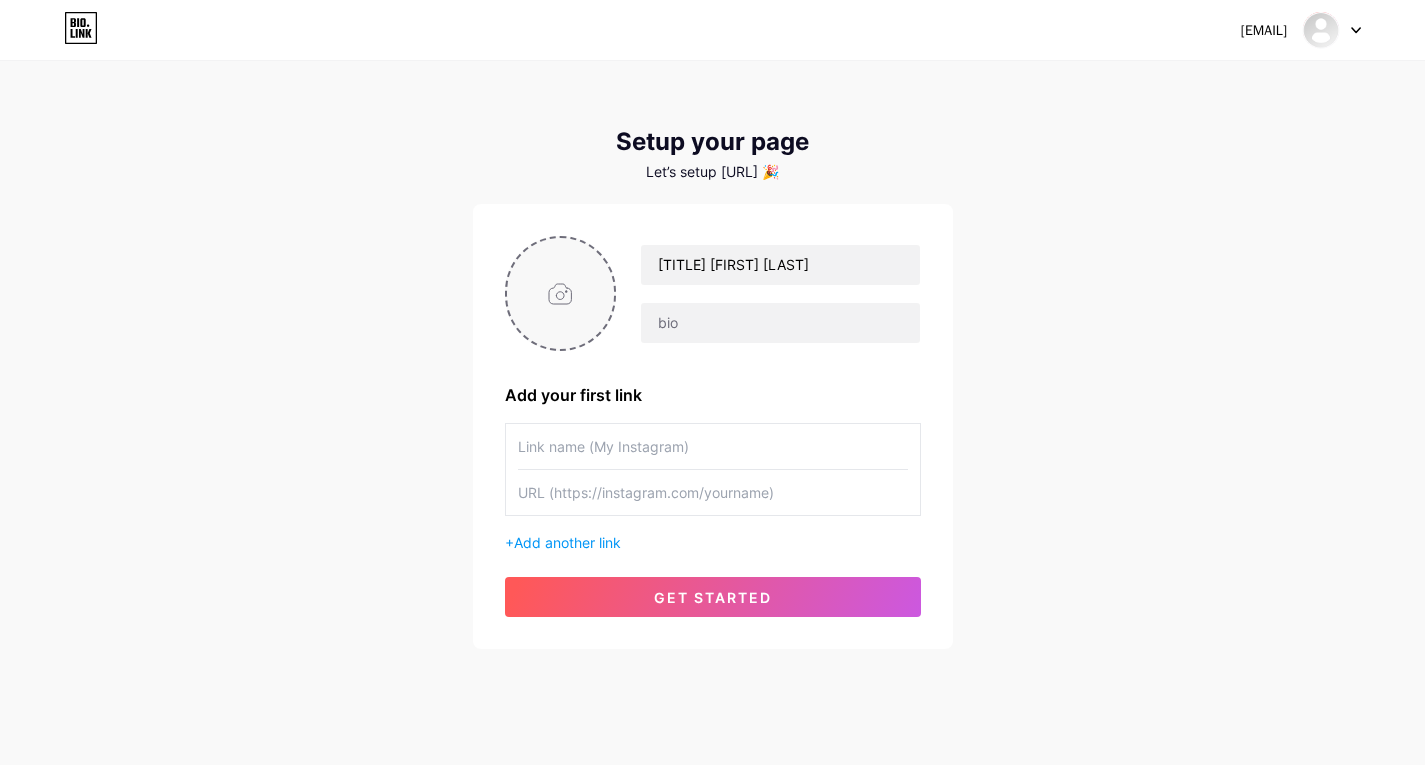 type on "C:\fakepath\IMG_8079_Original.jpeg" 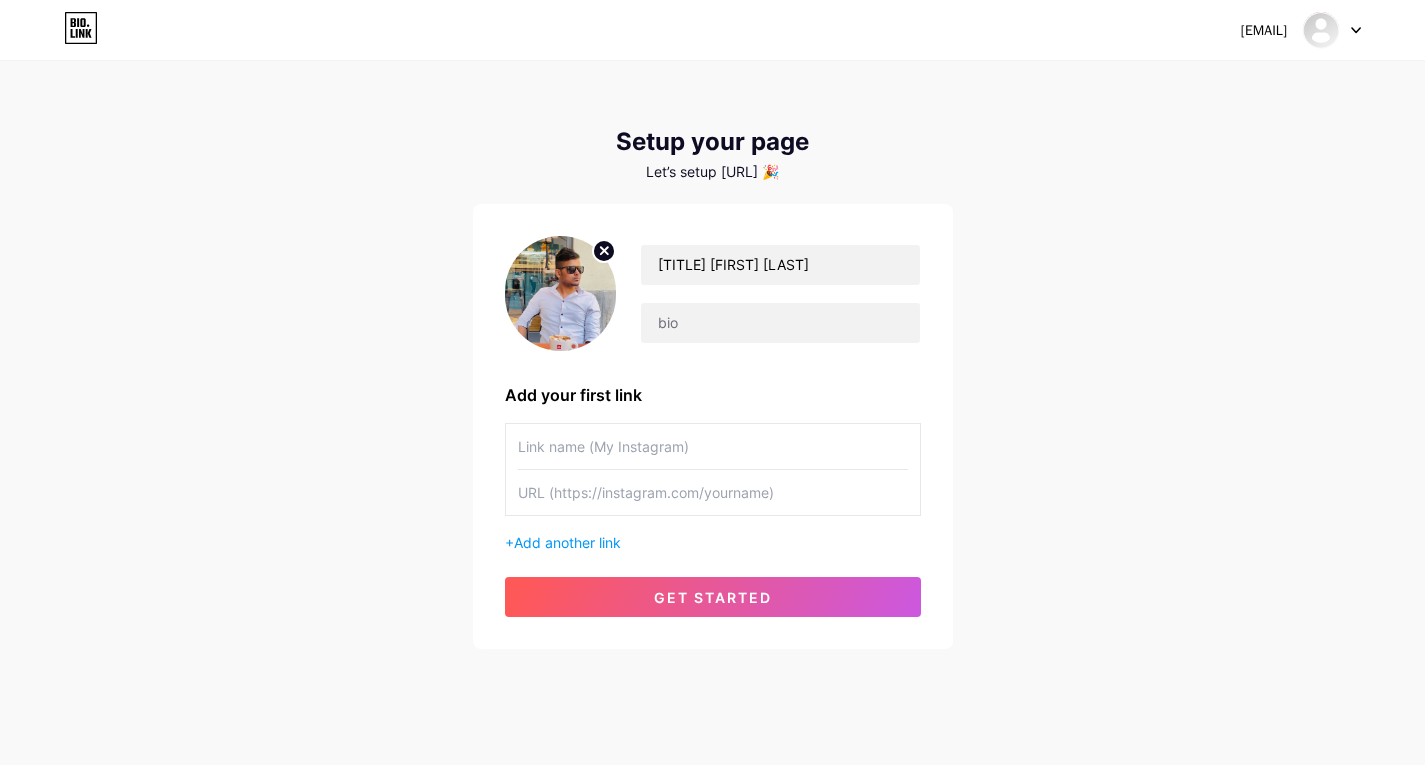 click at bounding box center [713, 446] 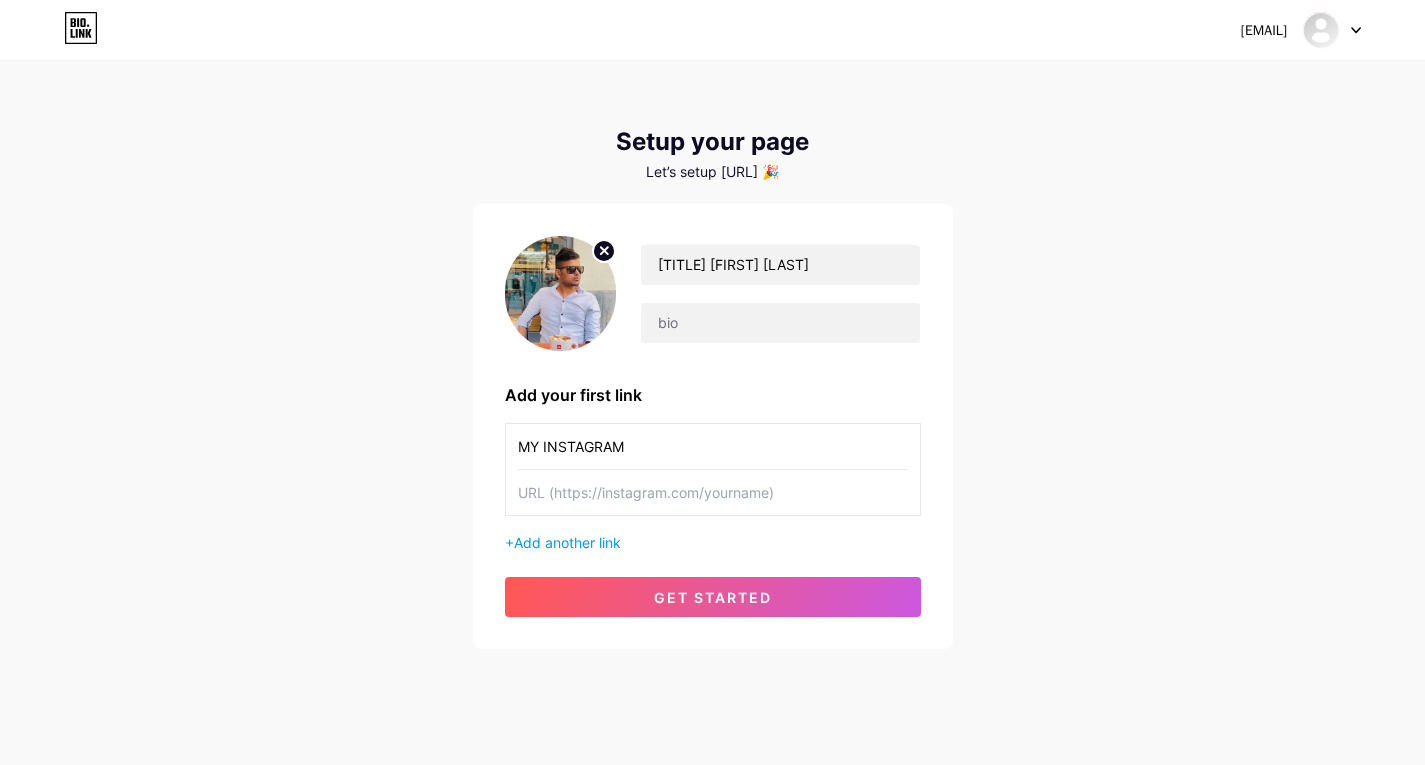 type on "MY INSTAGRAM" 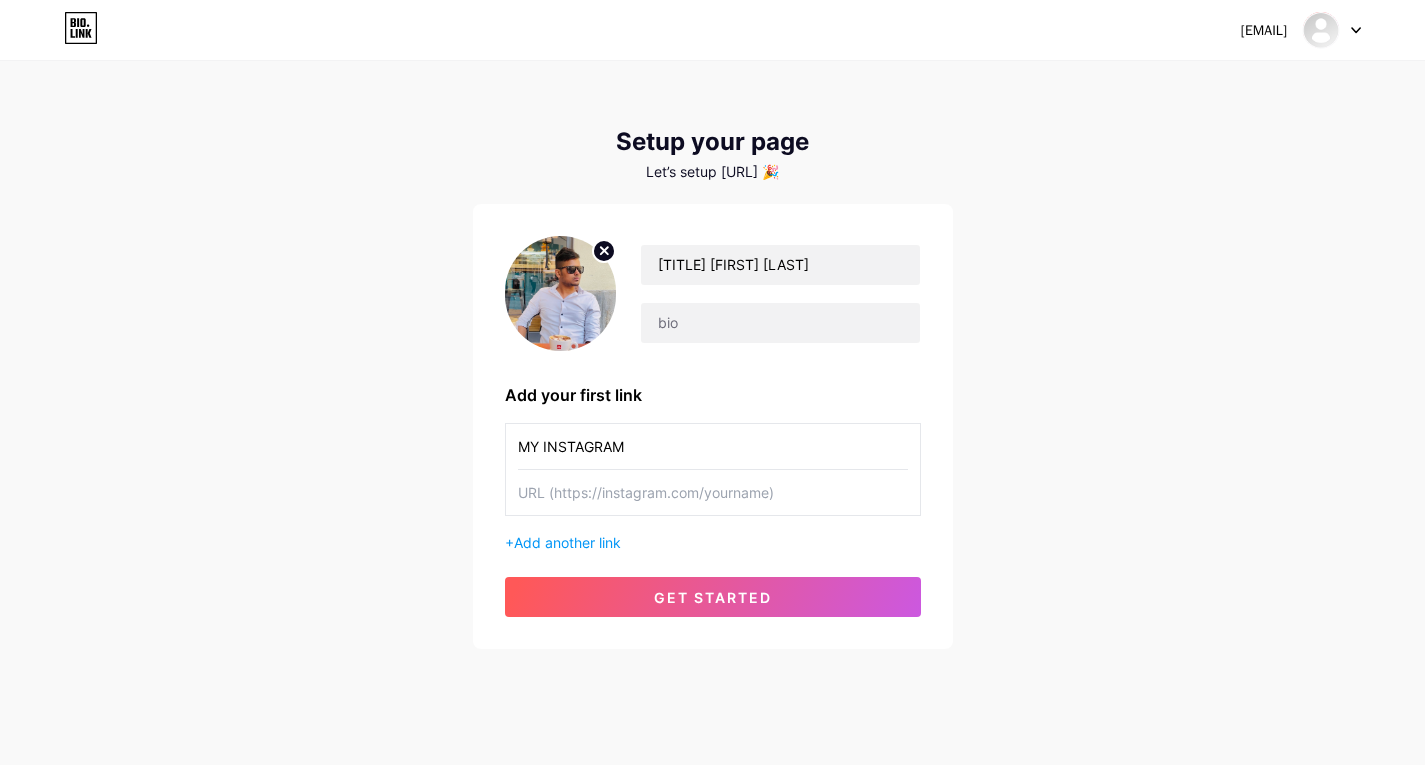 paste on "https://www.instagram.com/[USERNAME]/?next=%2F" 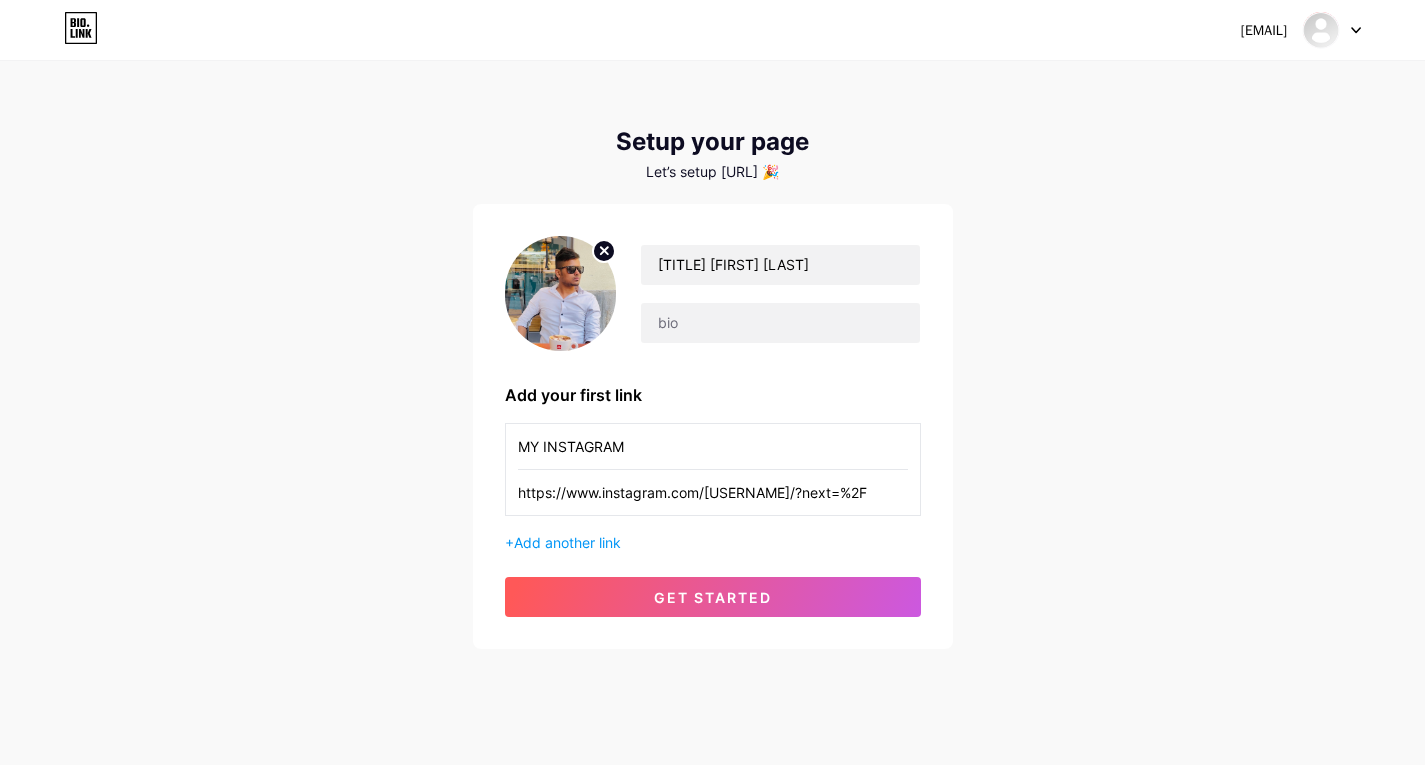 scroll, scrollTop: 0, scrollLeft: 36, axis: horizontal 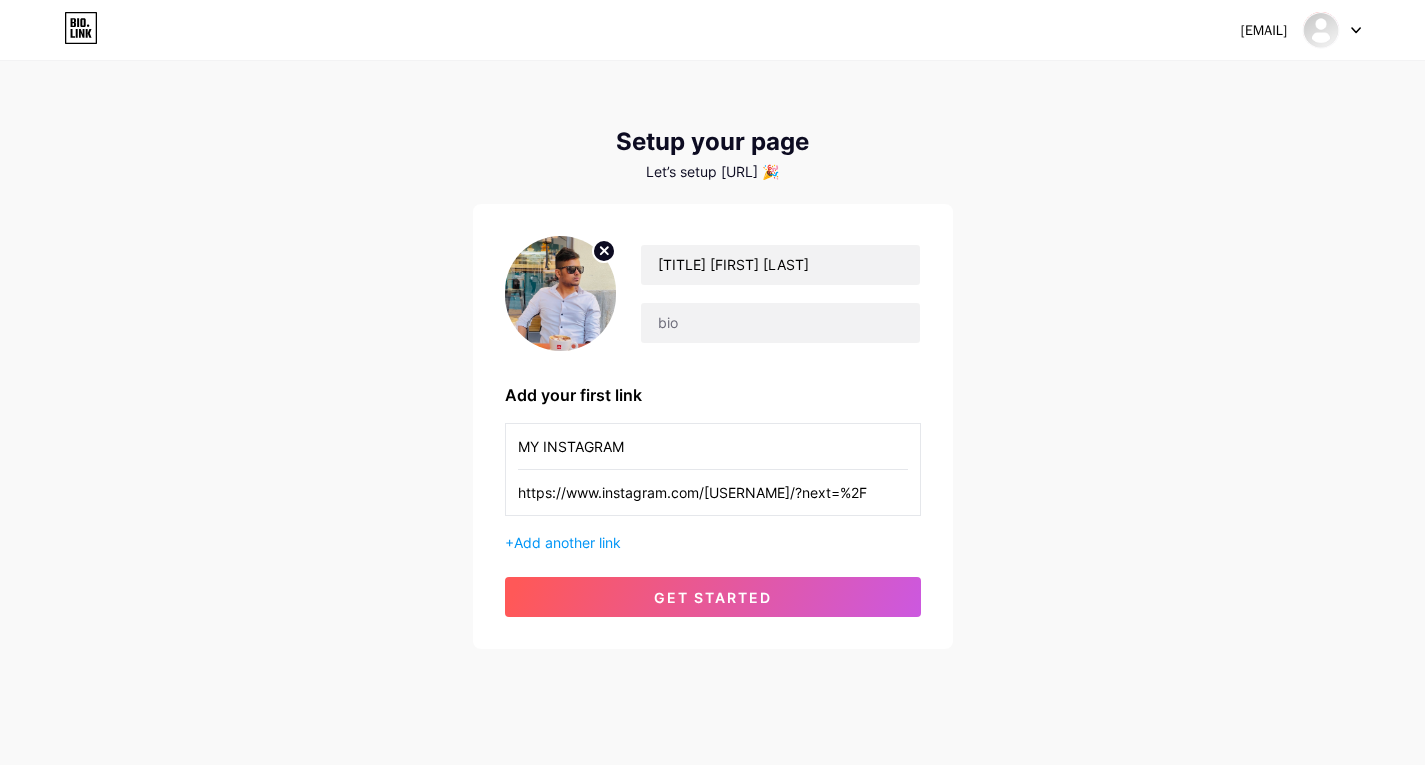 type on "https://www.instagram.com/[USERNAME]/?next=%2F" 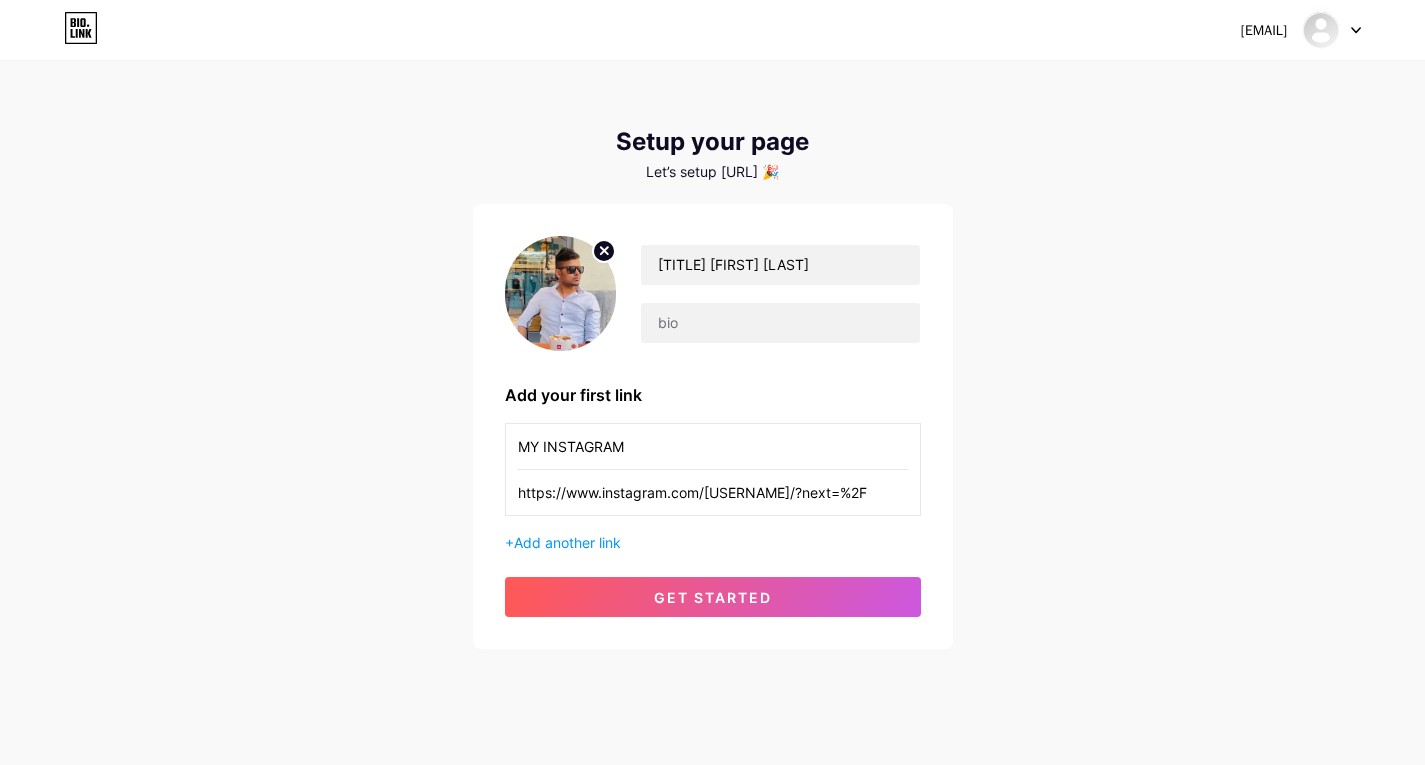 scroll, scrollTop: 0, scrollLeft: 0, axis: both 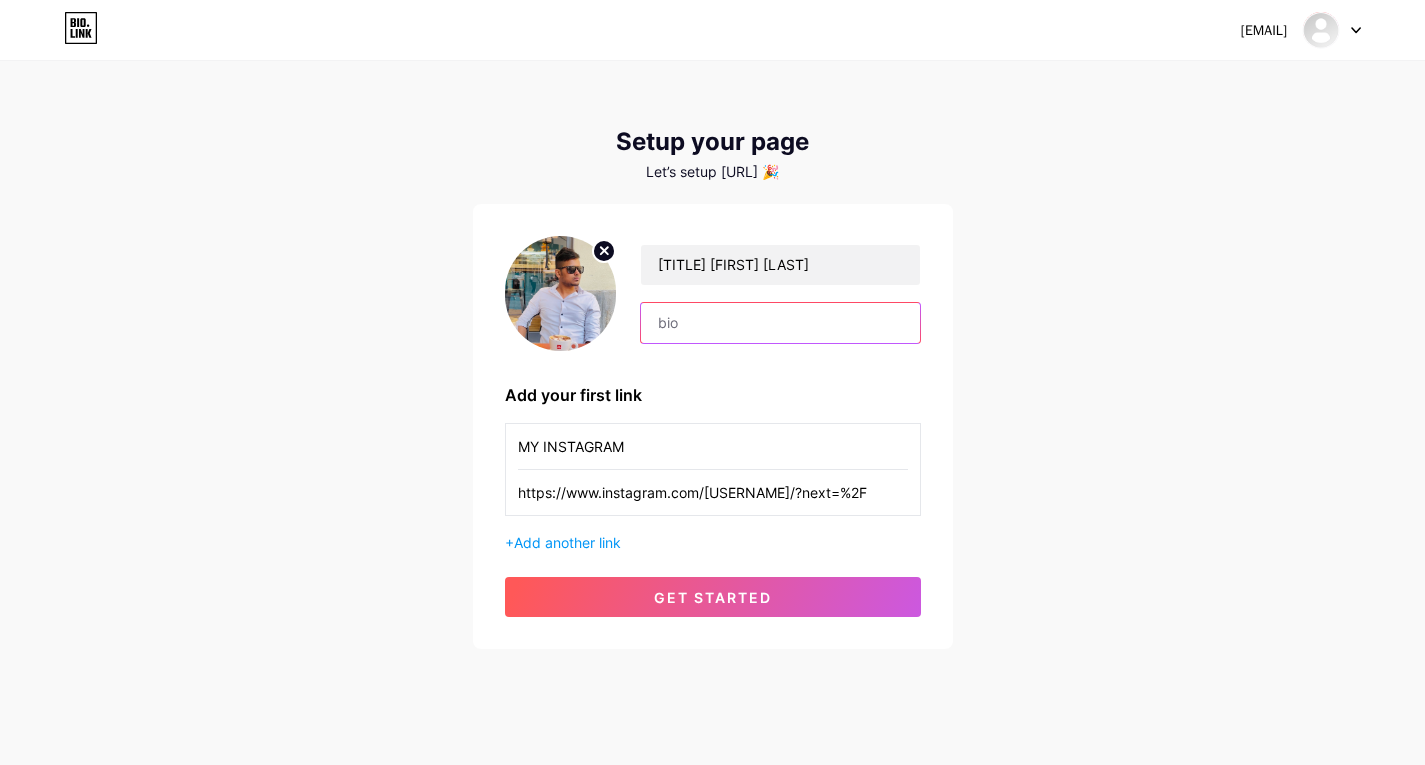 click at bounding box center (780, 323) 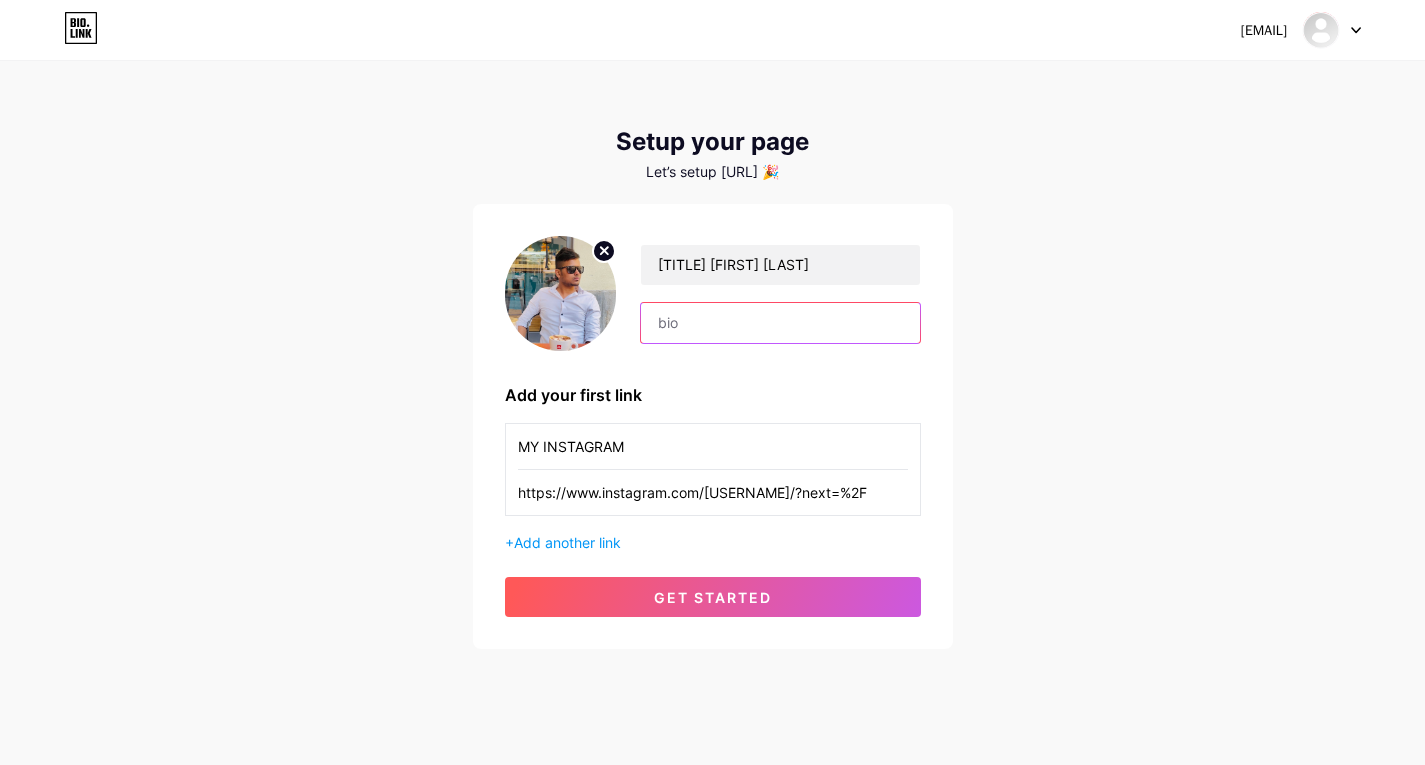 paste on "Biomedical scientist uncovering how mitochondria, oxidative stress & EVs drive chronic diseases—believing mental health is the true foundation of physical health. Mind. Mitochondria. Chronic disease. Redefining health from the inside out." 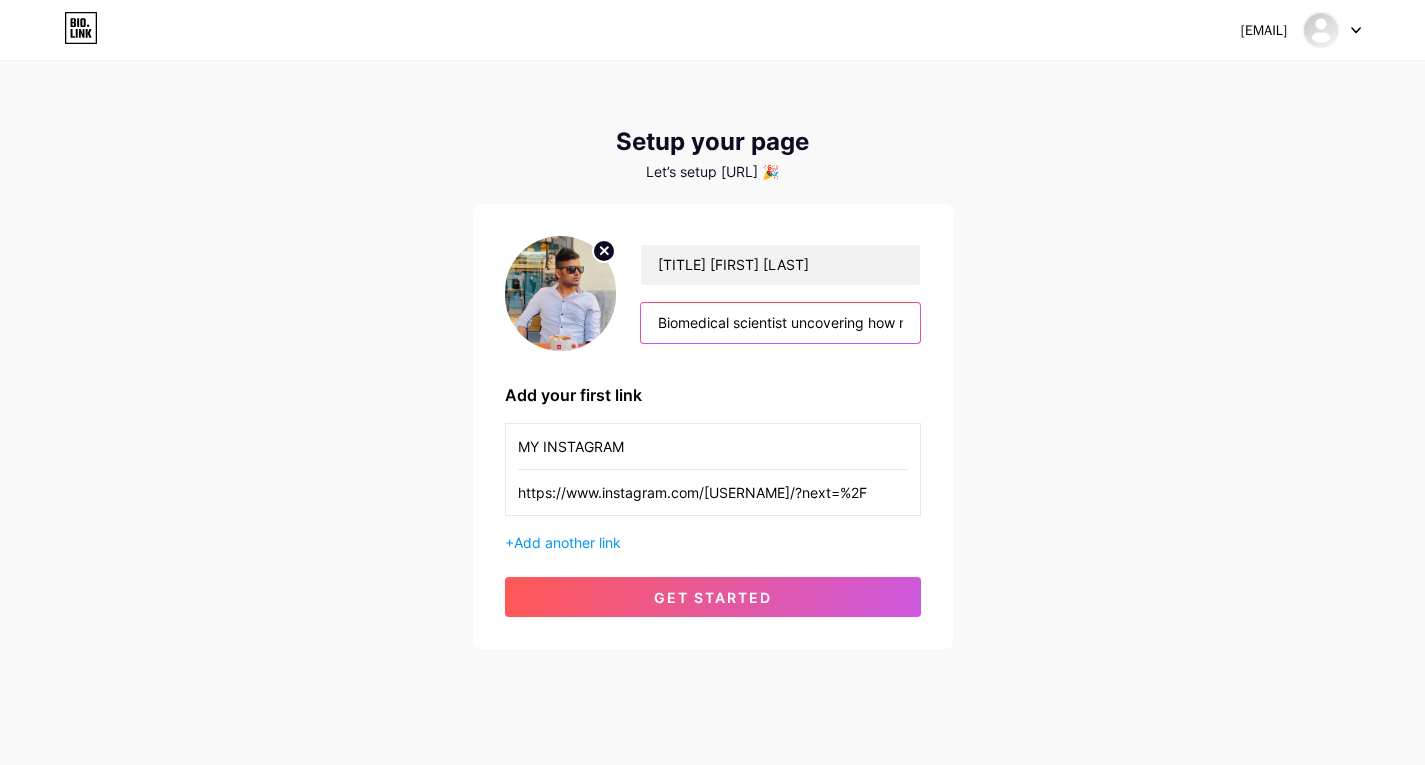 scroll, scrollTop: 0, scrollLeft: 1329, axis: horizontal 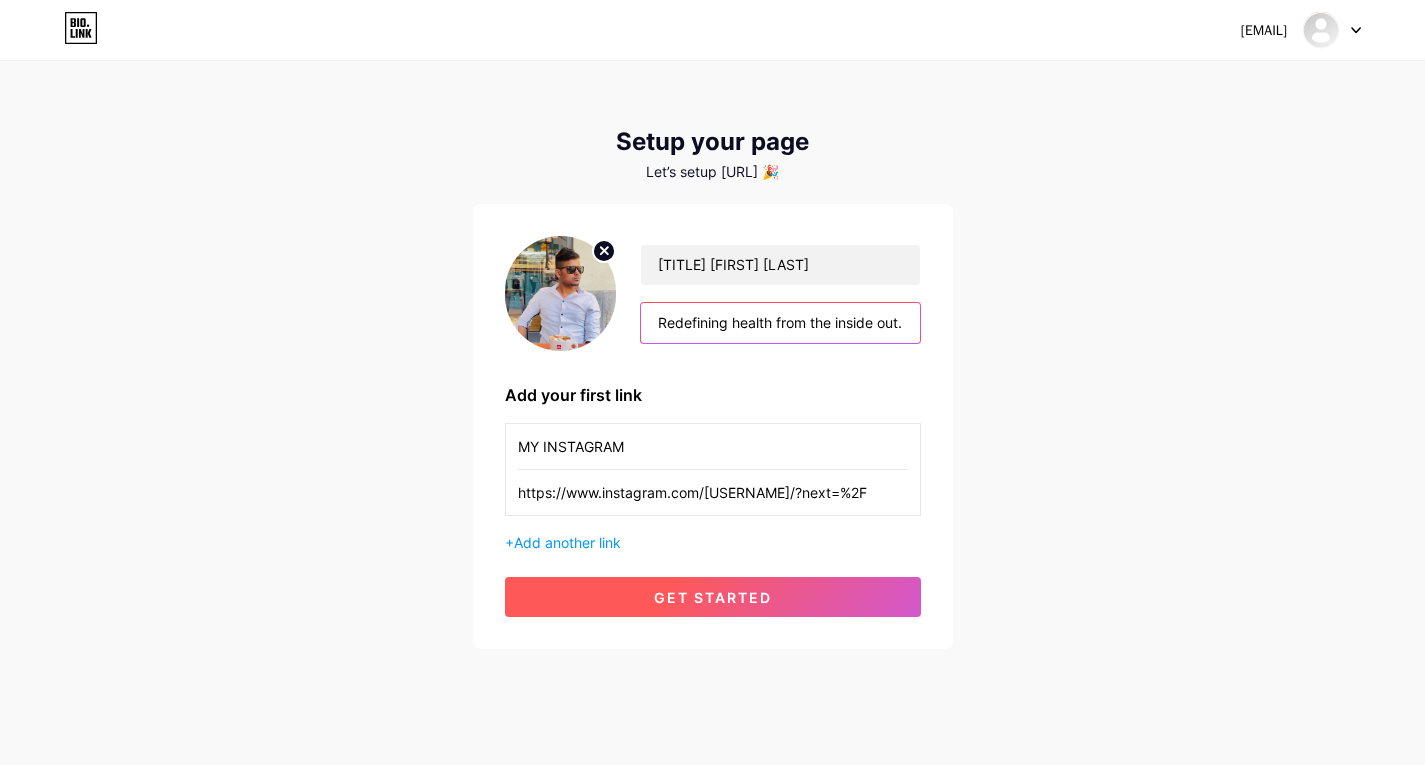 type on "Biomedical scientist uncovering how mitochondria, oxidative stress & EVs drive chronic diseases—believing mental health is the true foundation of physical health. Mind. Mitochondria. Chronic disease. Redefining health from the inside out." 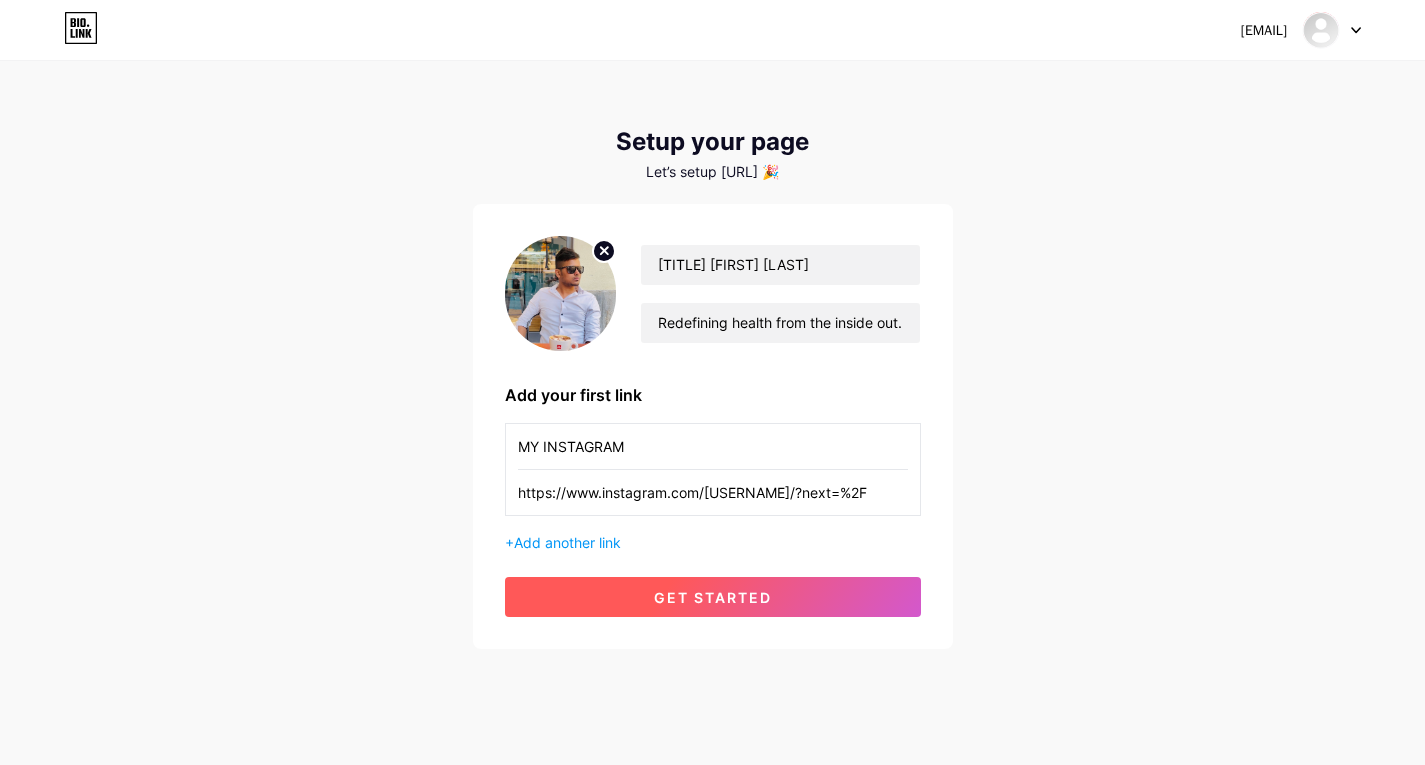 scroll, scrollTop: 0, scrollLeft: 0, axis: both 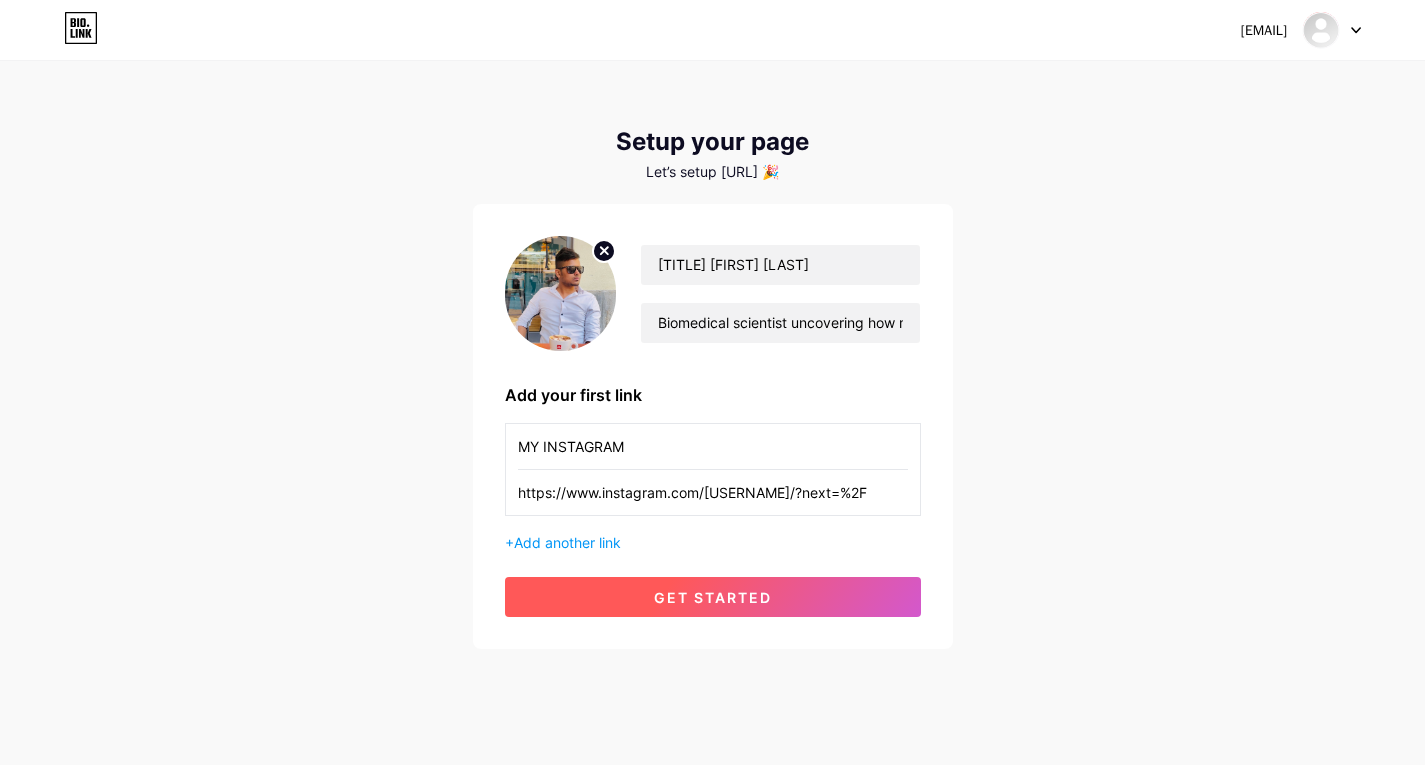 click on "get started" at bounding box center [713, 597] 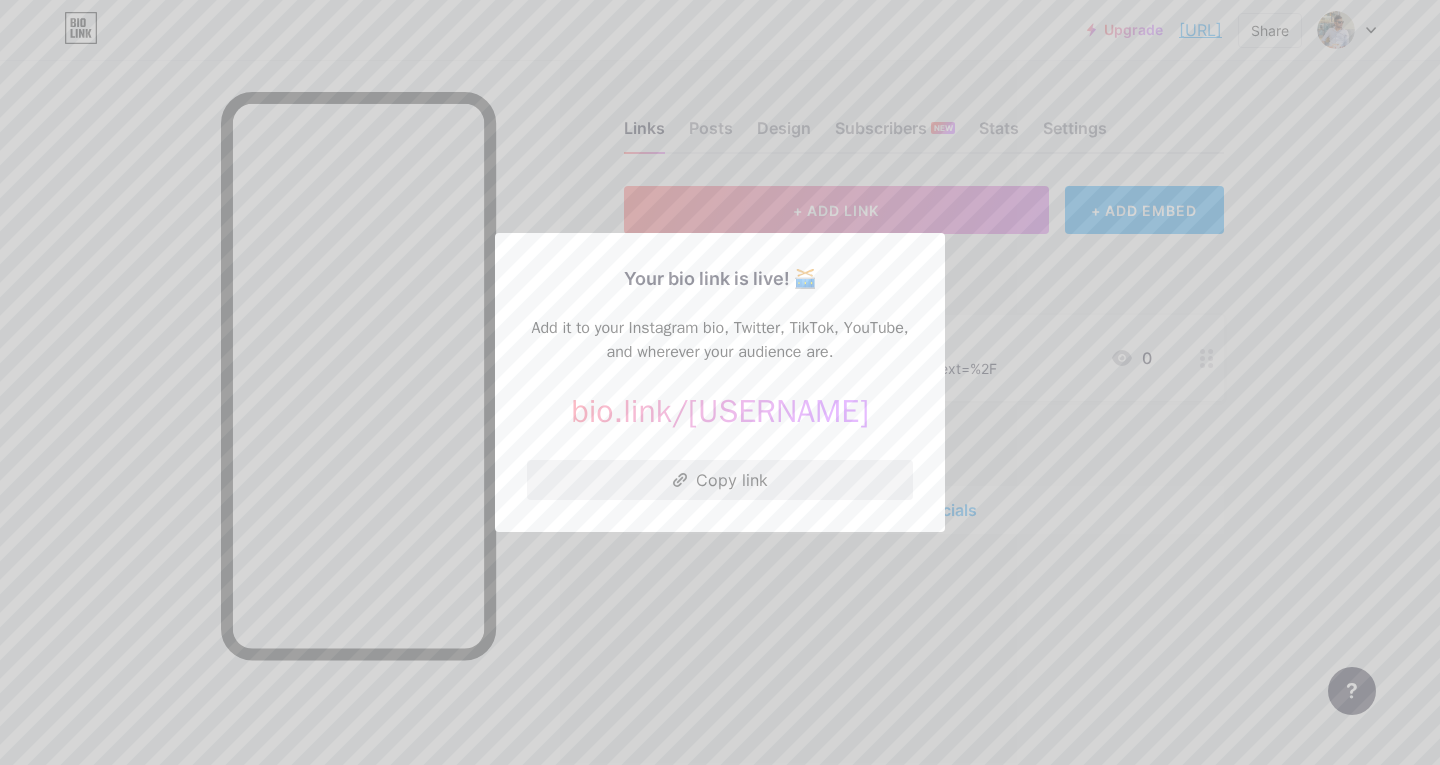 click on "Copy link" at bounding box center (720, 480) 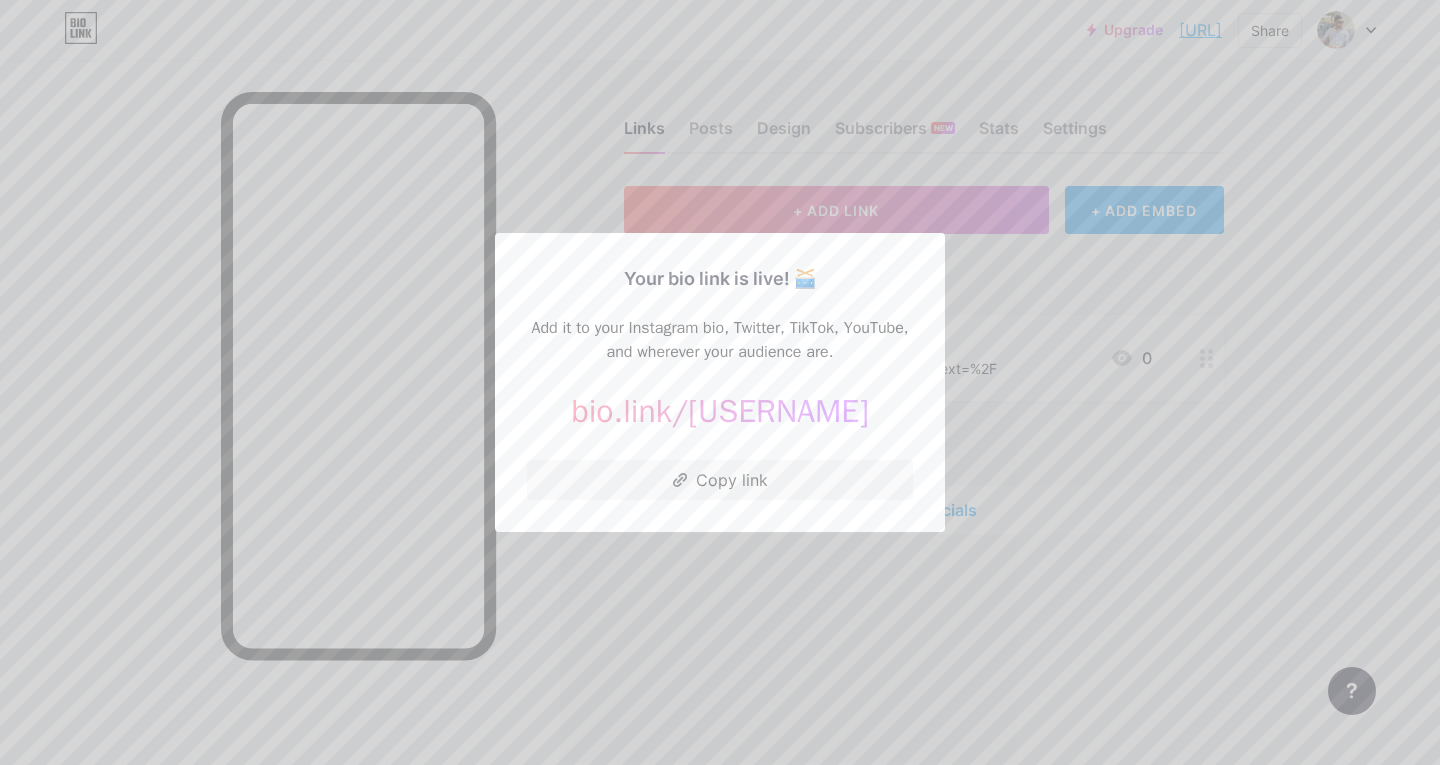 click at bounding box center [720, 382] 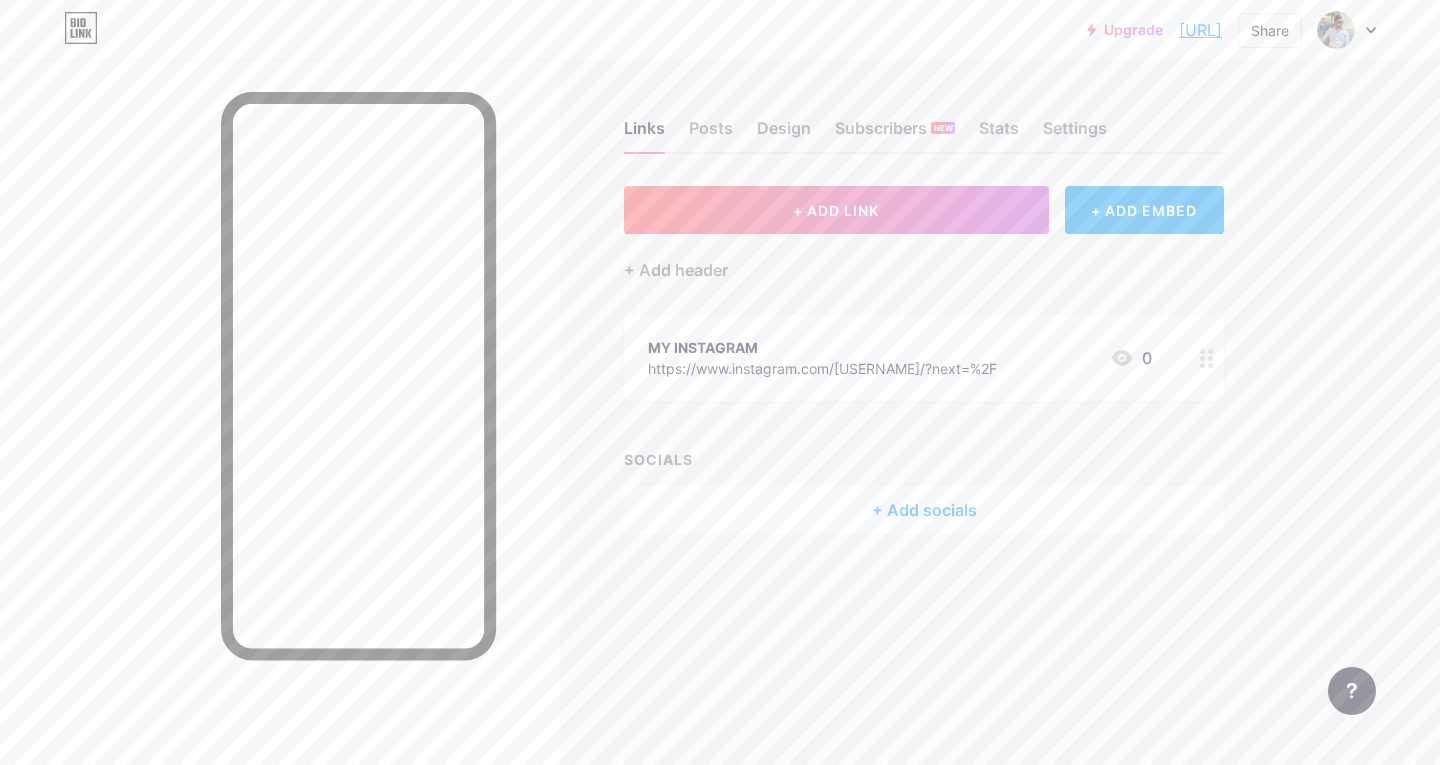 click on "https://www.instagram.com/[USERNAME]/?next=%2F" at bounding box center (822, 368) 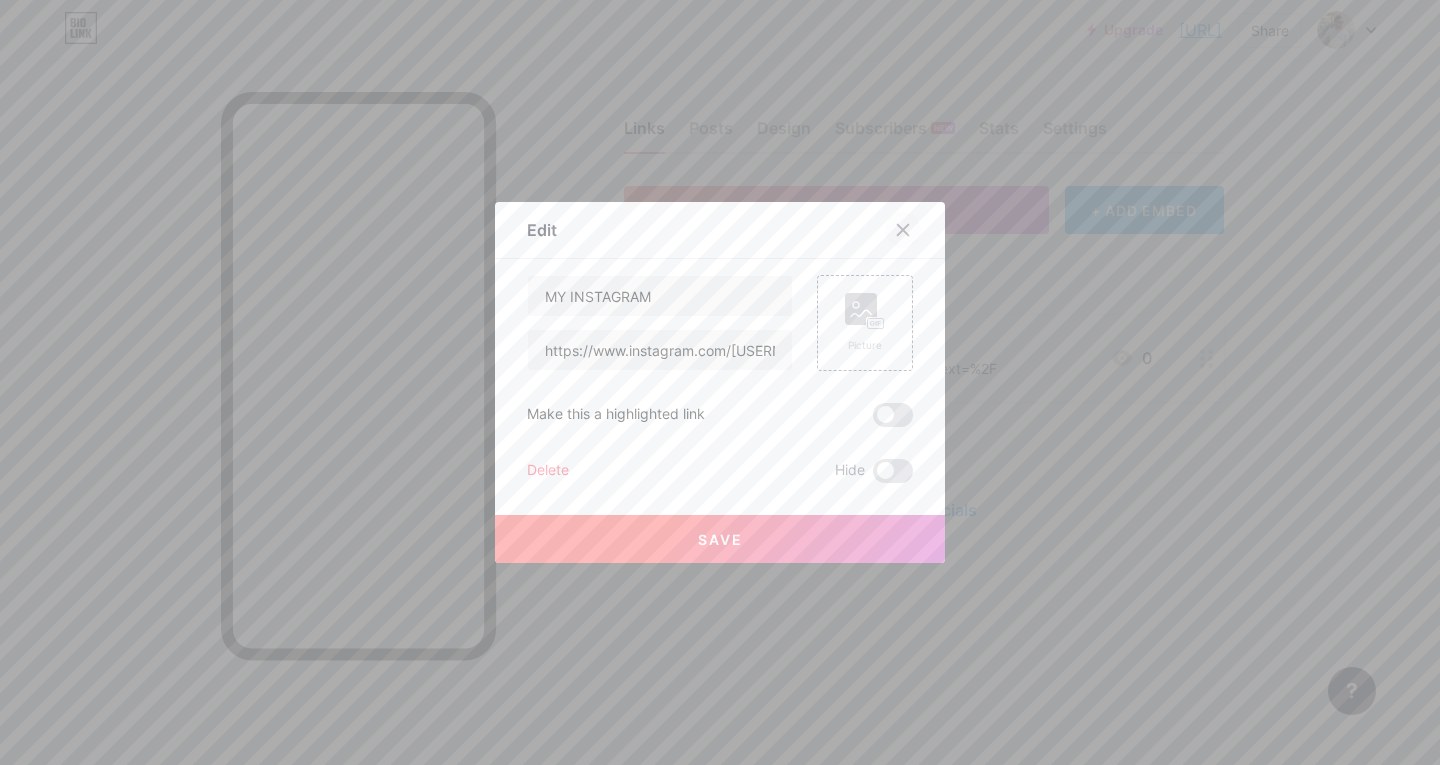 click at bounding box center (903, 230) 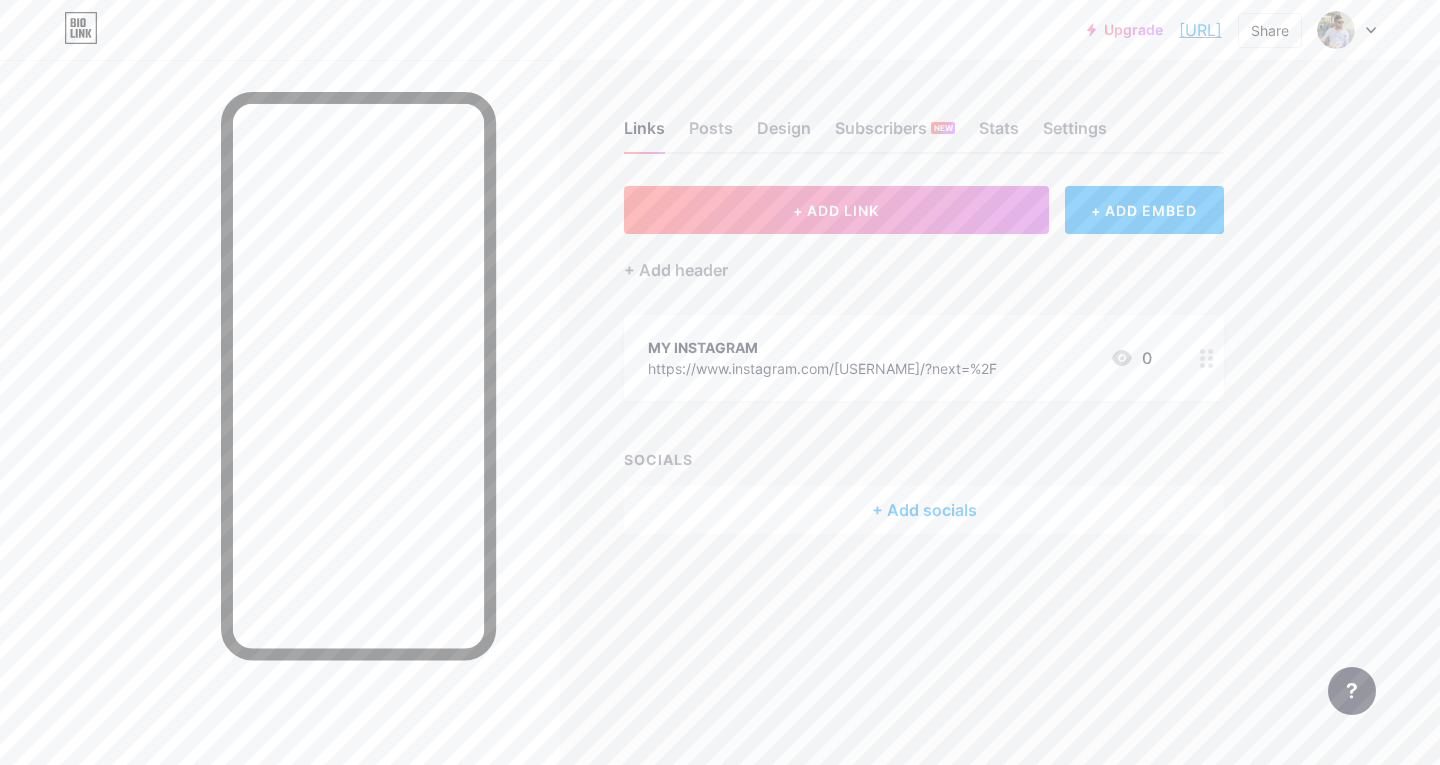 click on "Links
Posts
Design
Subscribers
NEW
Stats
Settings" at bounding box center [924, 119] 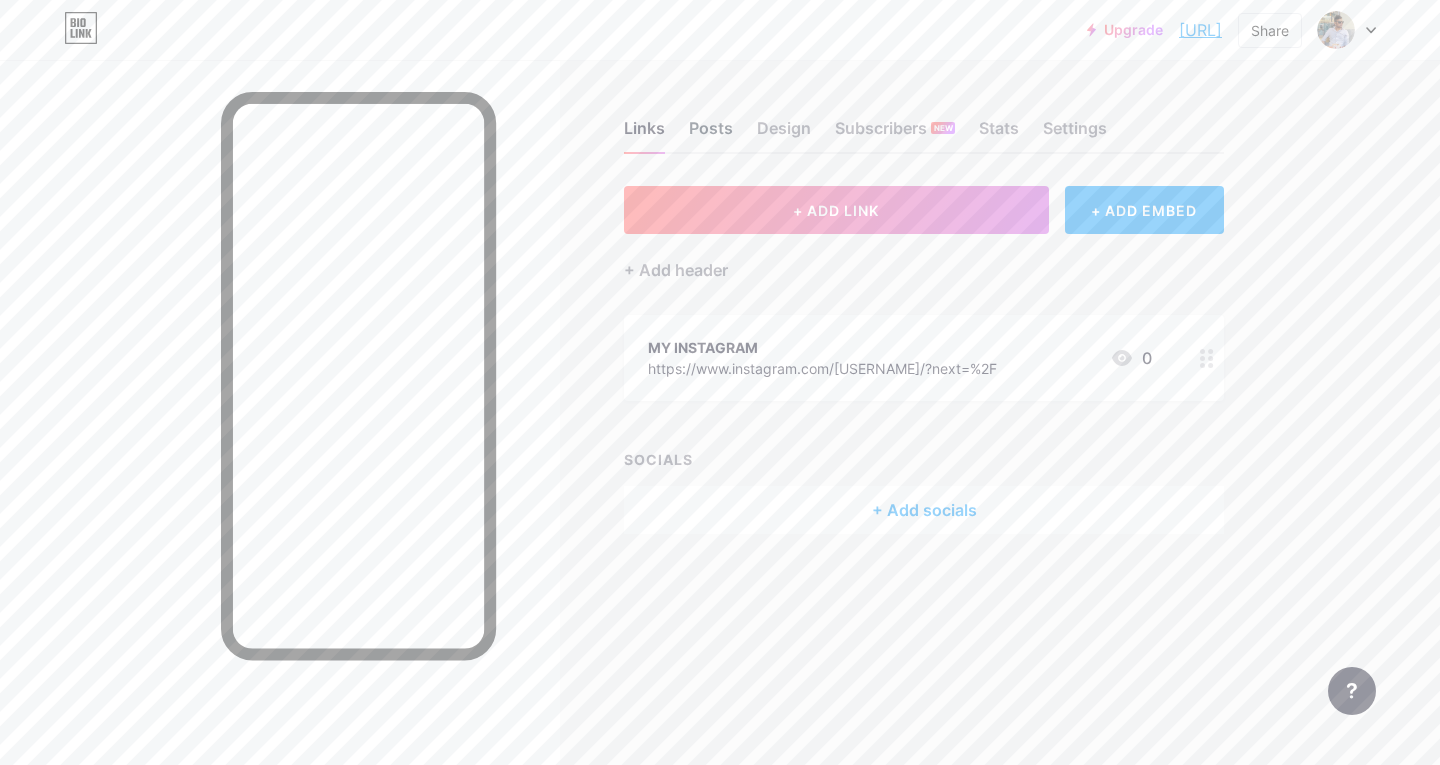 click on "Posts" at bounding box center (711, 134) 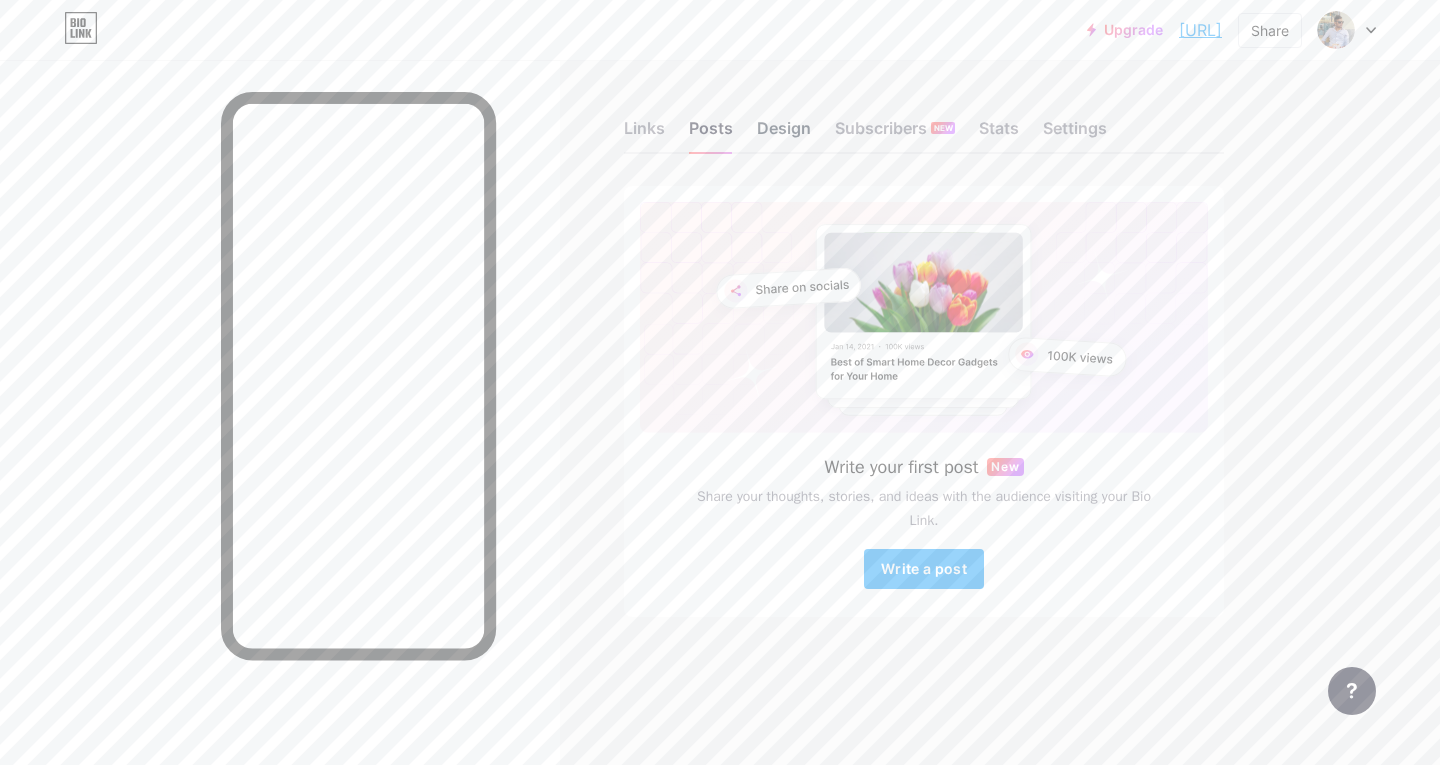 click on "Design" at bounding box center [784, 134] 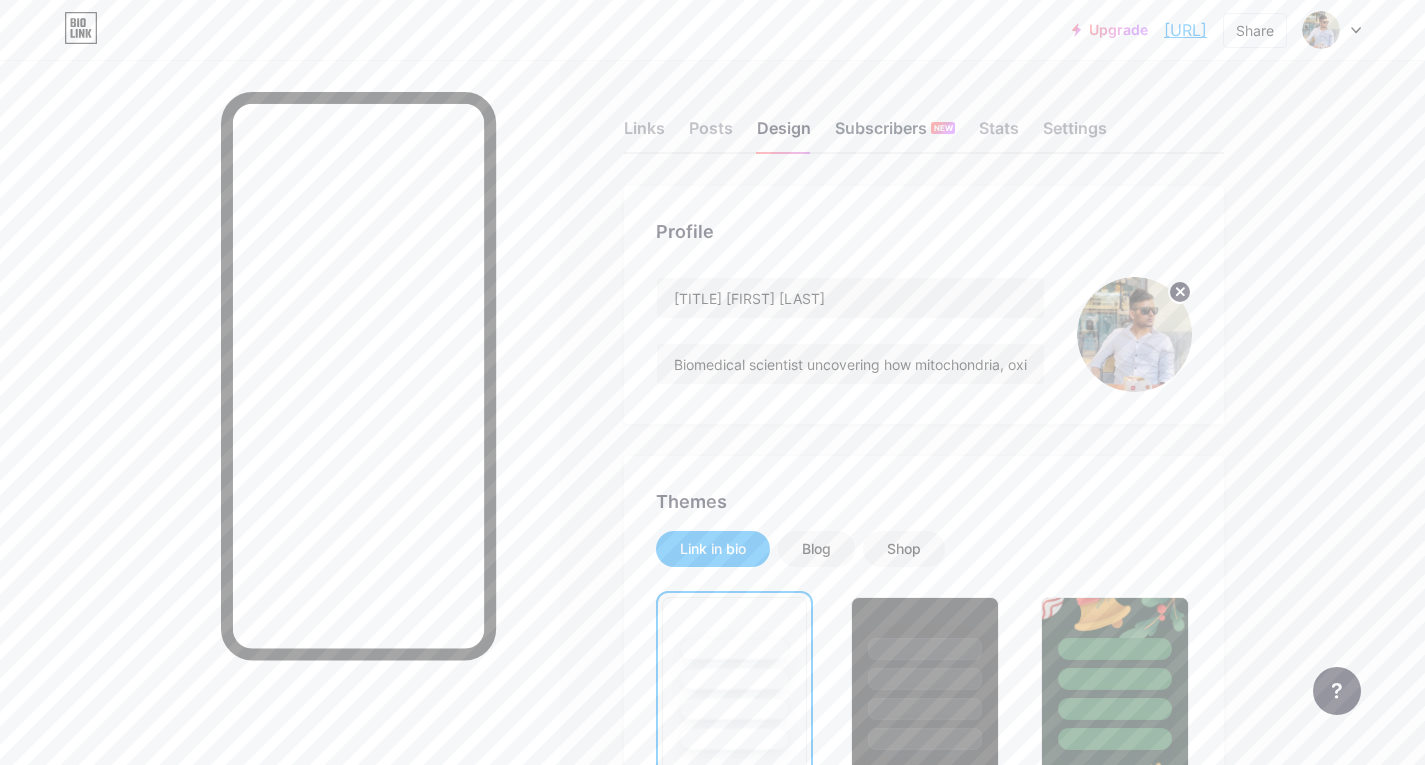click on "Subscribers
NEW" at bounding box center (895, 134) 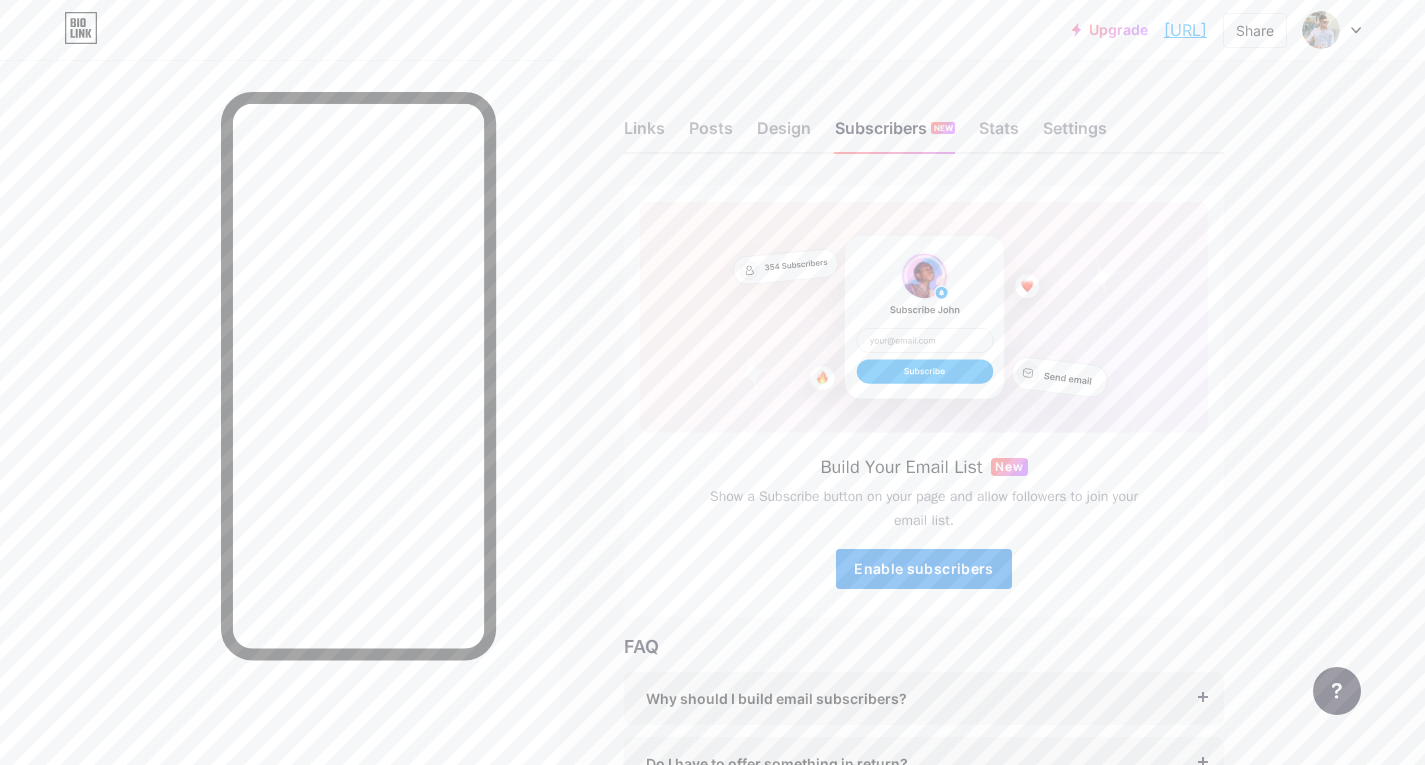 click on "Enable subscribers" at bounding box center (923, 568) 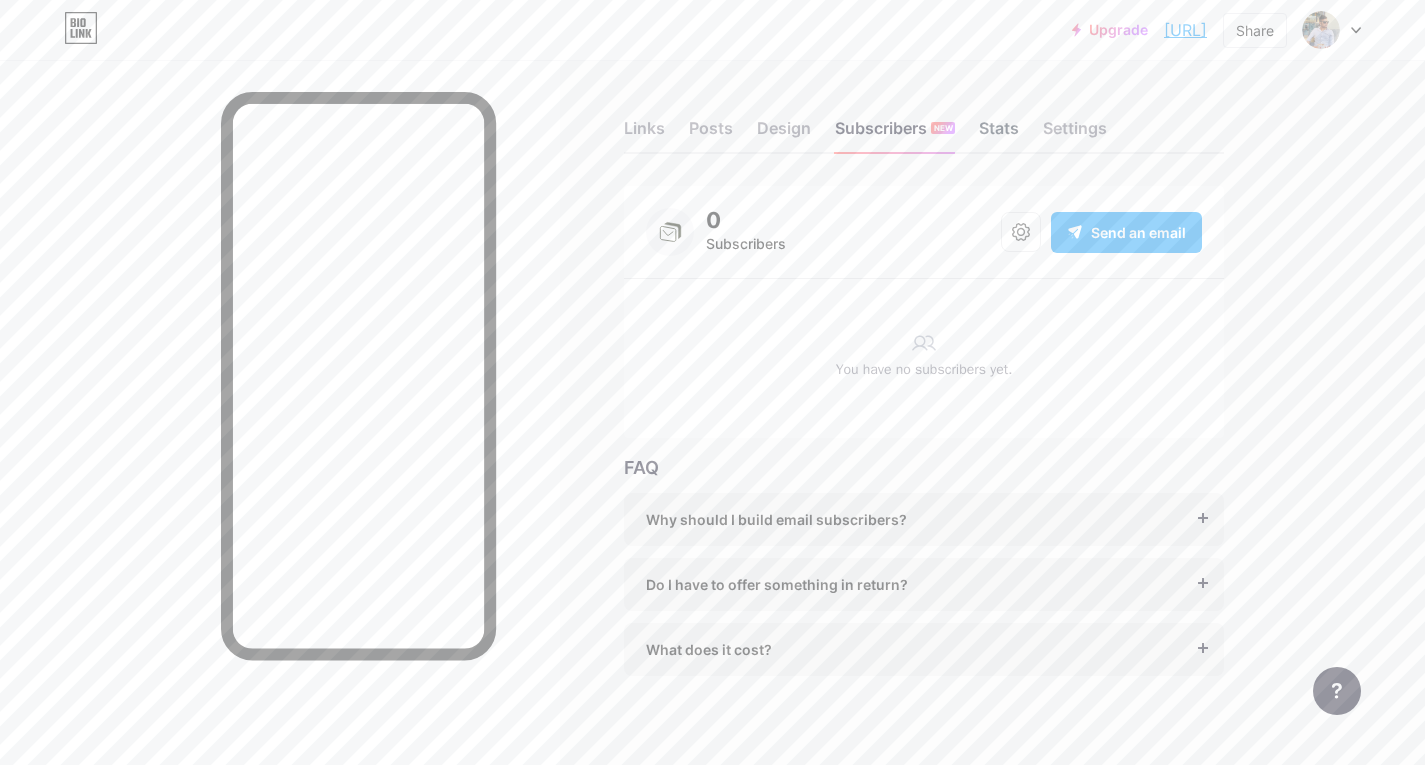 click on "Stats" at bounding box center [999, 134] 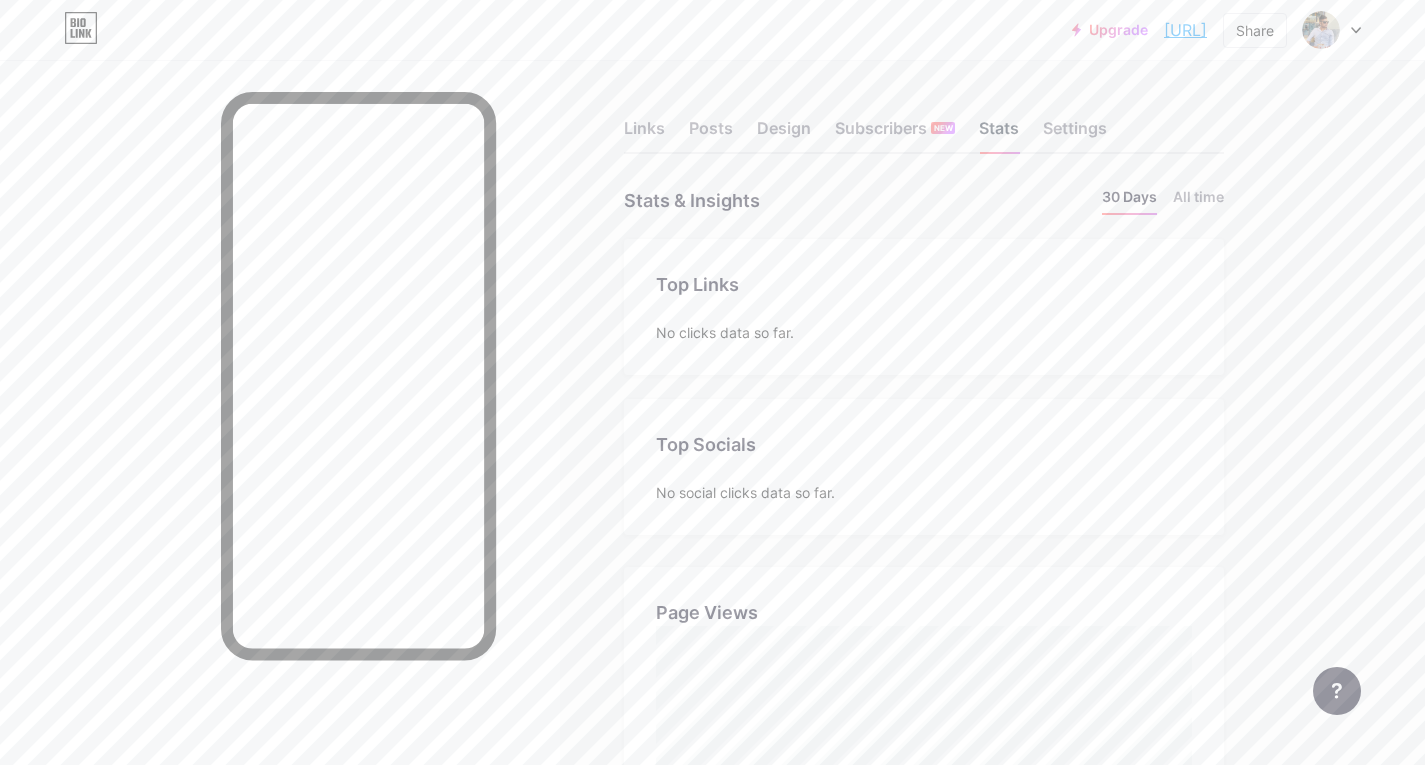 scroll, scrollTop: 999235, scrollLeft: 998575, axis: both 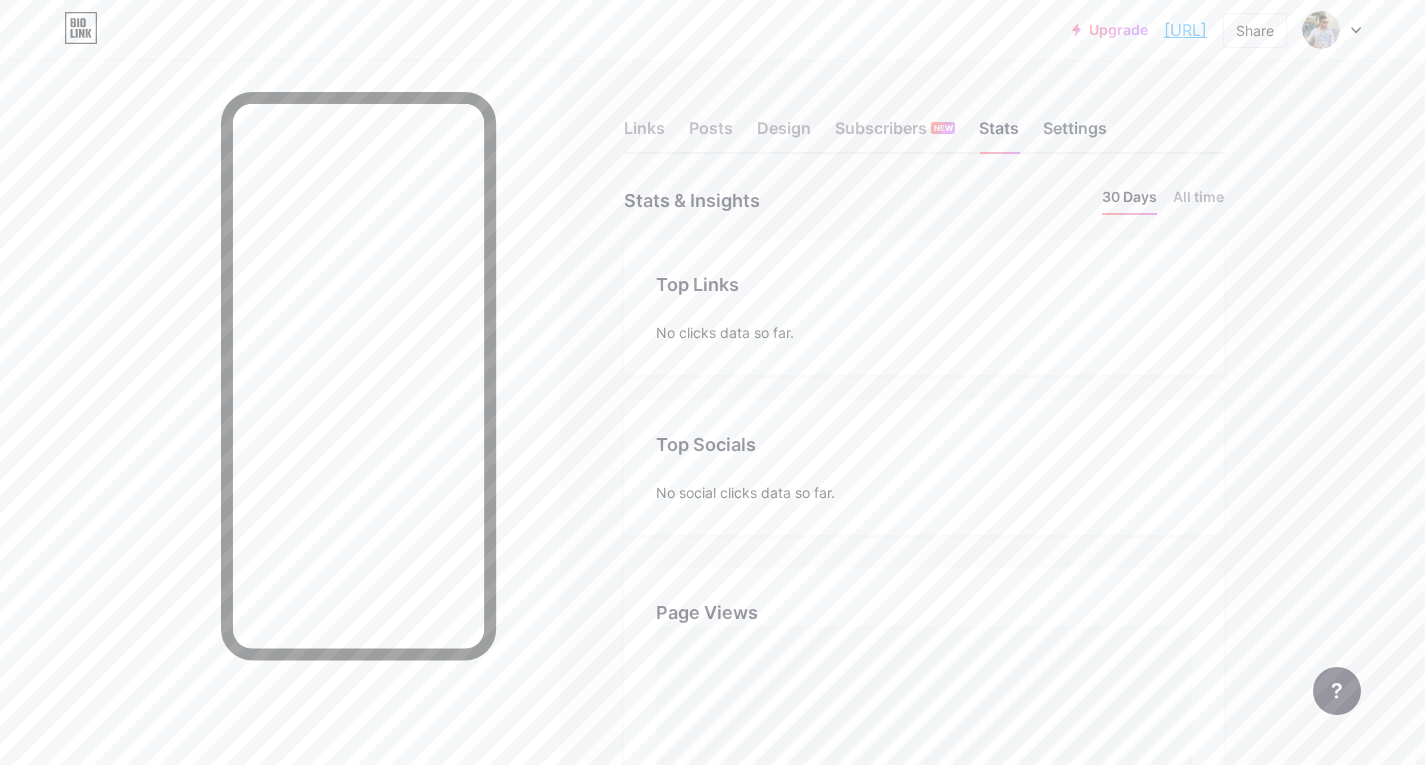 click on "Settings" at bounding box center (1075, 134) 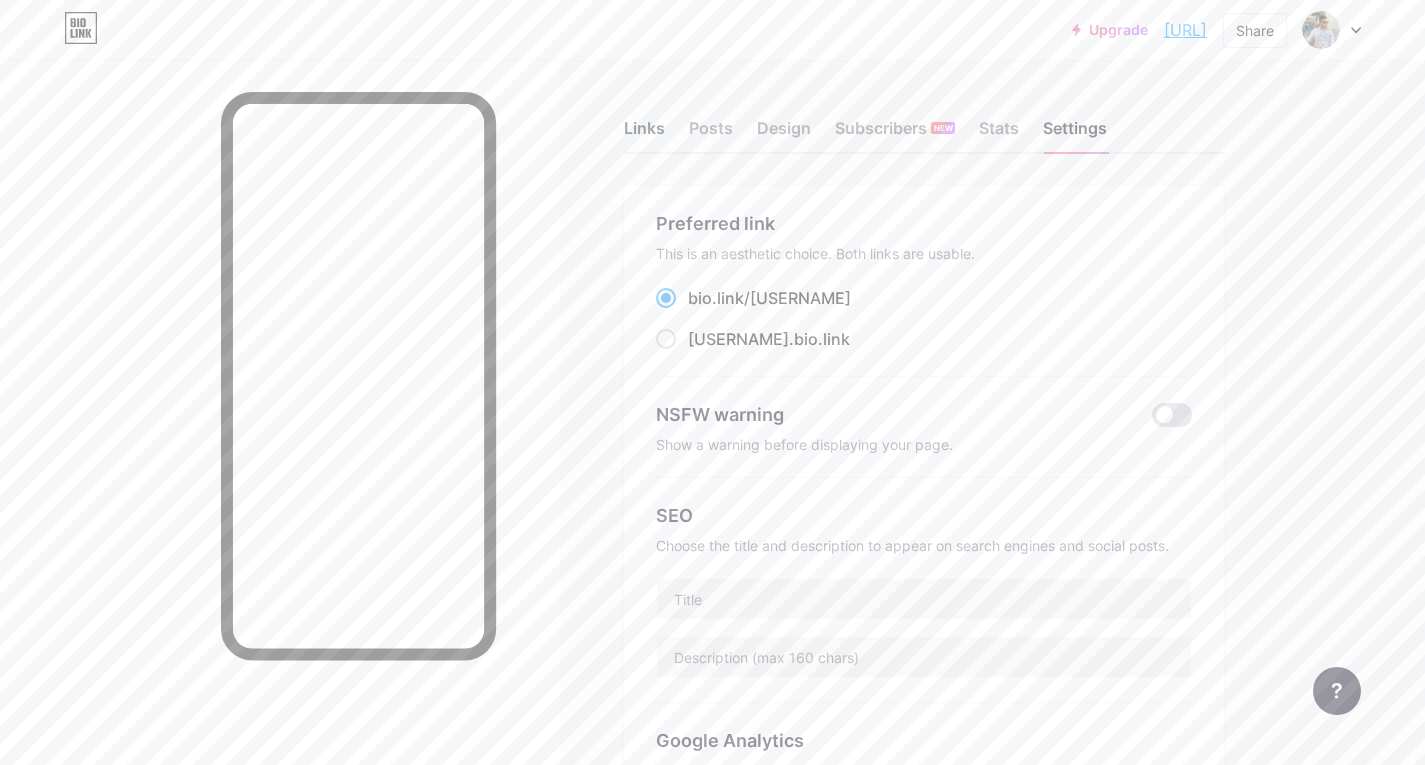 click on "Links" at bounding box center [644, 134] 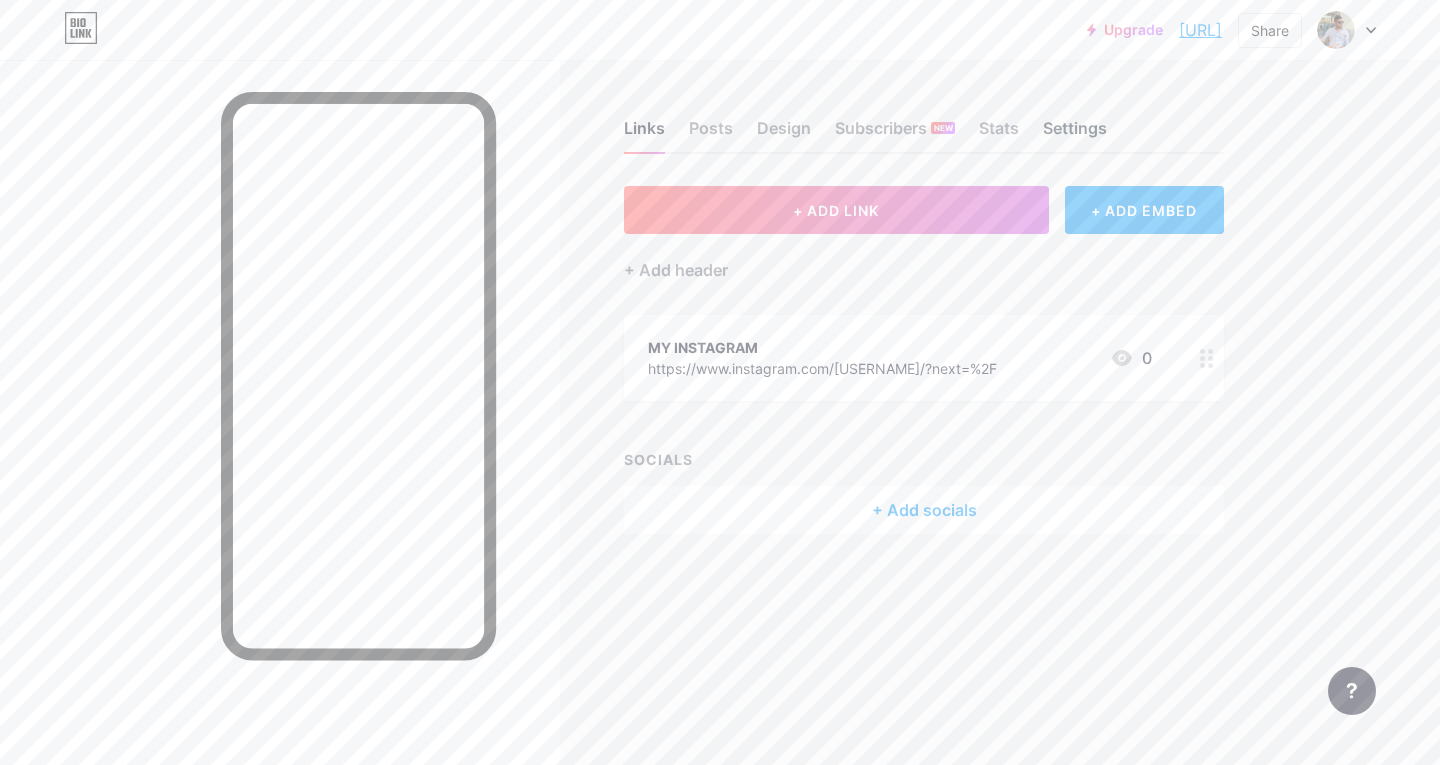 click on "Settings" at bounding box center [1075, 134] 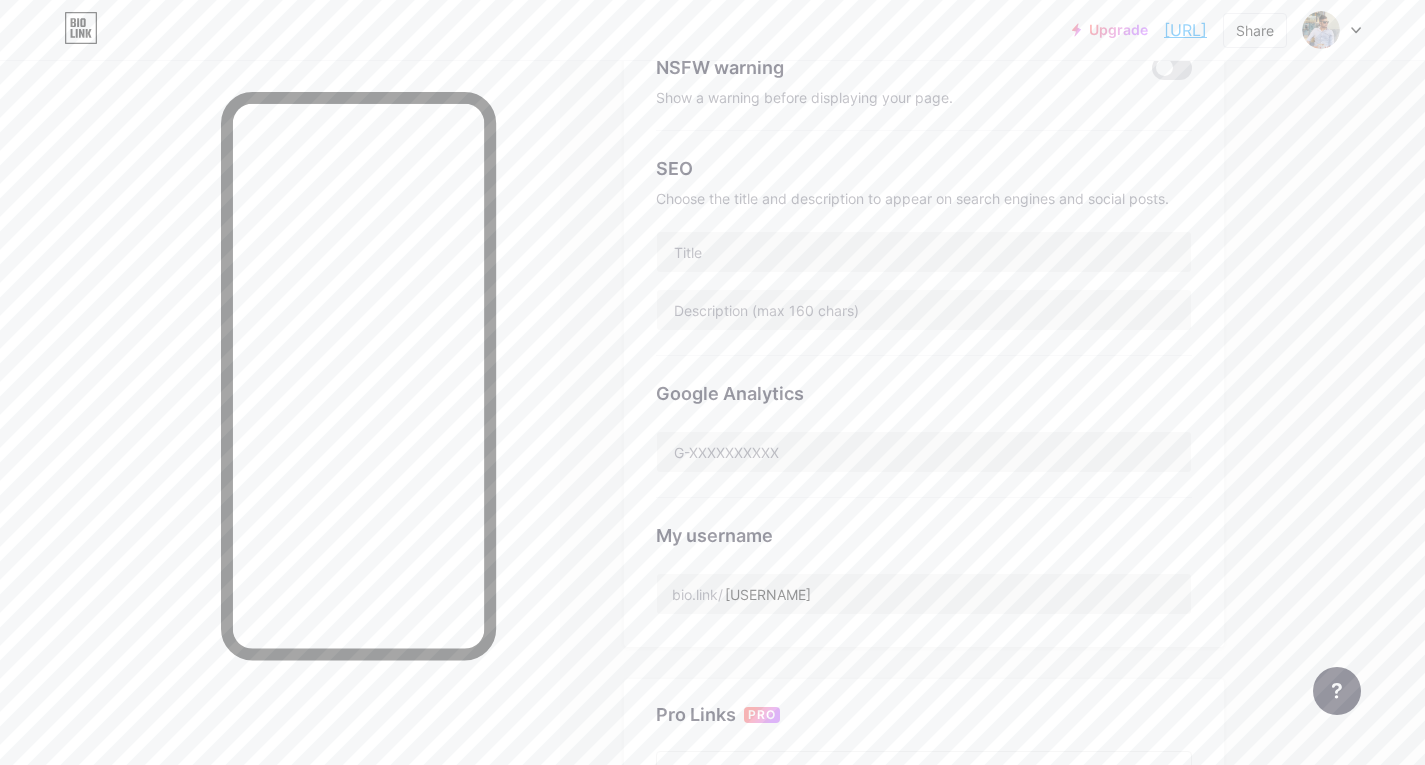 scroll, scrollTop: 0, scrollLeft: 0, axis: both 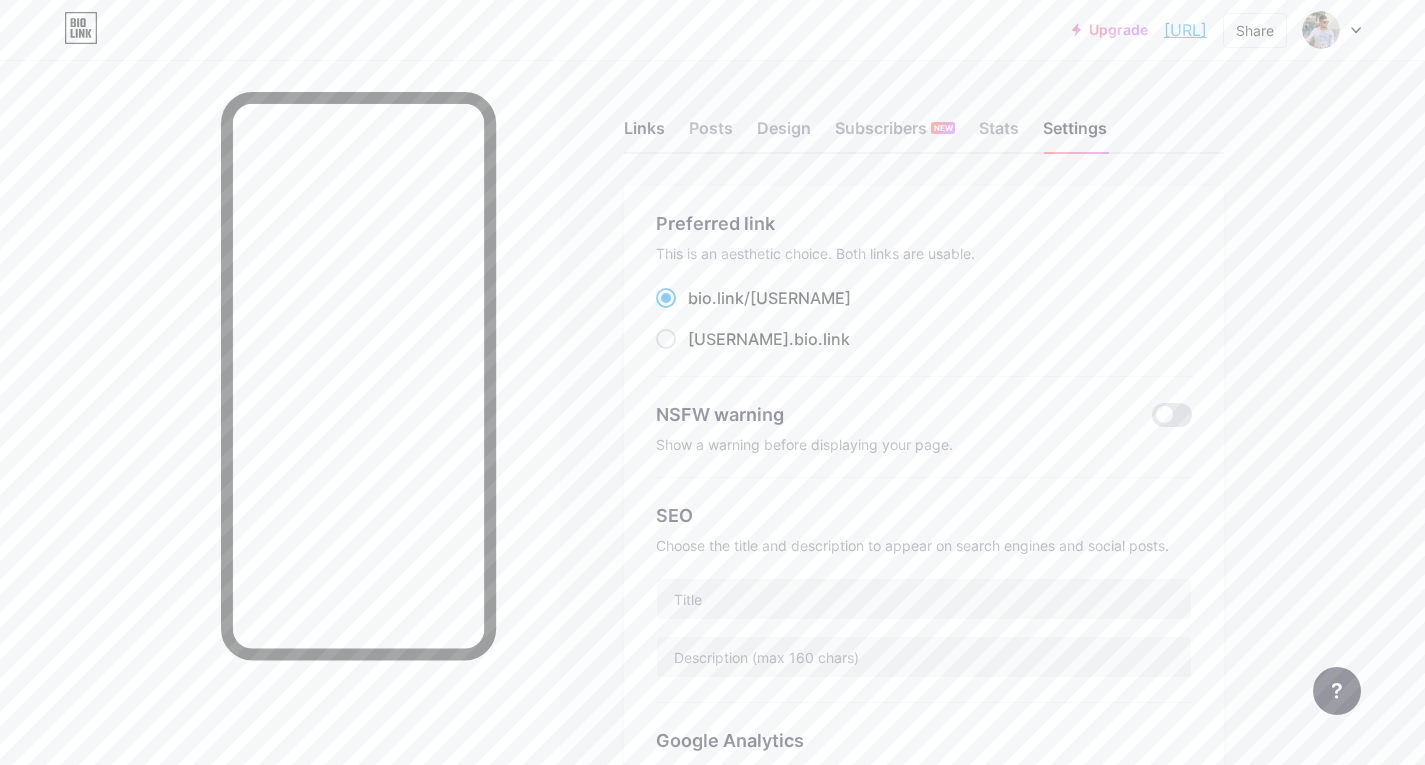 click on "Links" at bounding box center [644, 134] 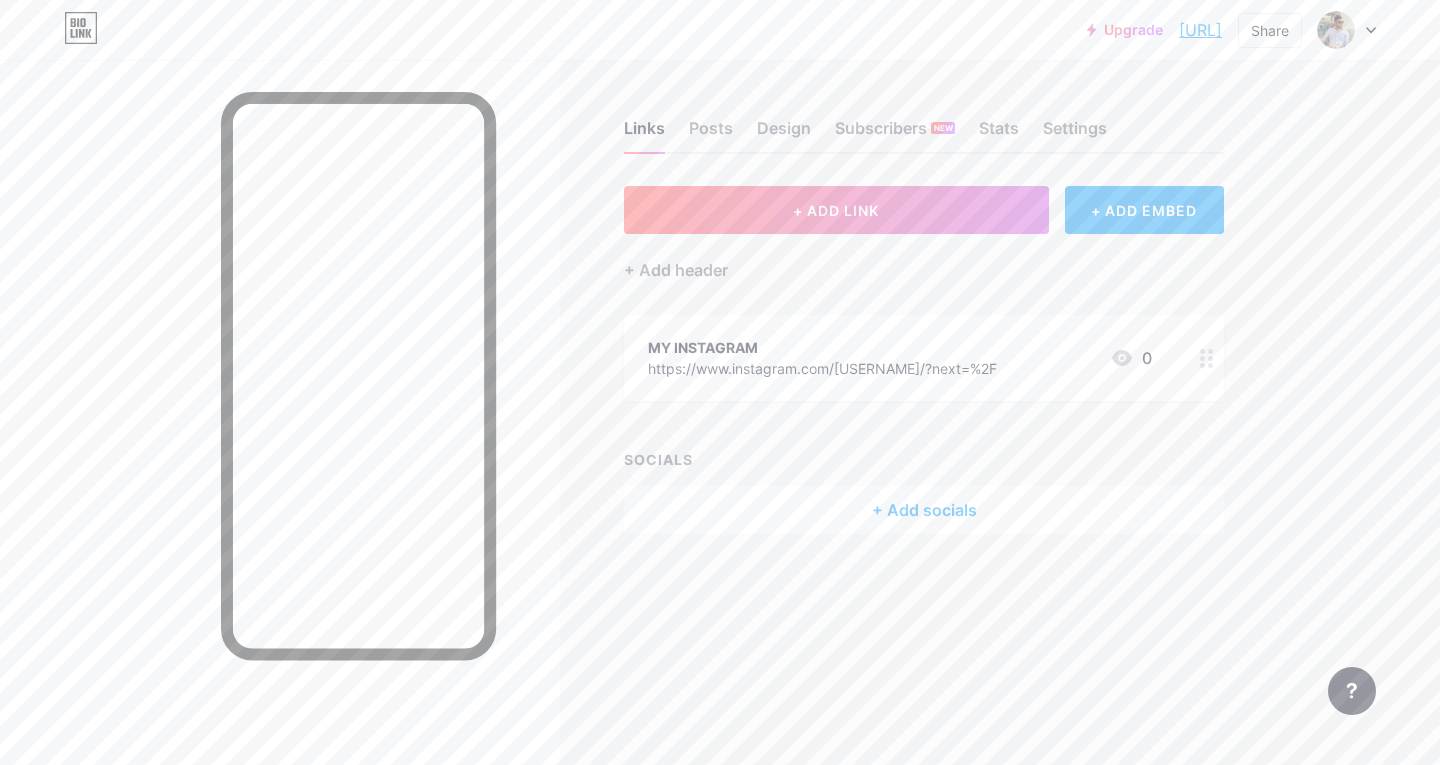 click on "Links
Posts
Design
Subscribers
NEW
Stats
Settings" at bounding box center [924, 119] 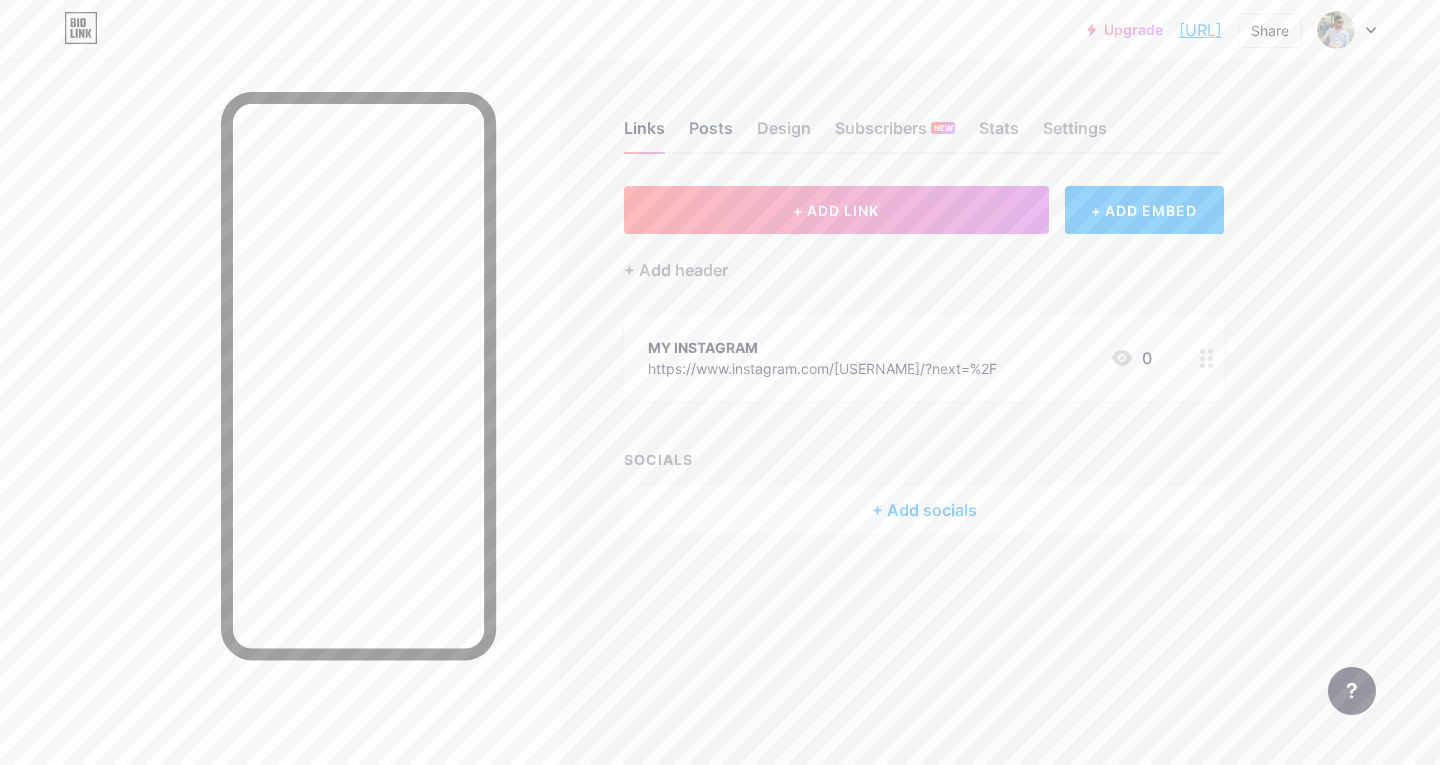 click on "Posts" at bounding box center (711, 134) 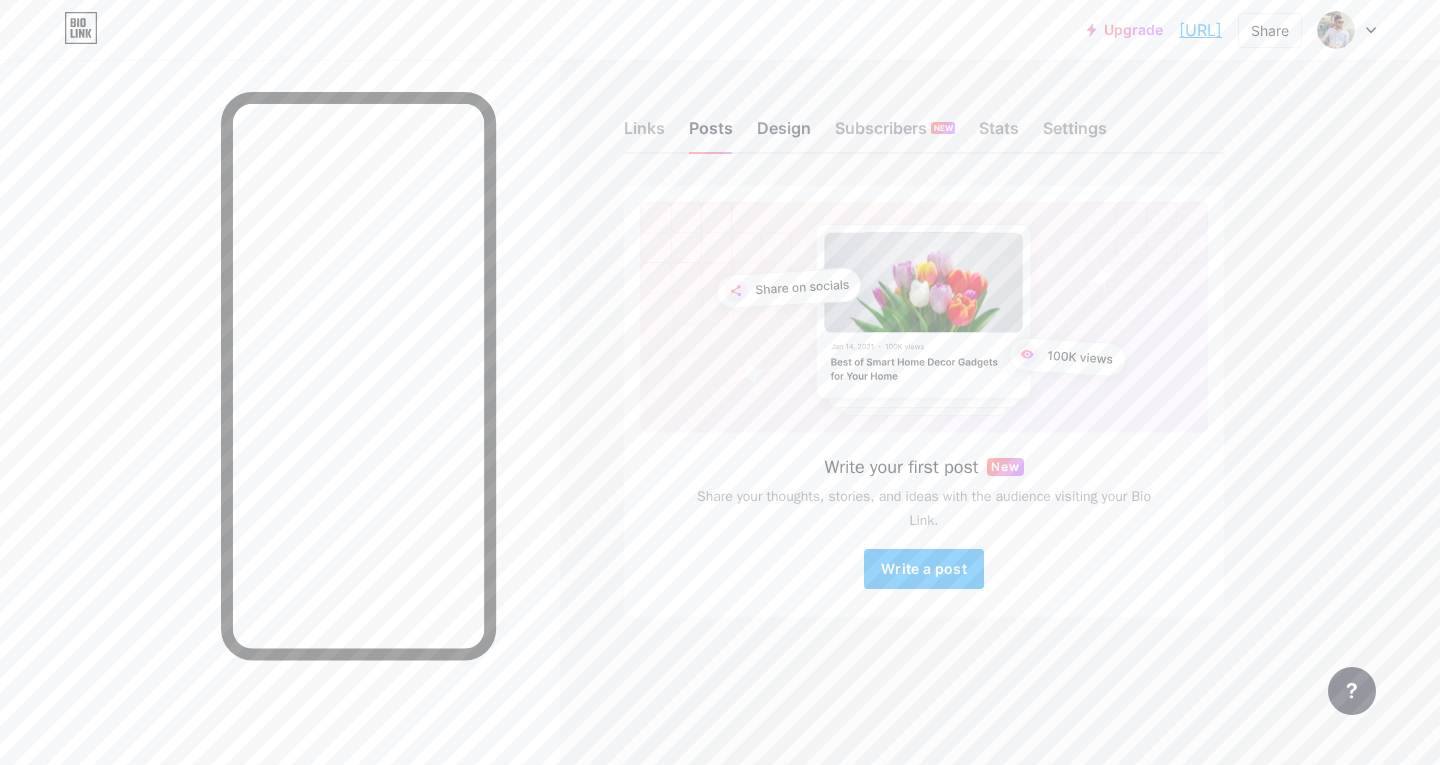 click on "Design" at bounding box center [784, 134] 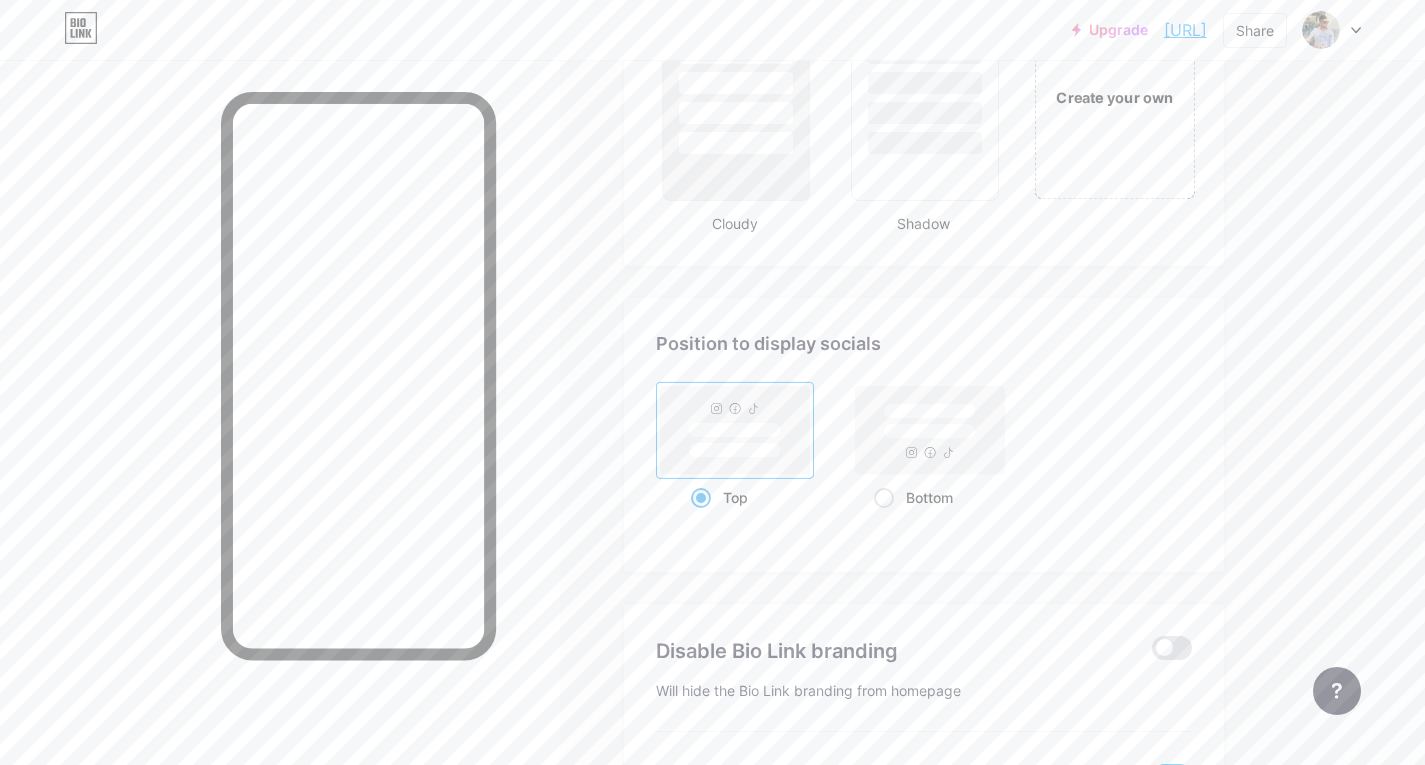scroll, scrollTop: 2438, scrollLeft: 0, axis: vertical 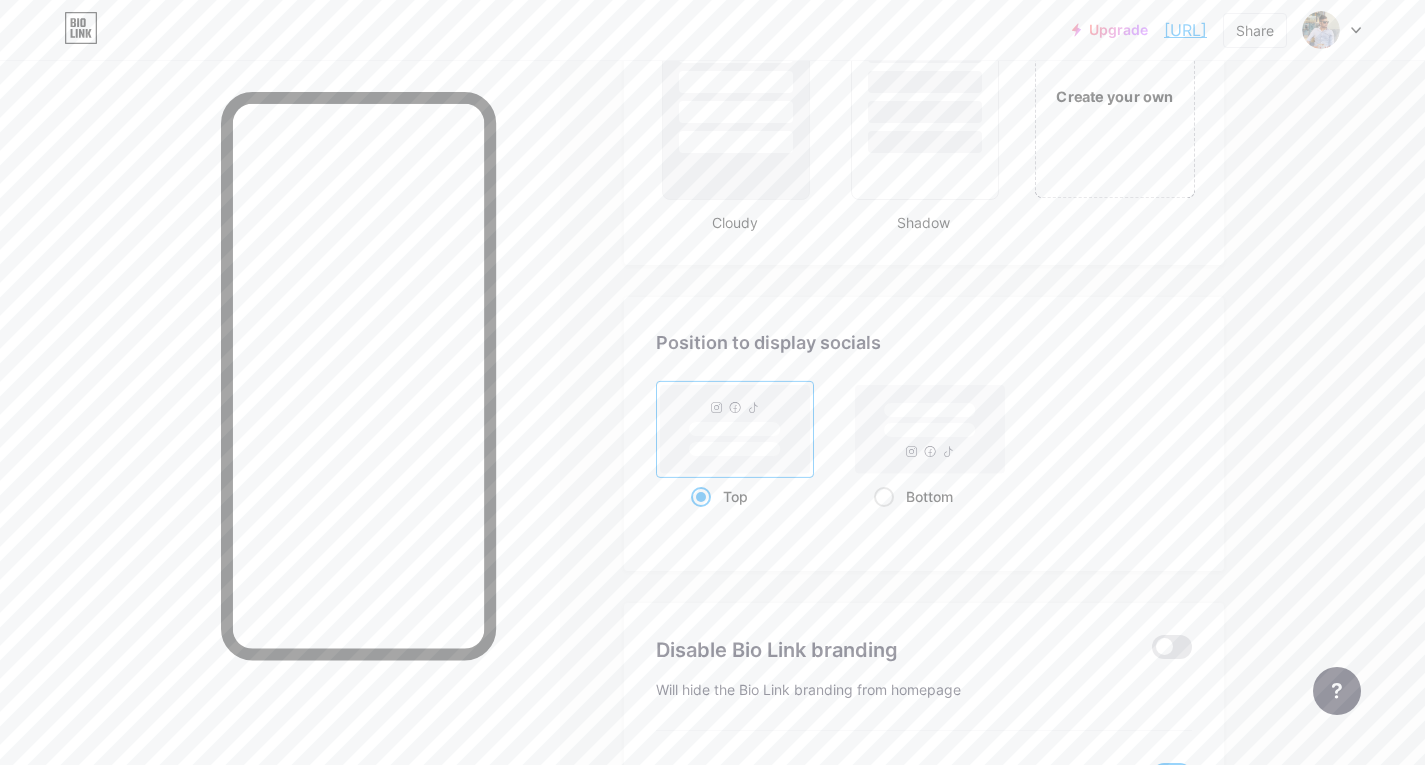 click on "Create your own" at bounding box center (1114, 95) 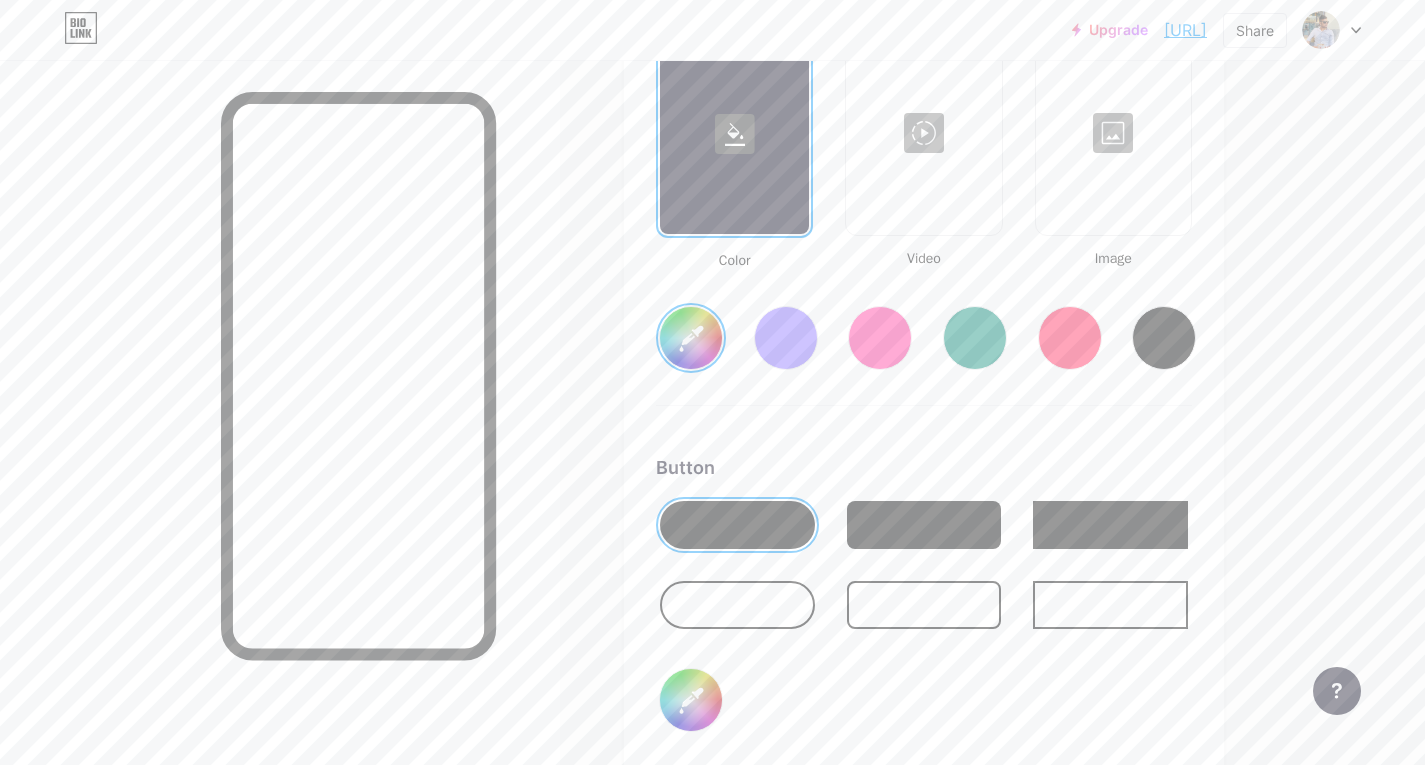 scroll, scrollTop: 2789, scrollLeft: 0, axis: vertical 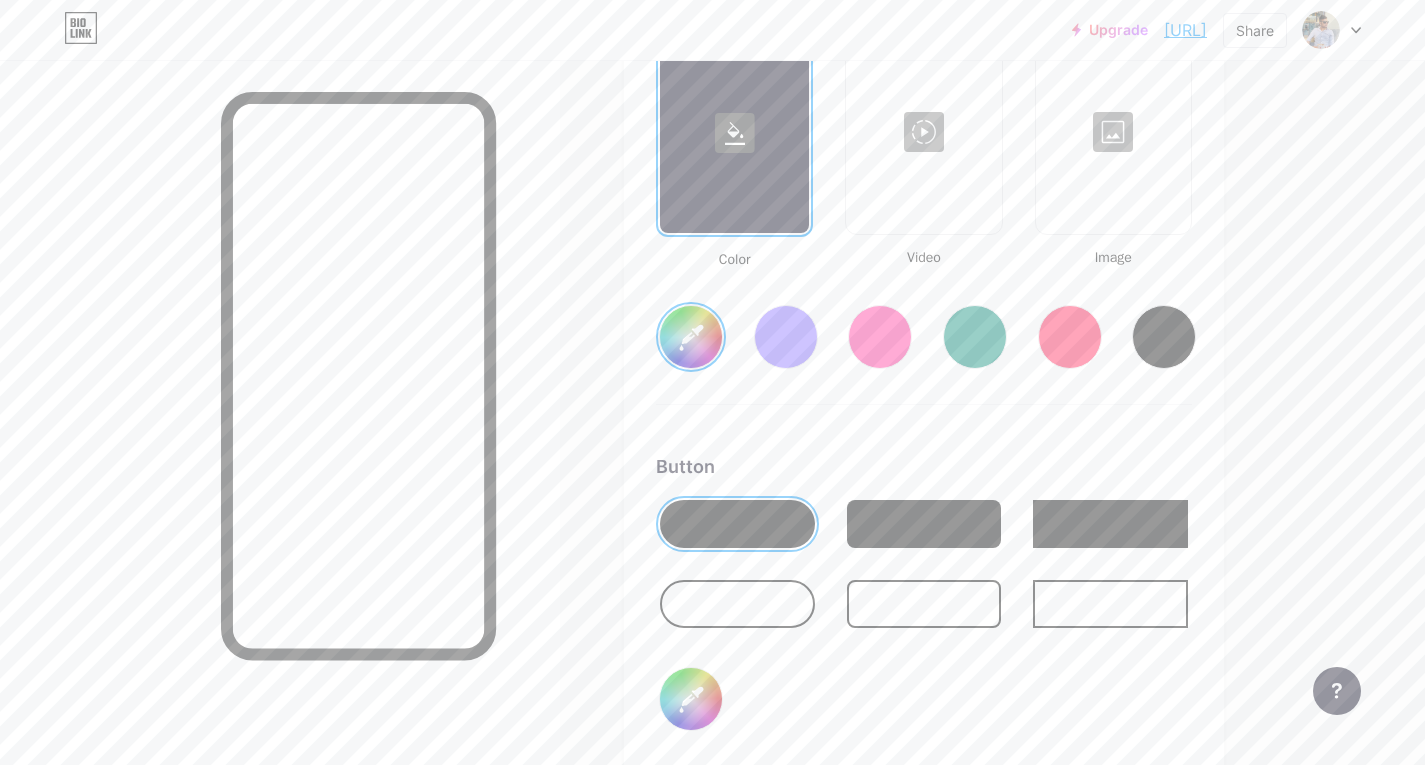 click at bounding box center [1113, 132] 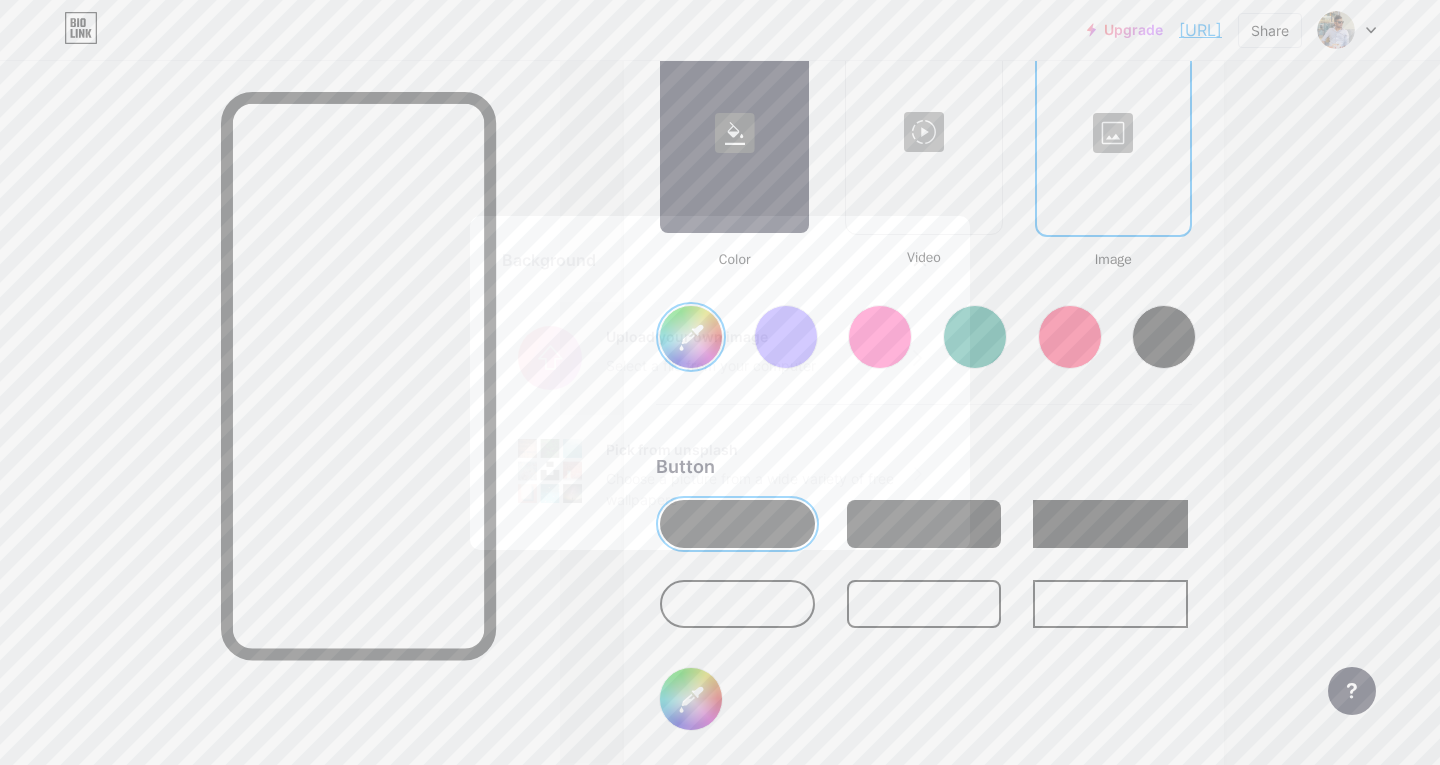 click at bounding box center [720, 358] 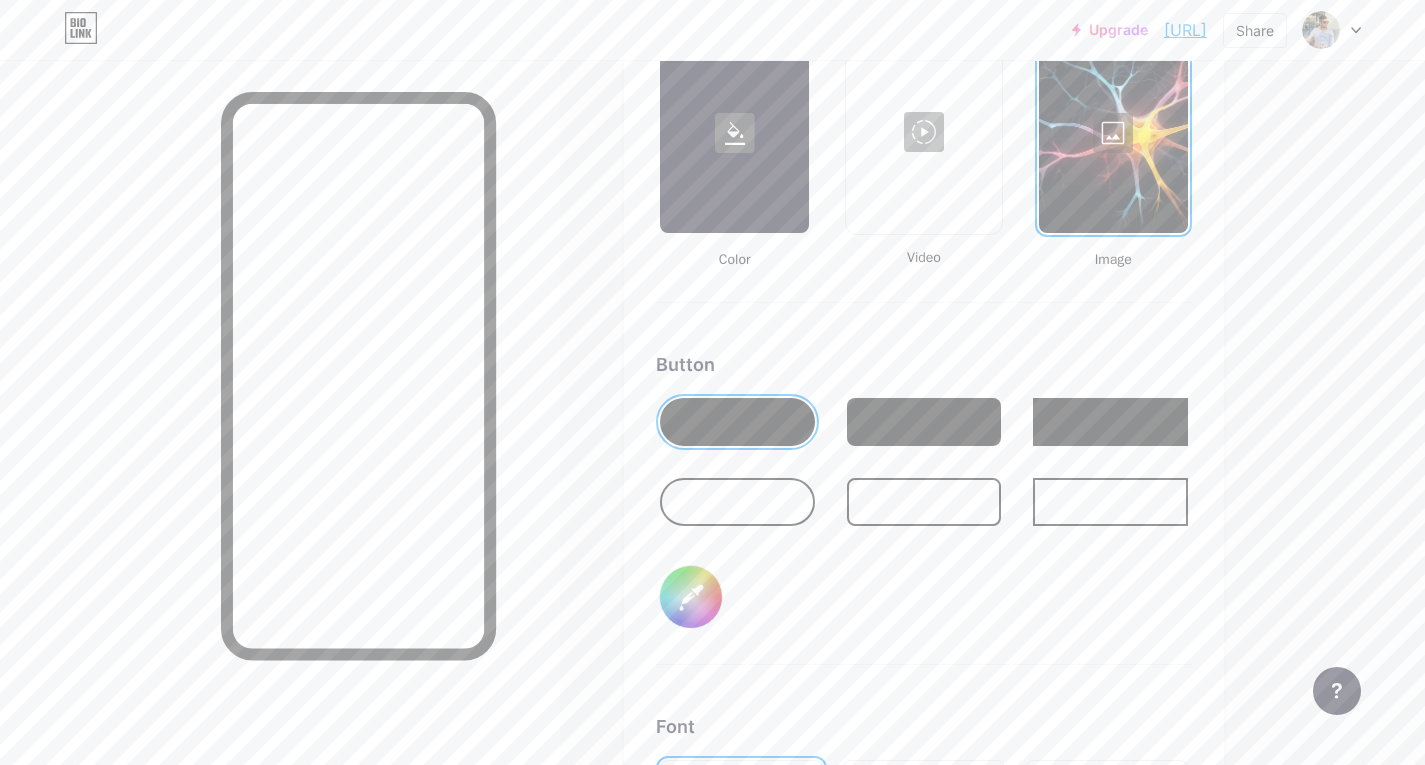 click at bounding box center [734, 133] 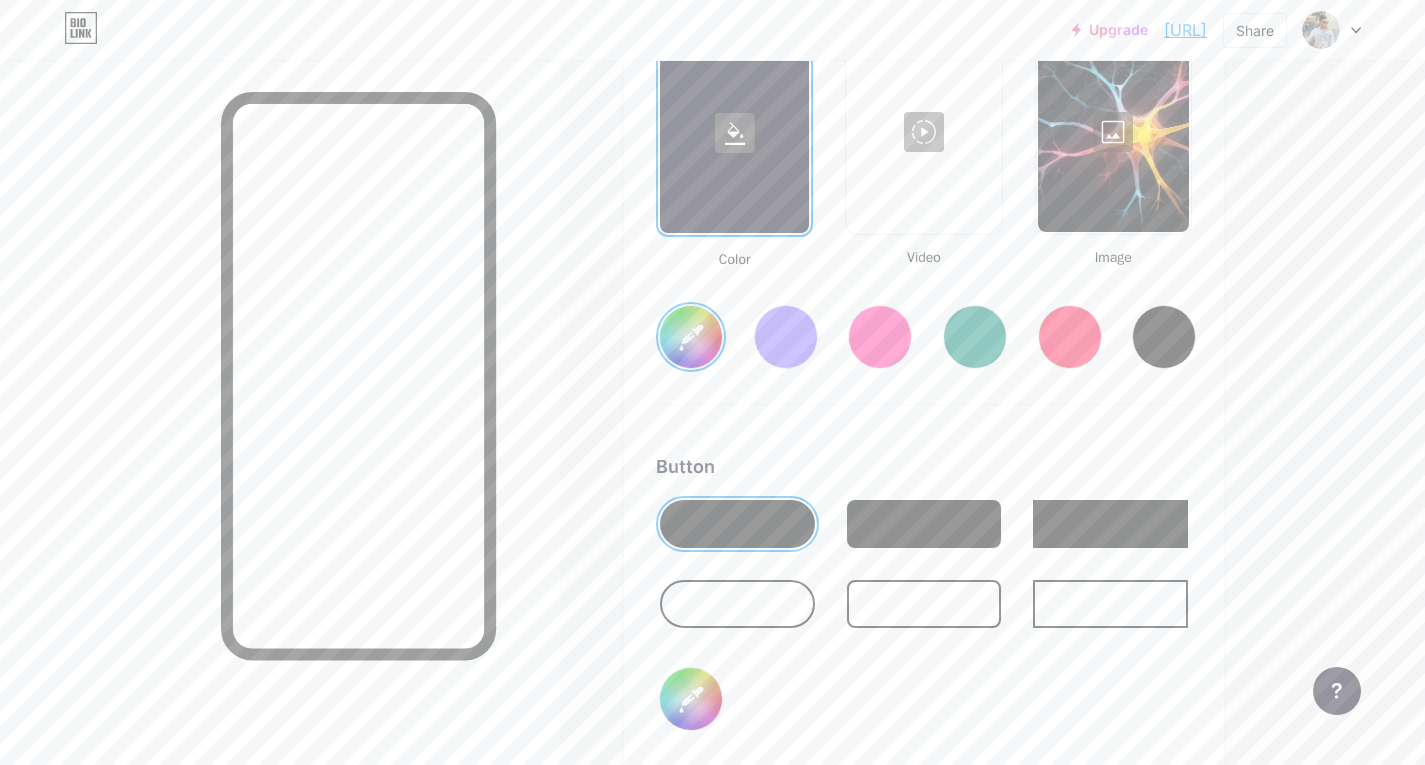 click at bounding box center [786, 337] 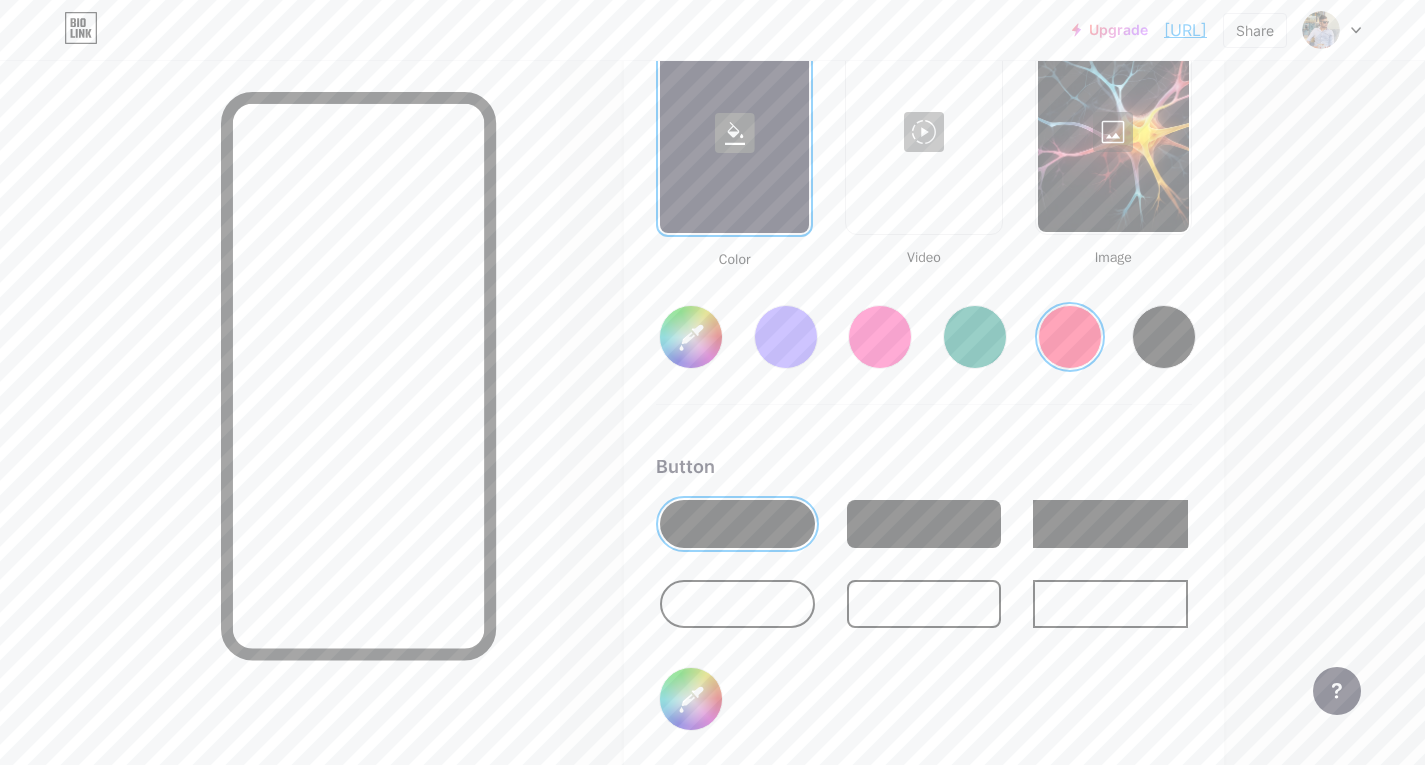 click on "#ff1f54" at bounding box center [691, 337] 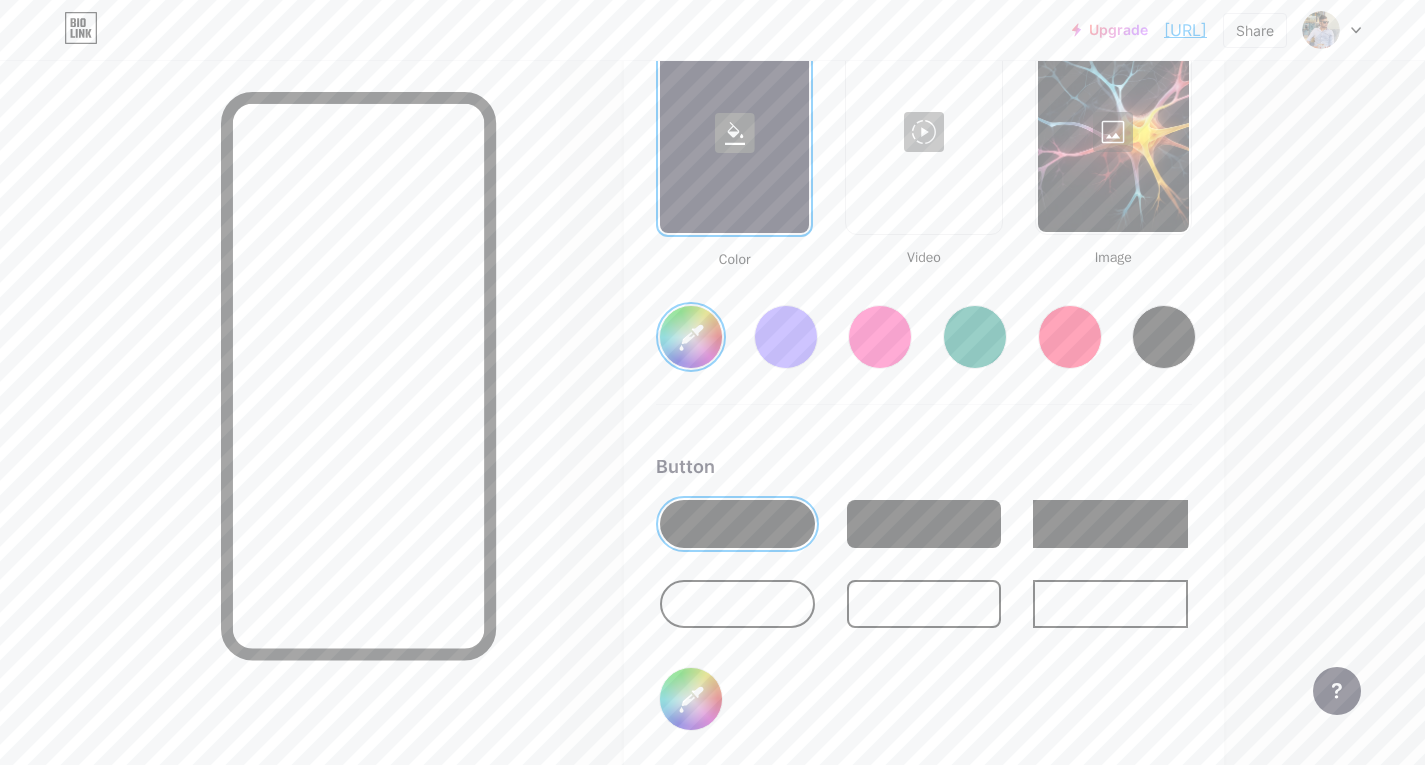 type on "[COLOR]" 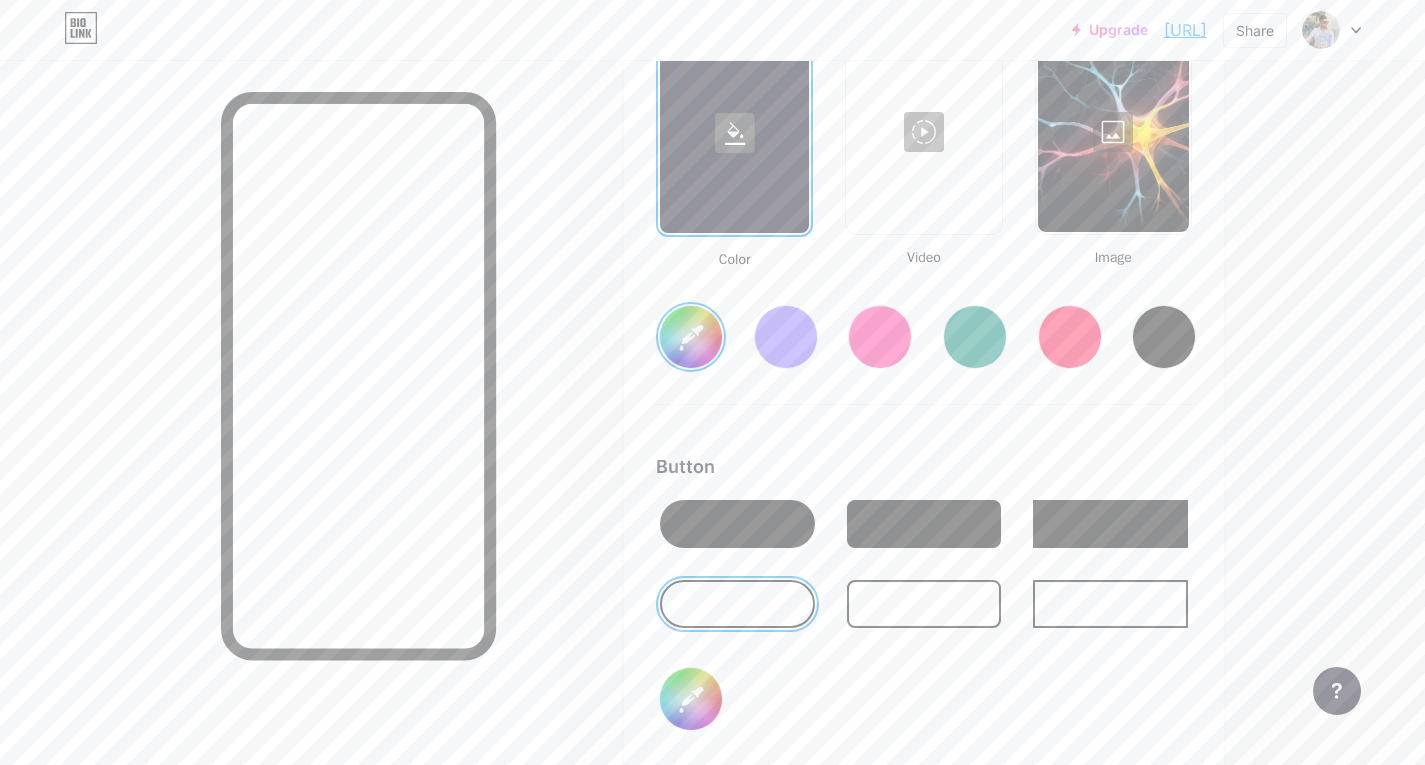 click at bounding box center [737, 524] 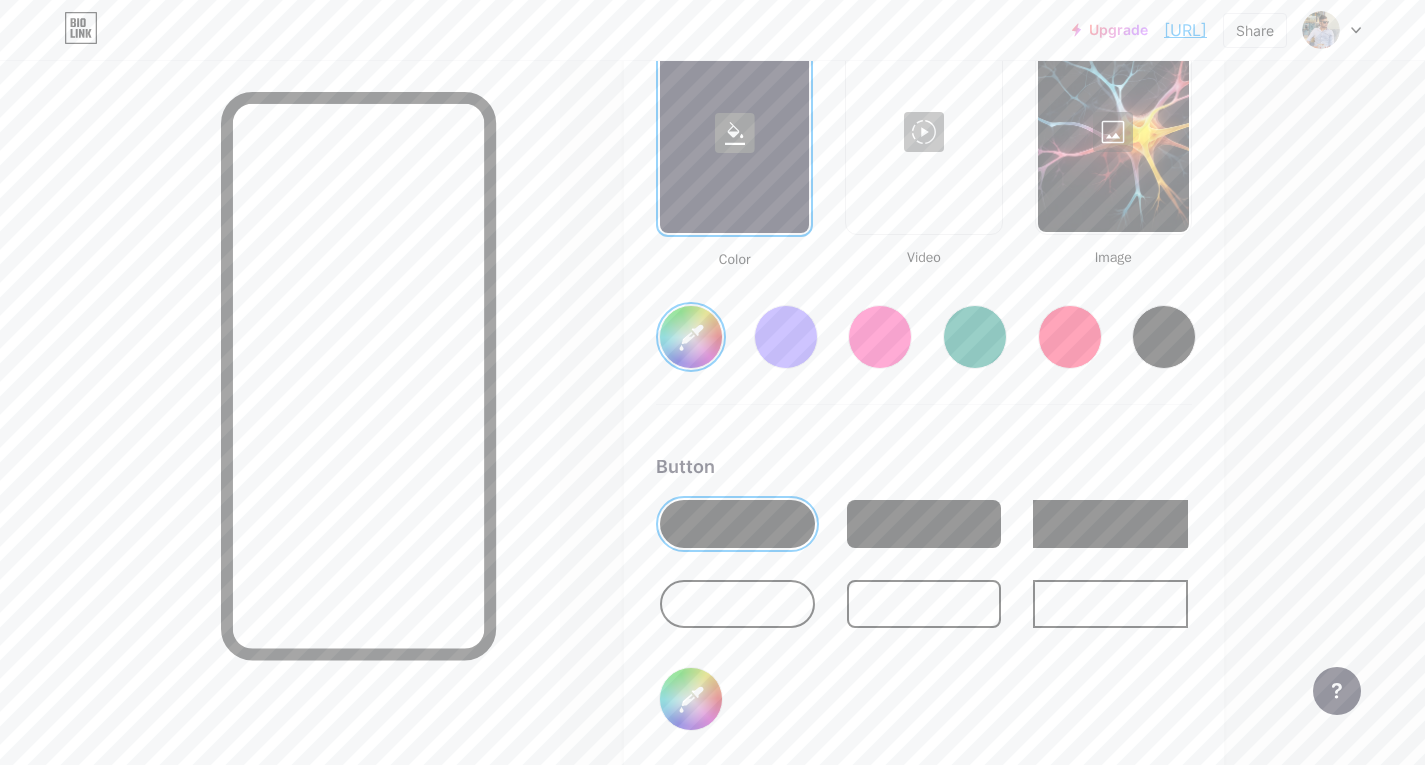 click on "#000000" at bounding box center (691, 699) 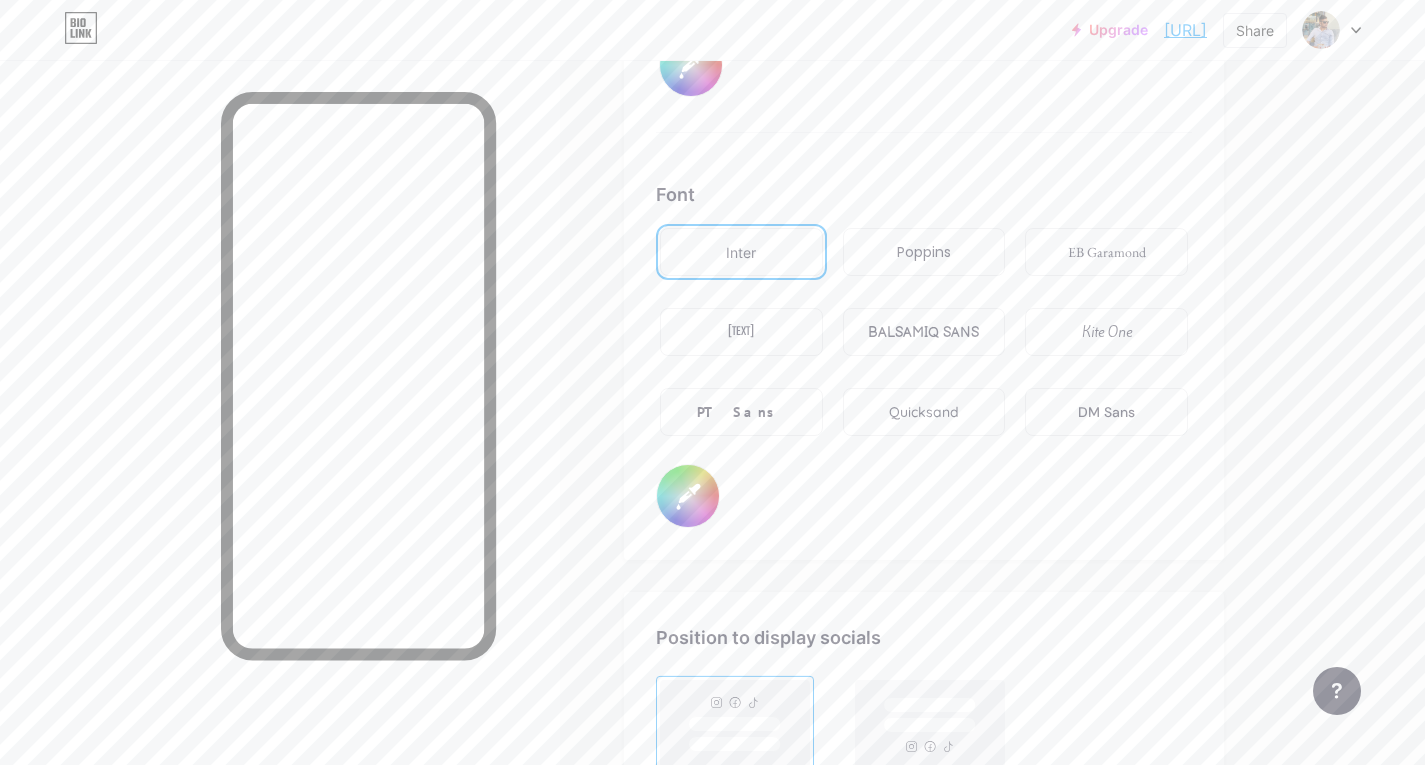 scroll, scrollTop: 3424, scrollLeft: 0, axis: vertical 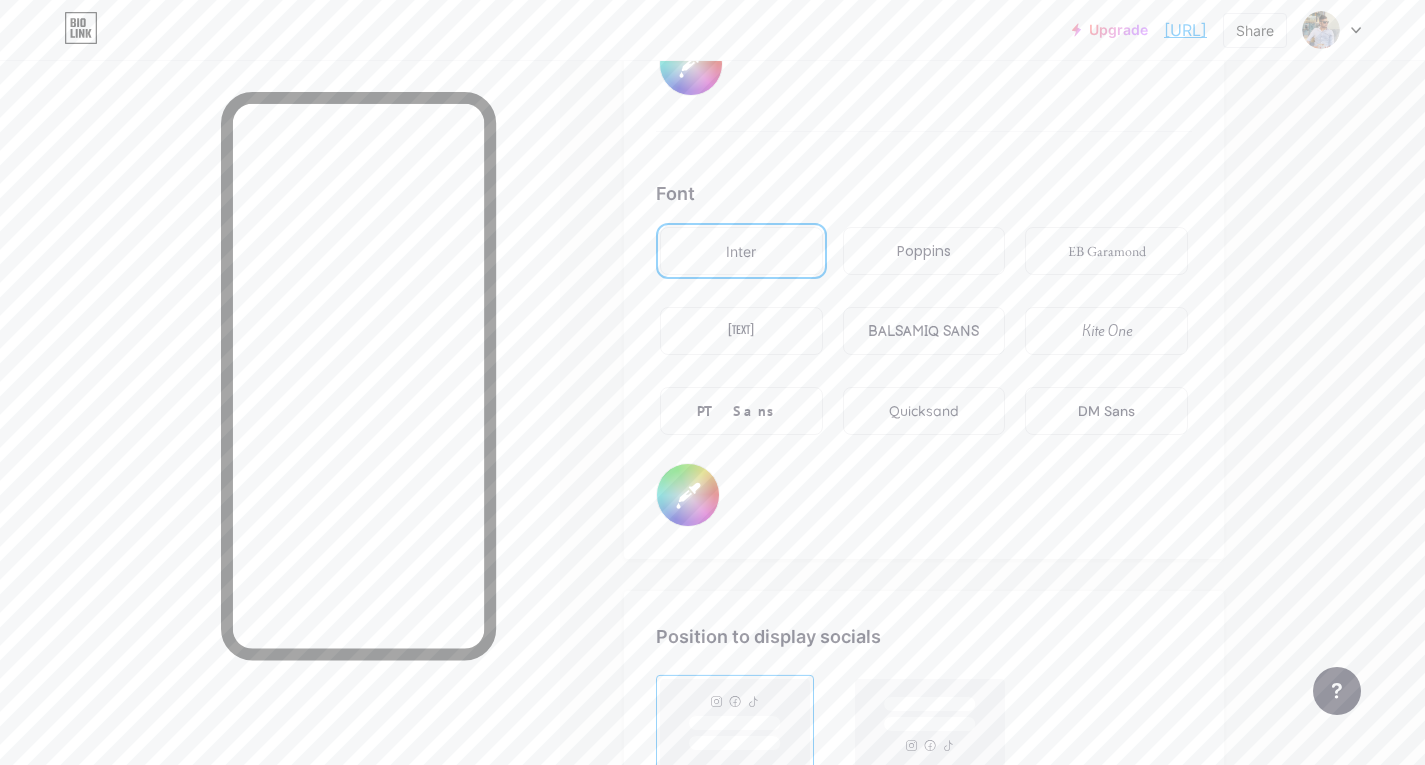 click on "PT Sans" at bounding box center (924, 251) 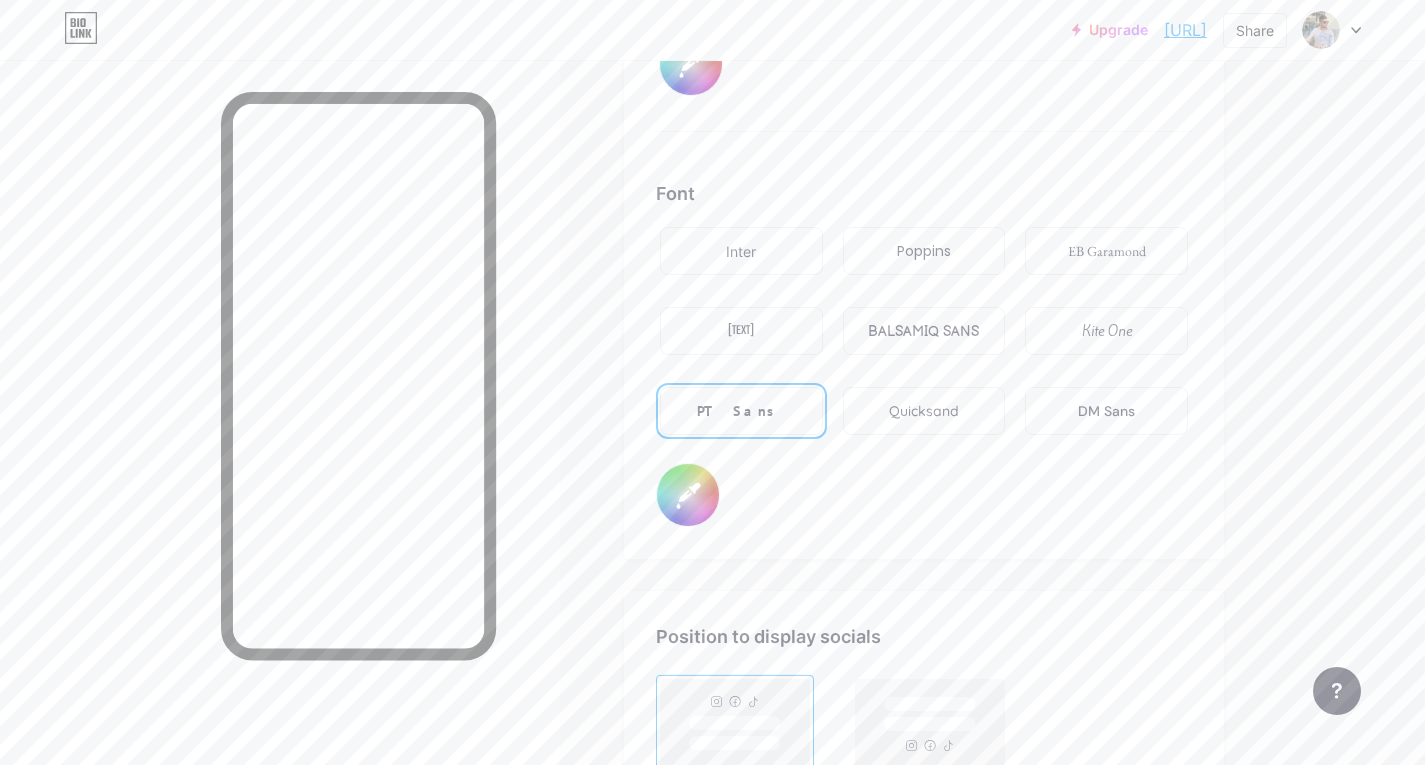 click on "BALSAMIQ SANS" at bounding box center [741, 251] 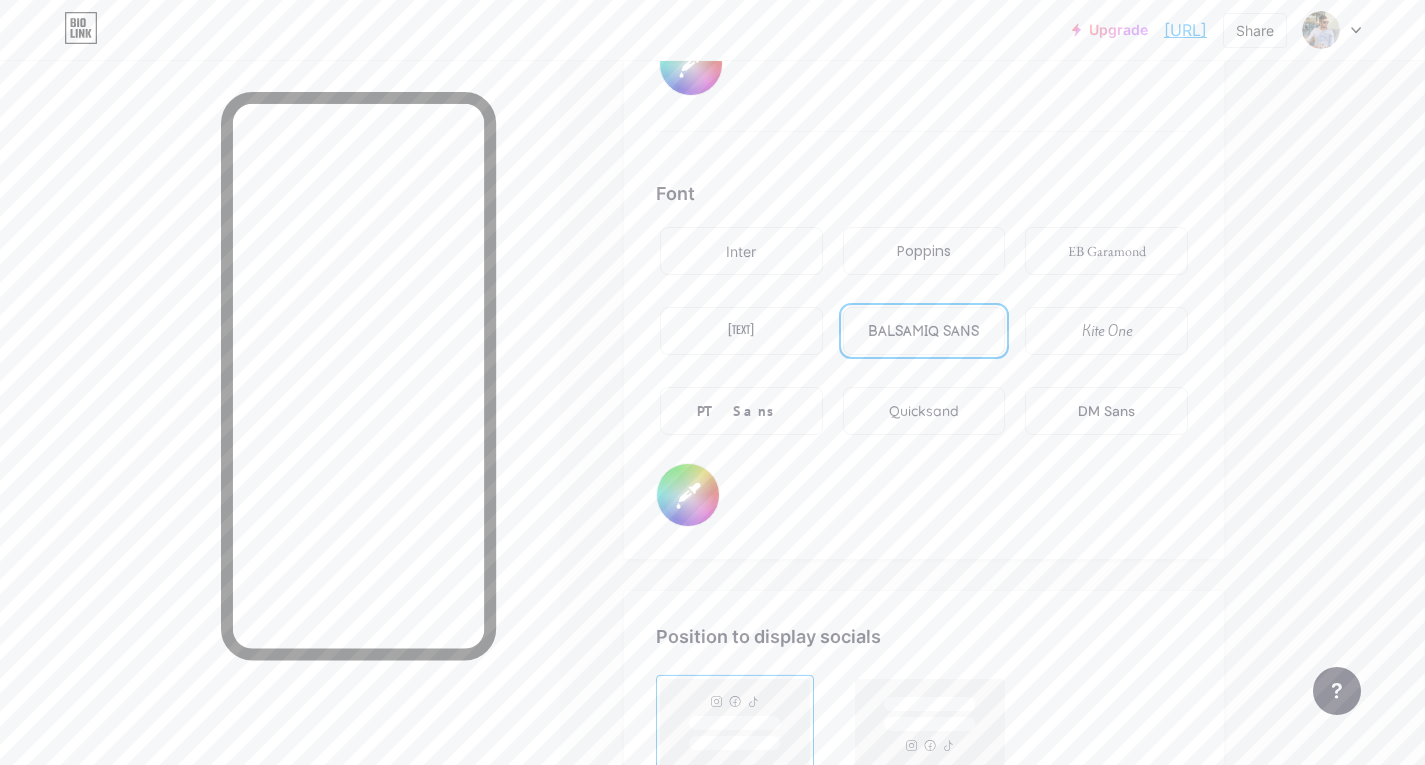 click on "DM Sans" at bounding box center (741, 251) 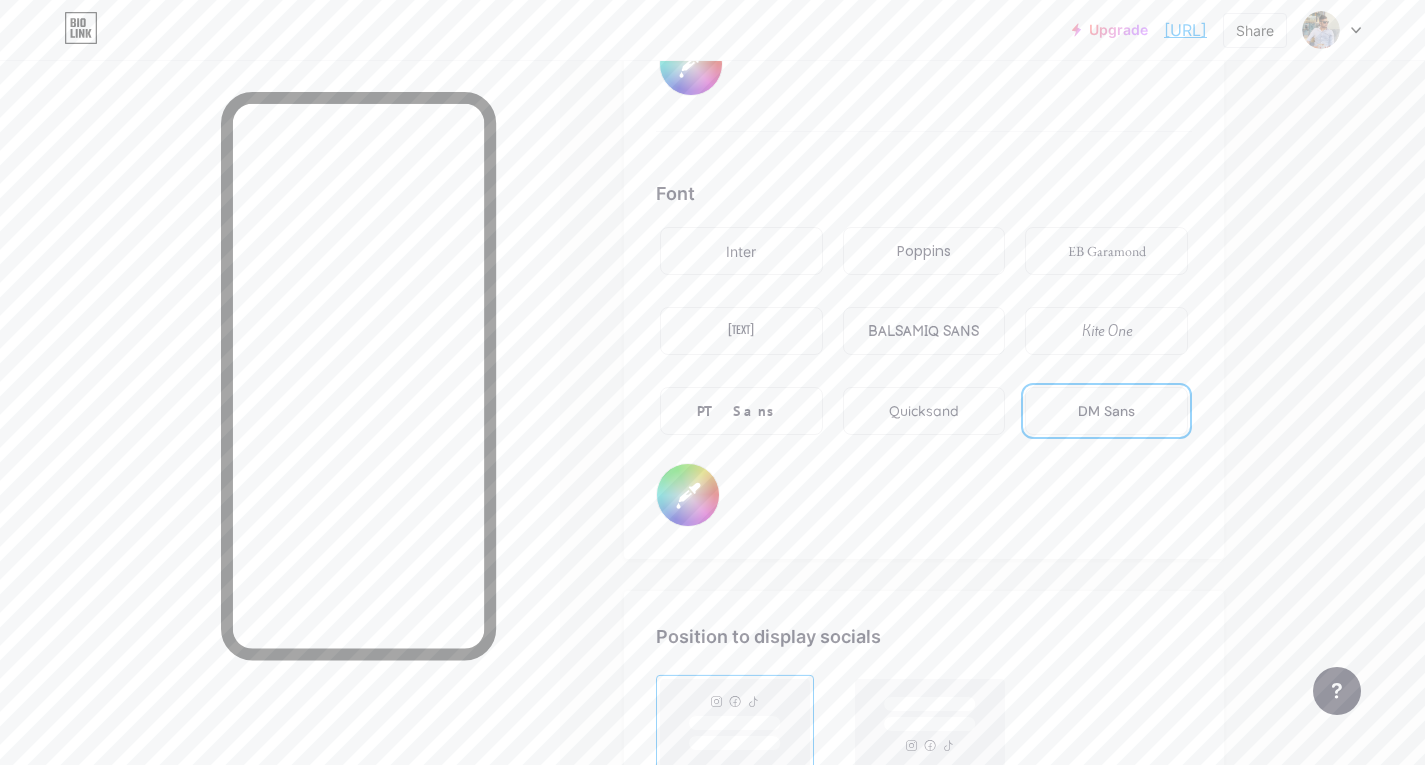 click on "Quicksand" at bounding box center (741, 251) 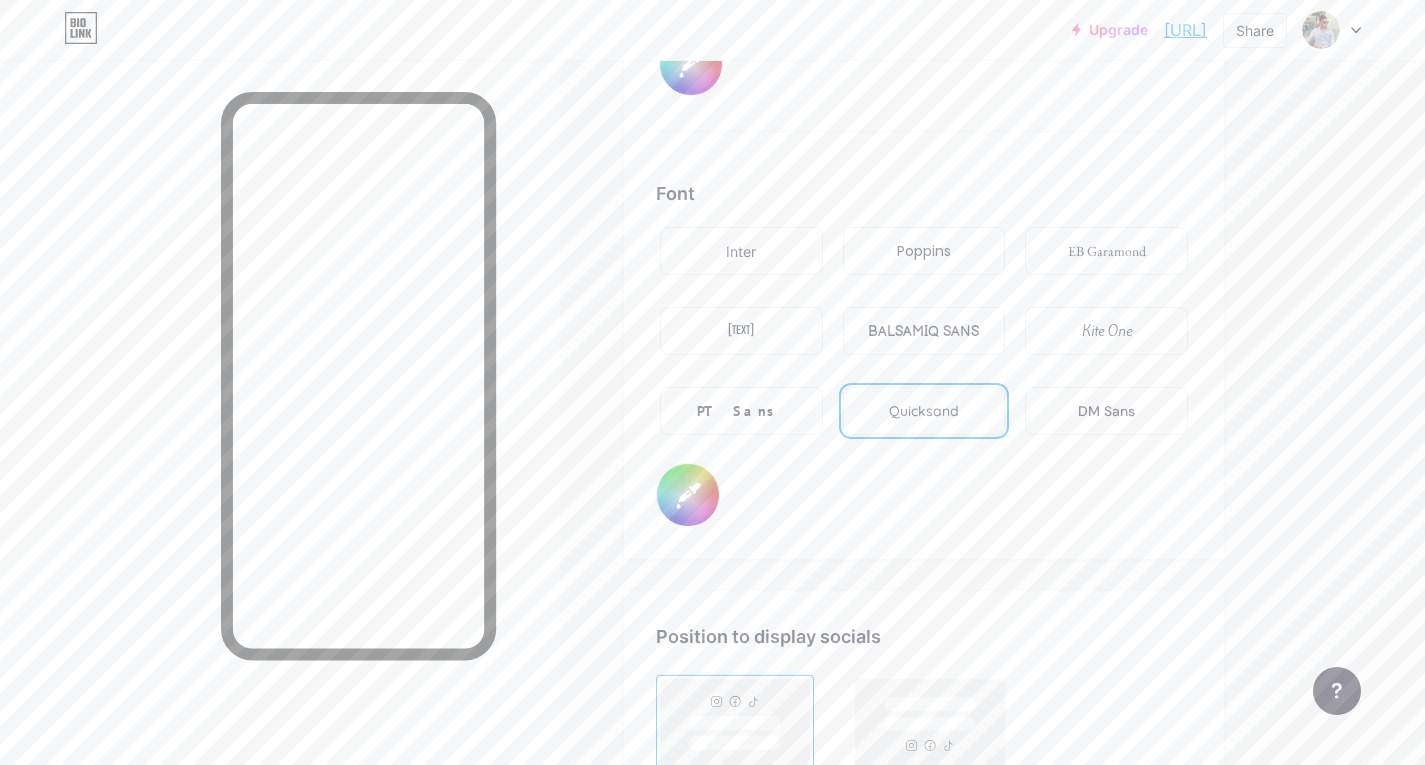 click on "EB Garamond" at bounding box center [741, 251] 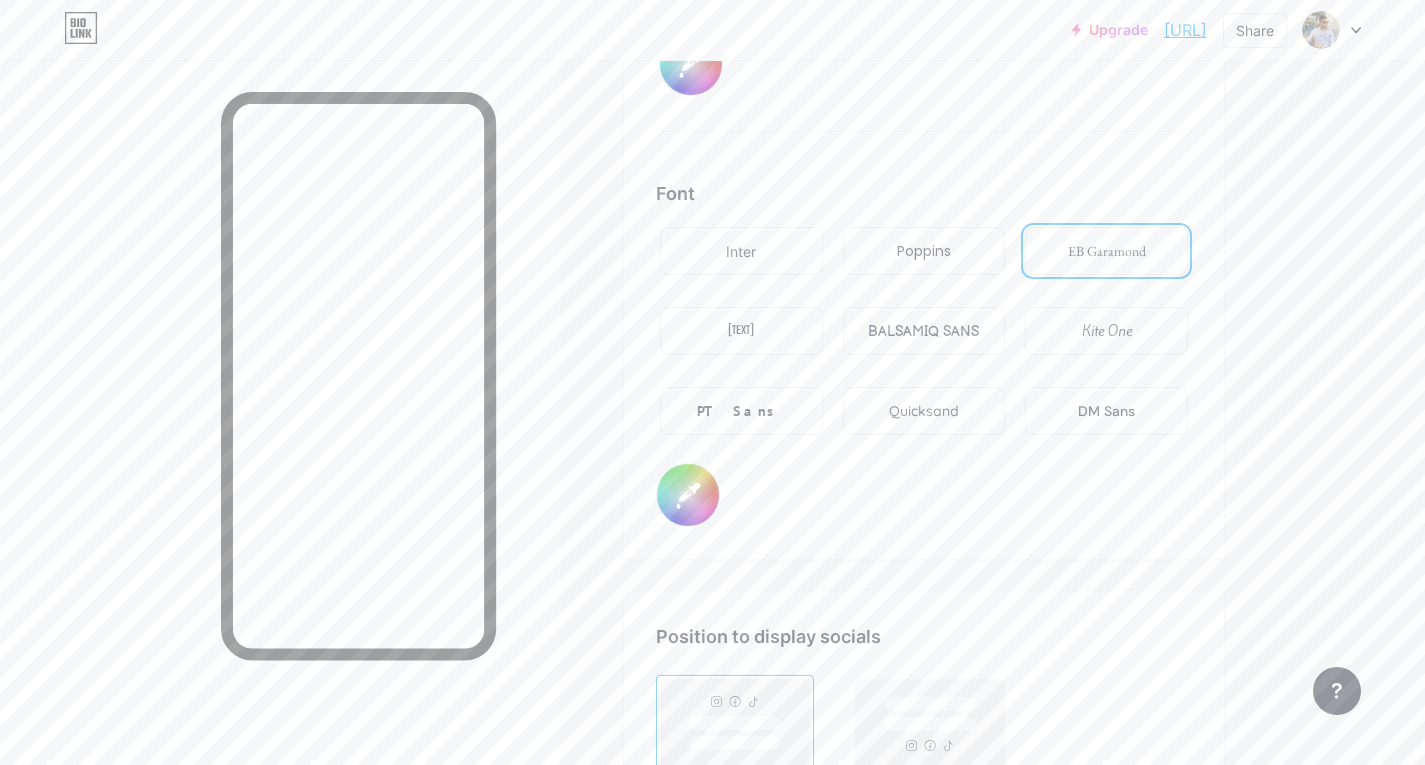 click on "PT Sans" at bounding box center (741, 251) 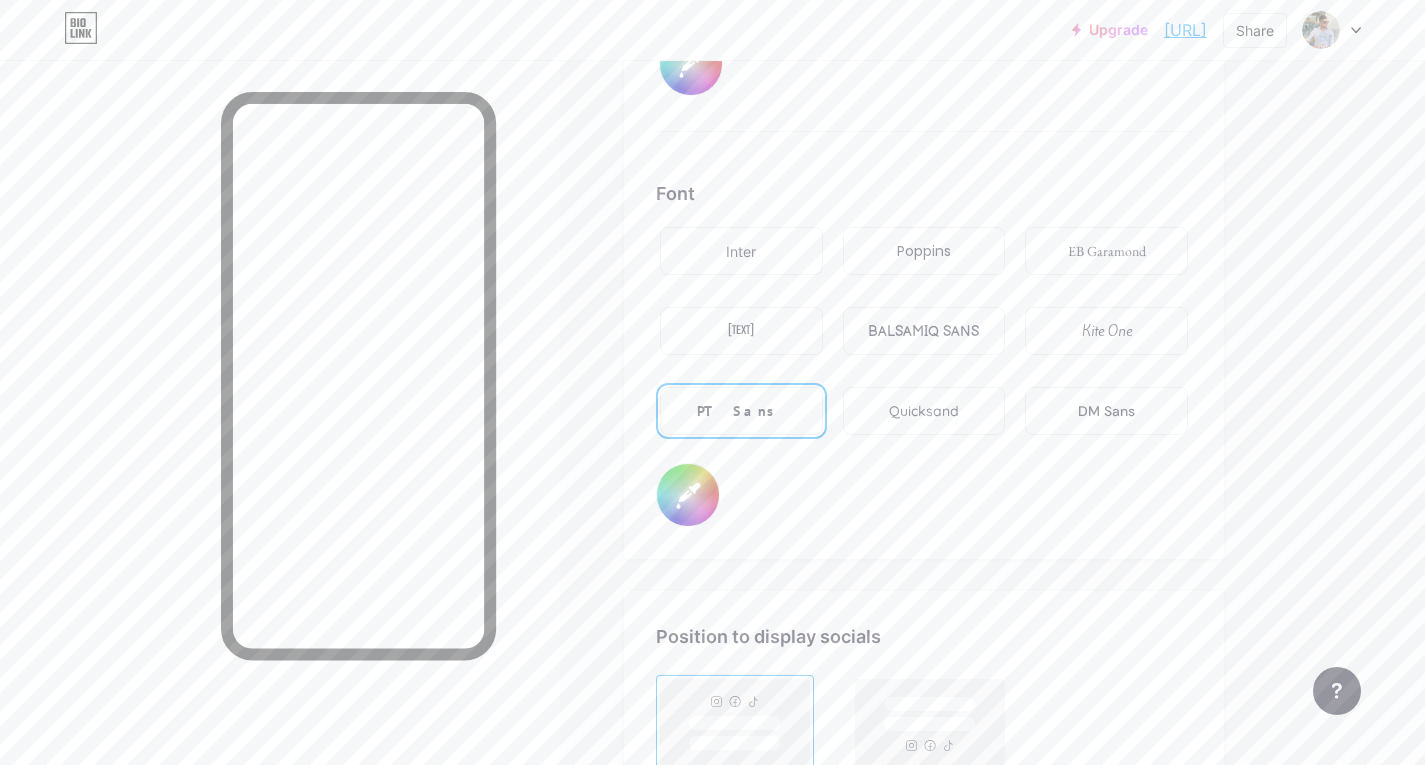 click on "[TEXT]" at bounding box center [741, 251] 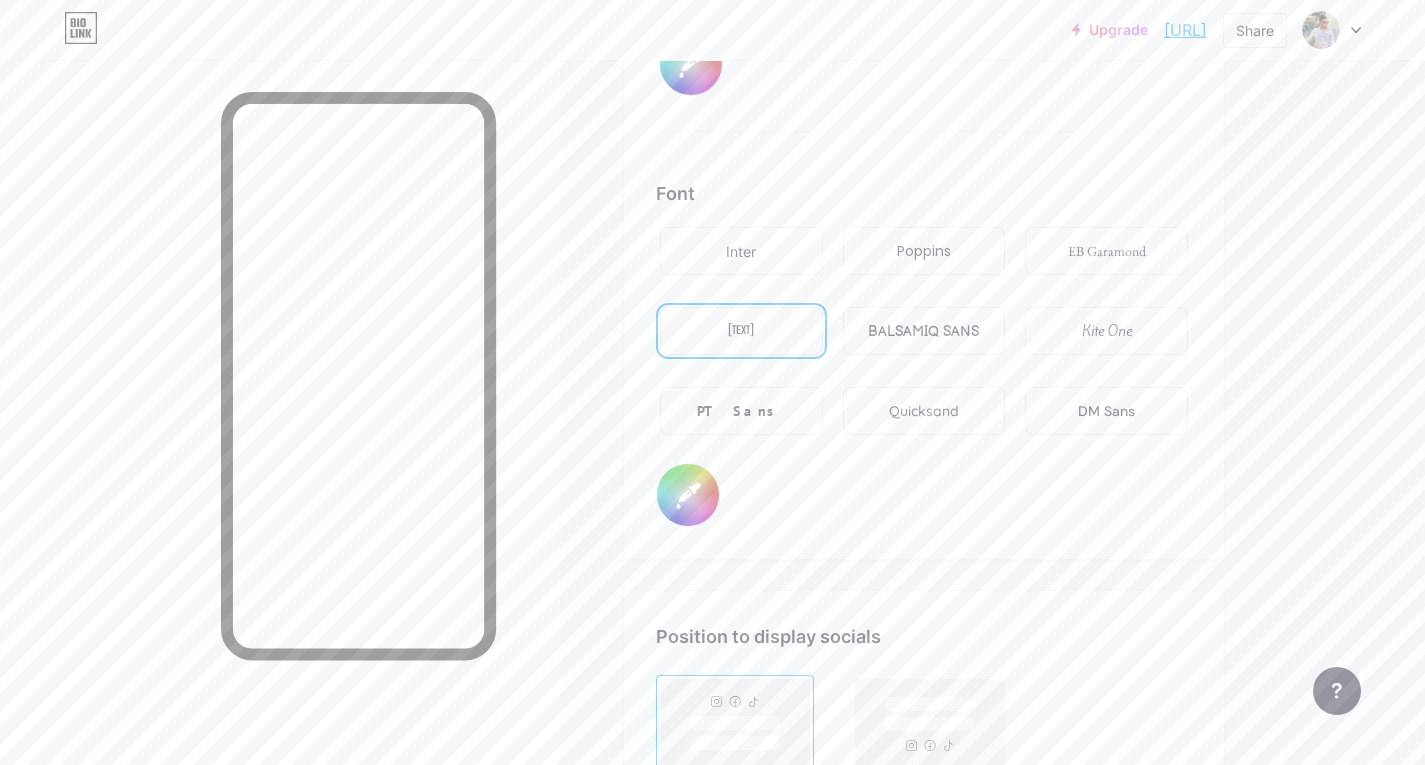 click on "Poppins" at bounding box center (741, 251) 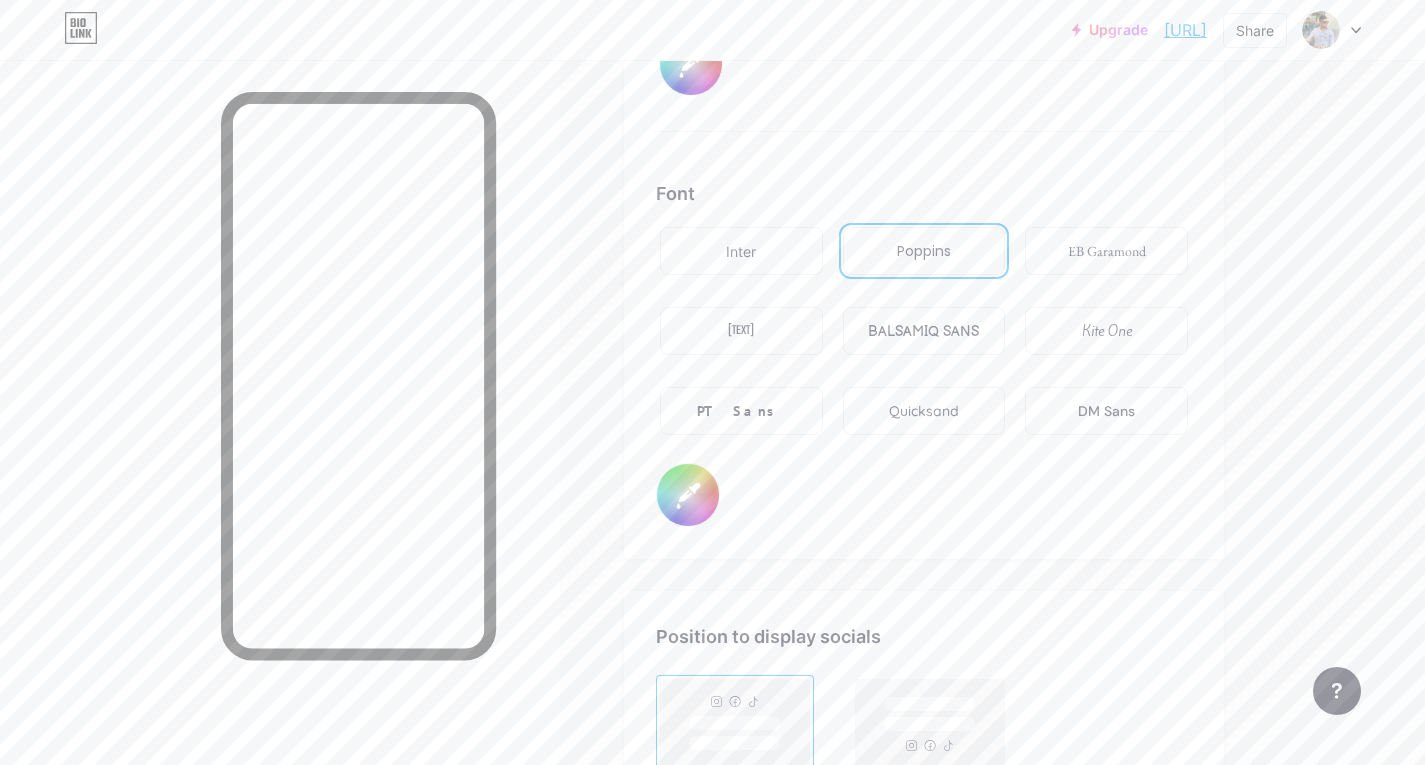 click on "Inter" at bounding box center (741, 251) 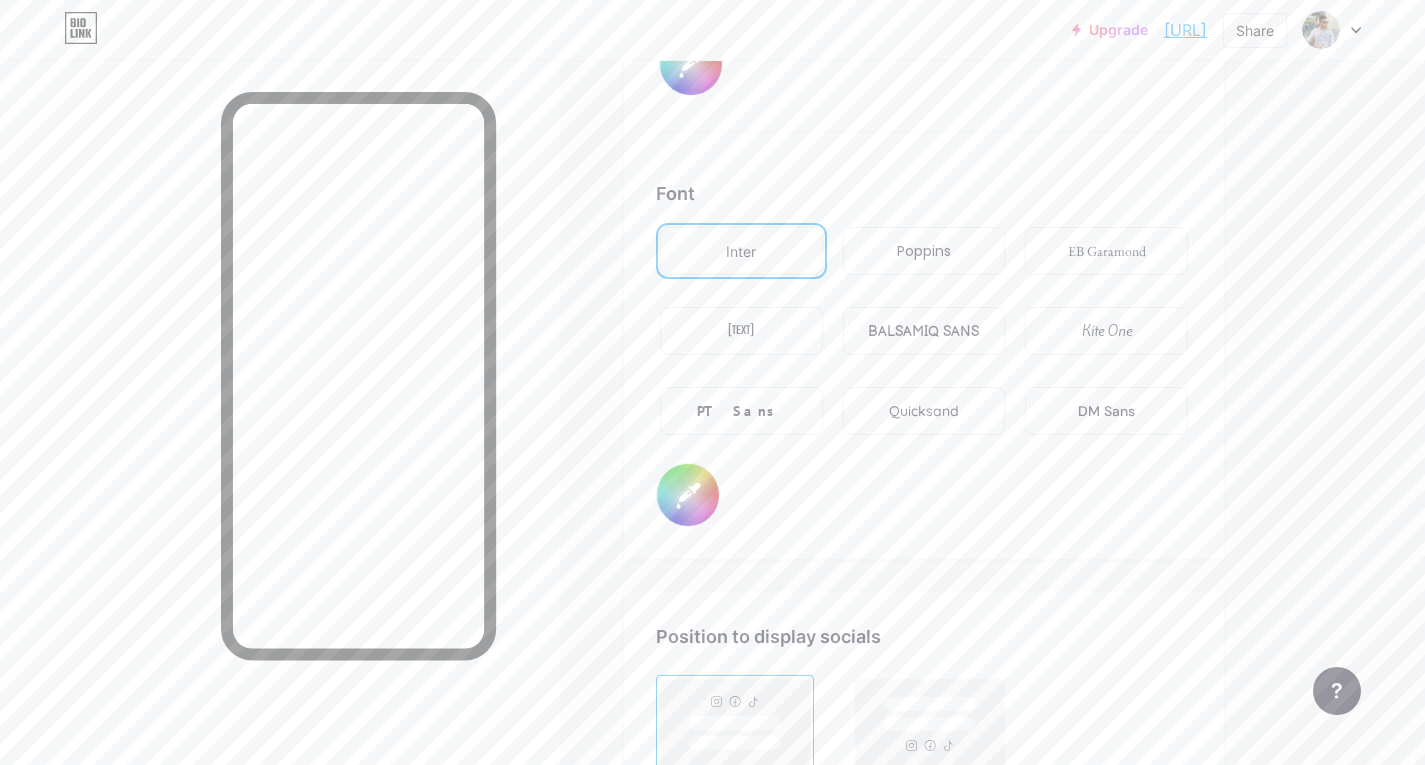 click on "PT Sans" at bounding box center (924, 251) 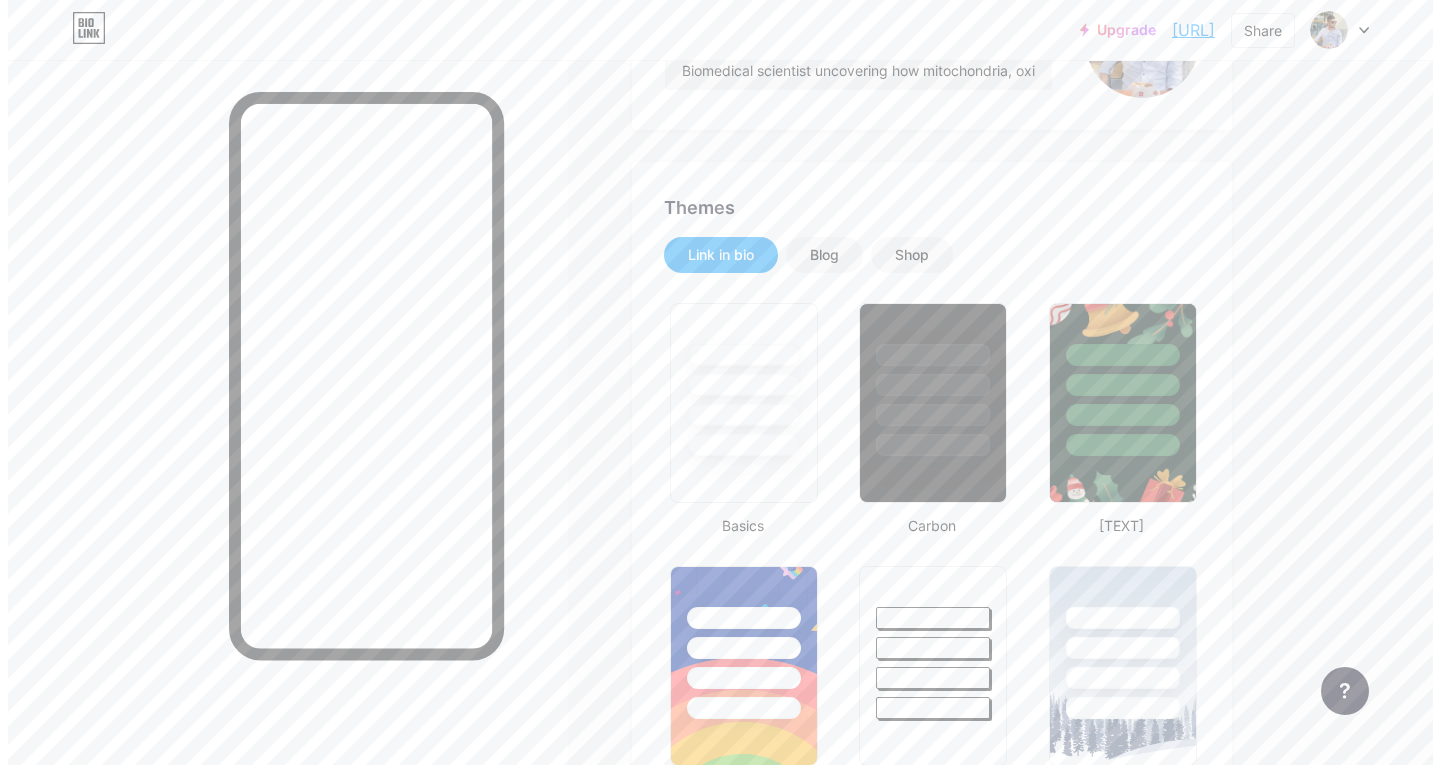 scroll, scrollTop: 0, scrollLeft: 0, axis: both 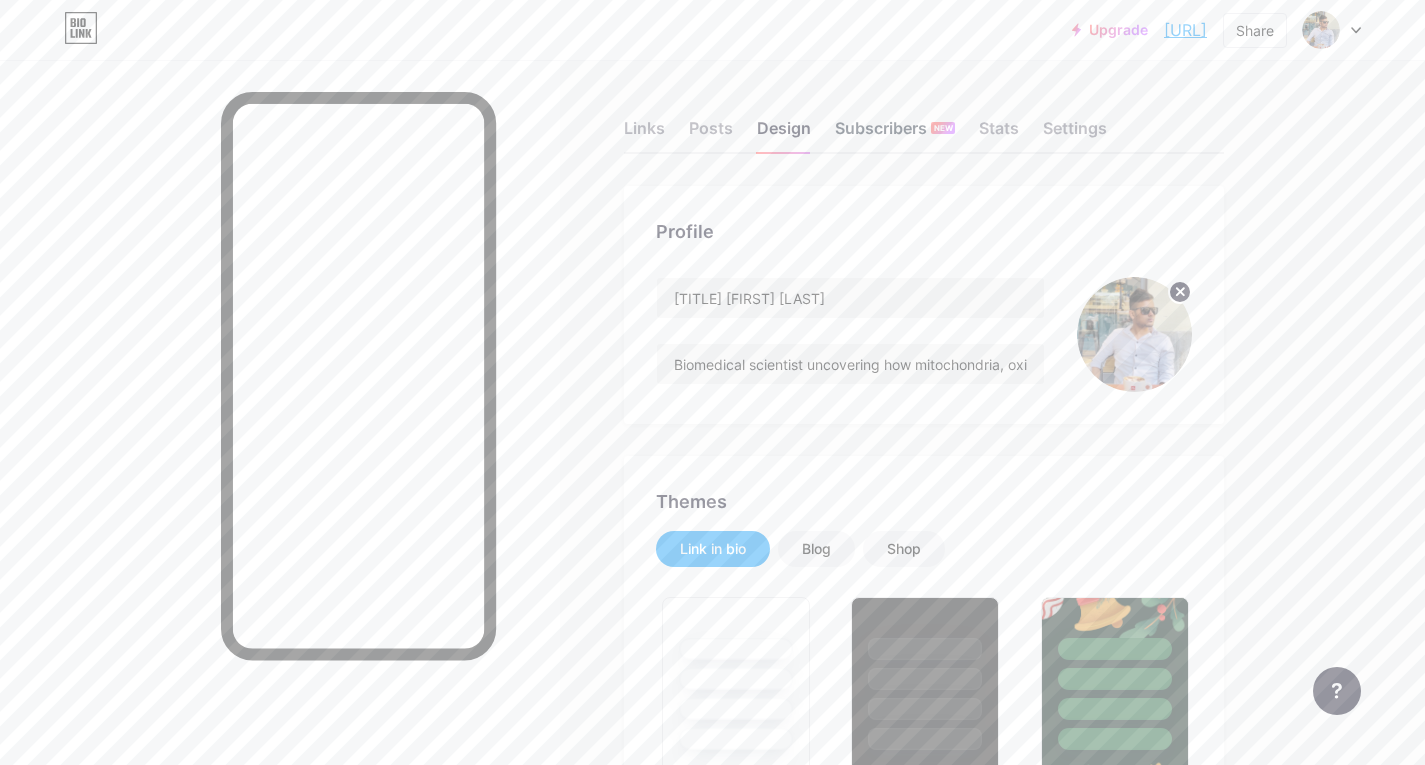 click on "Subscribers
NEW" at bounding box center (895, 134) 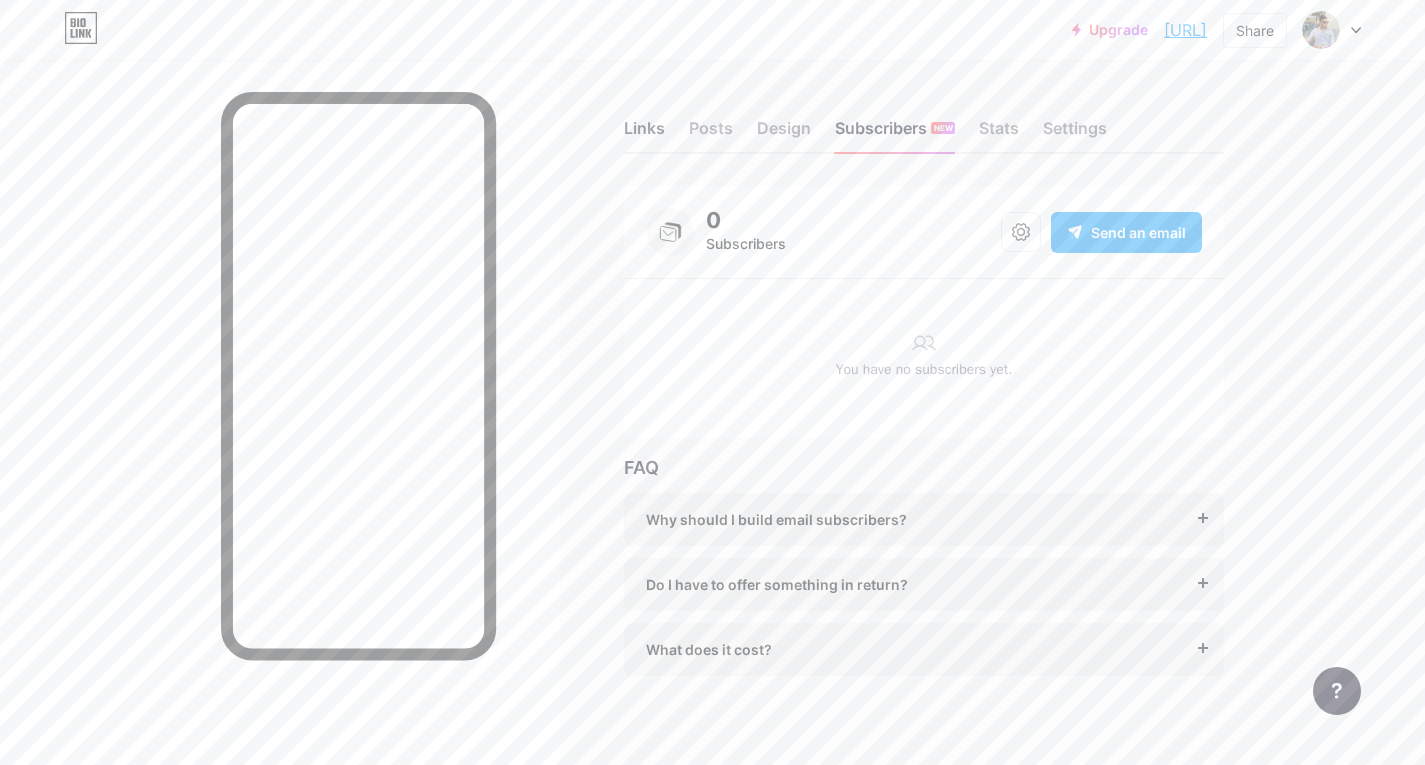 click on "Links" at bounding box center [644, 134] 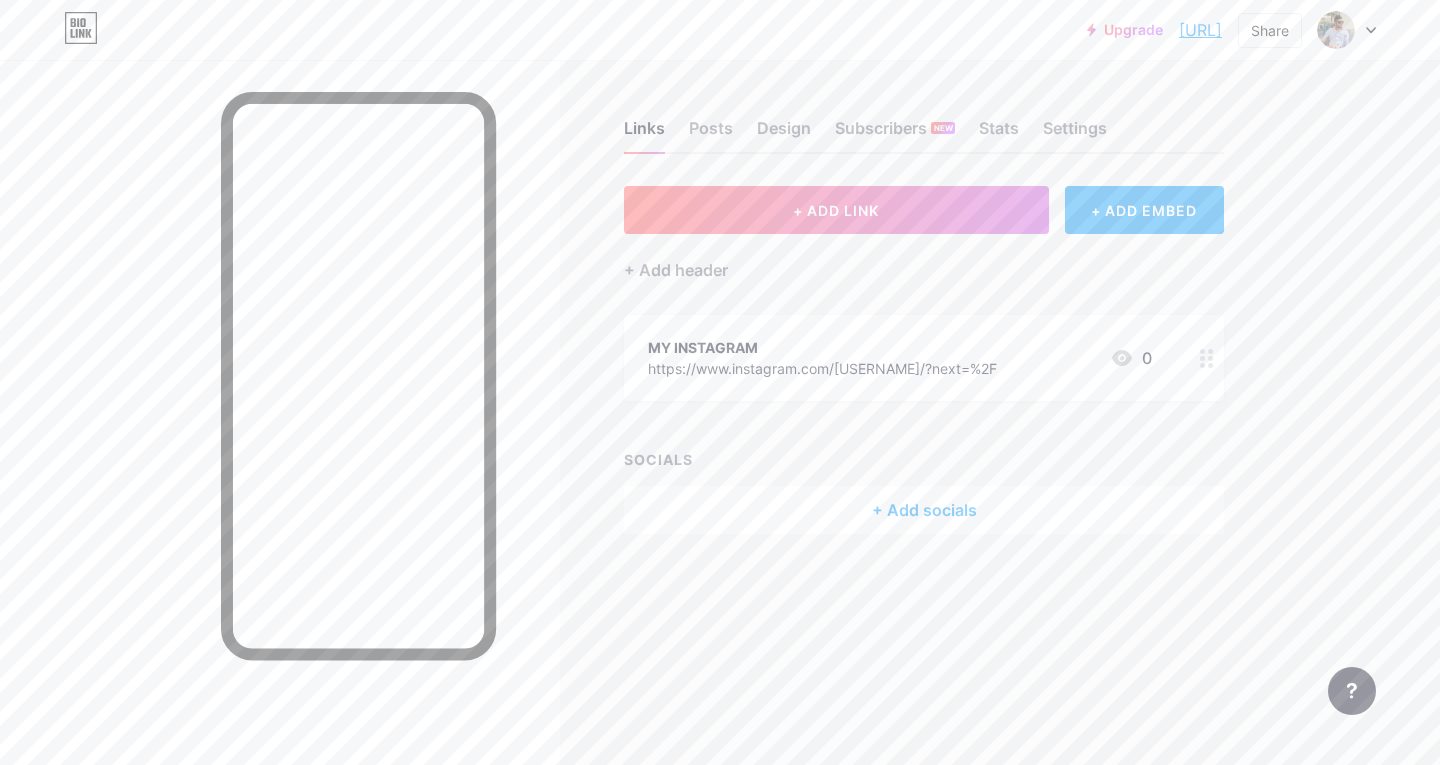click on "https://www.instagram.com/[USERNAME]/?next=%2F" at bounding box center (822, 368) 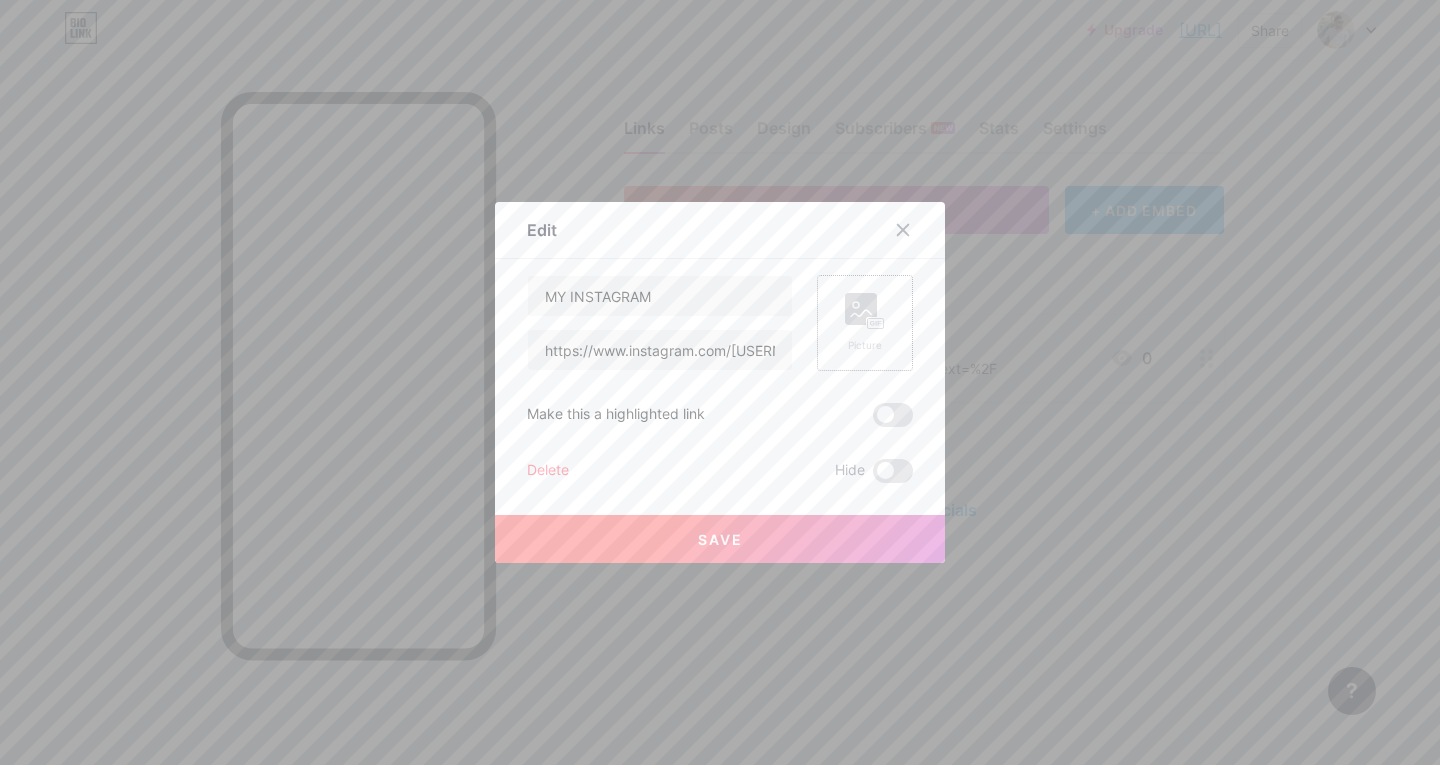 click at bounding box center (861, 313) 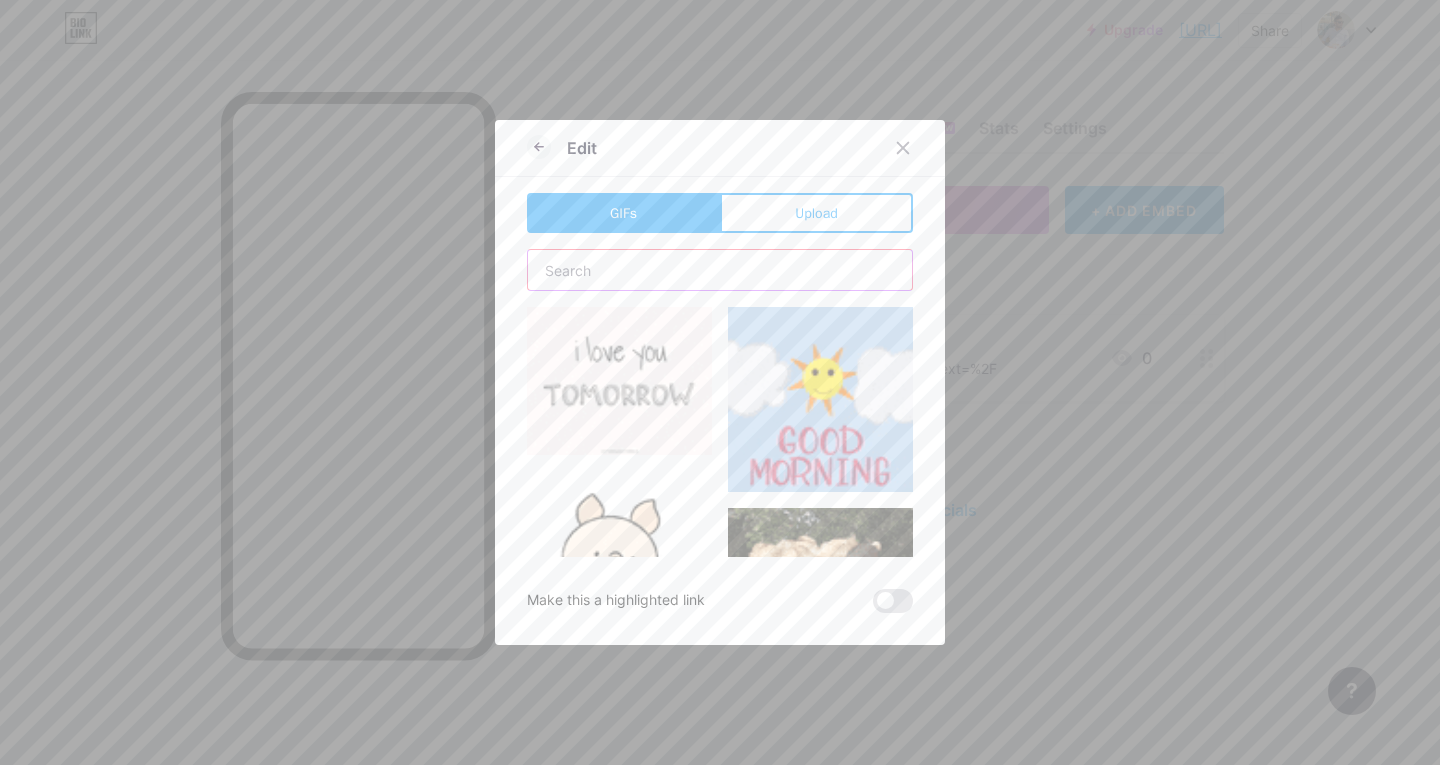click at bounding box center (720, 270) 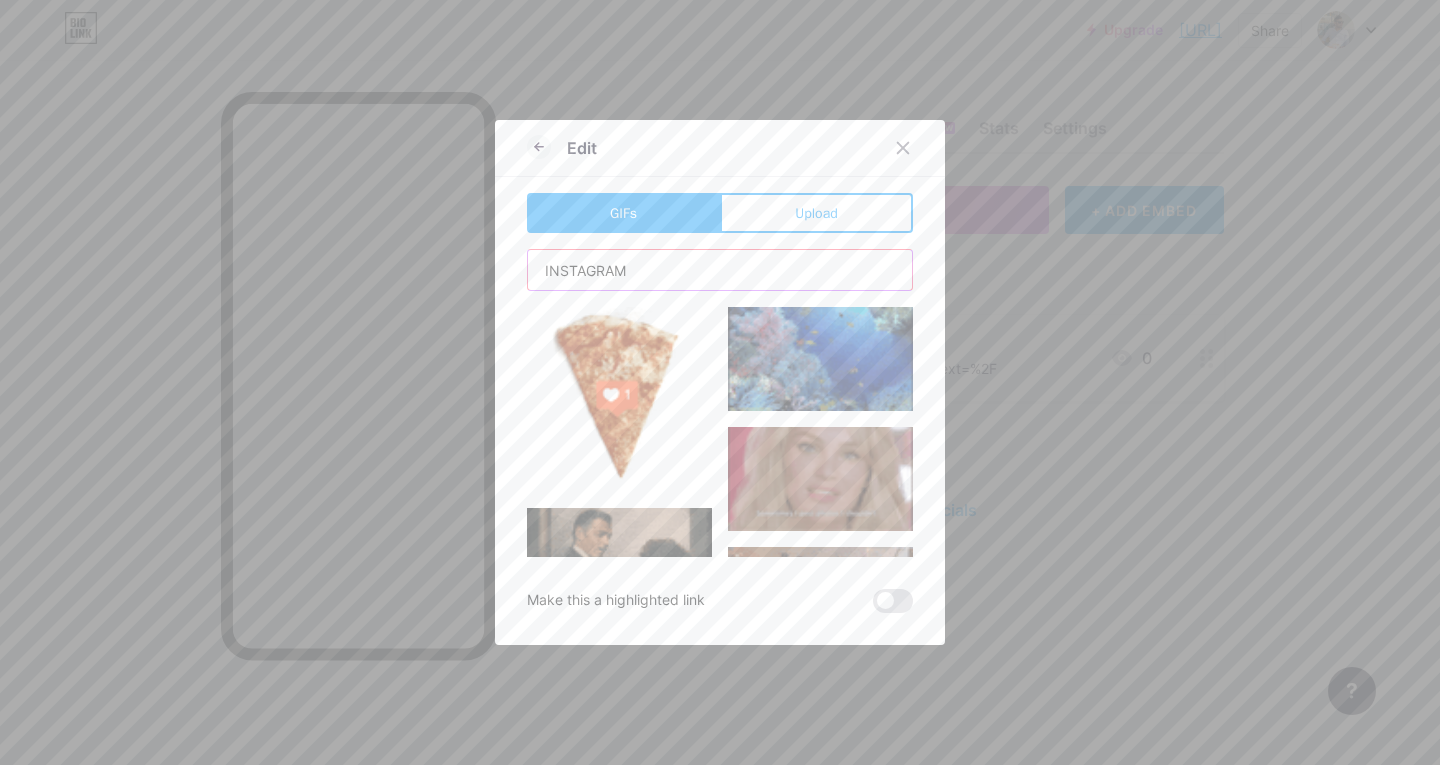 type on "INSTAGRAM" 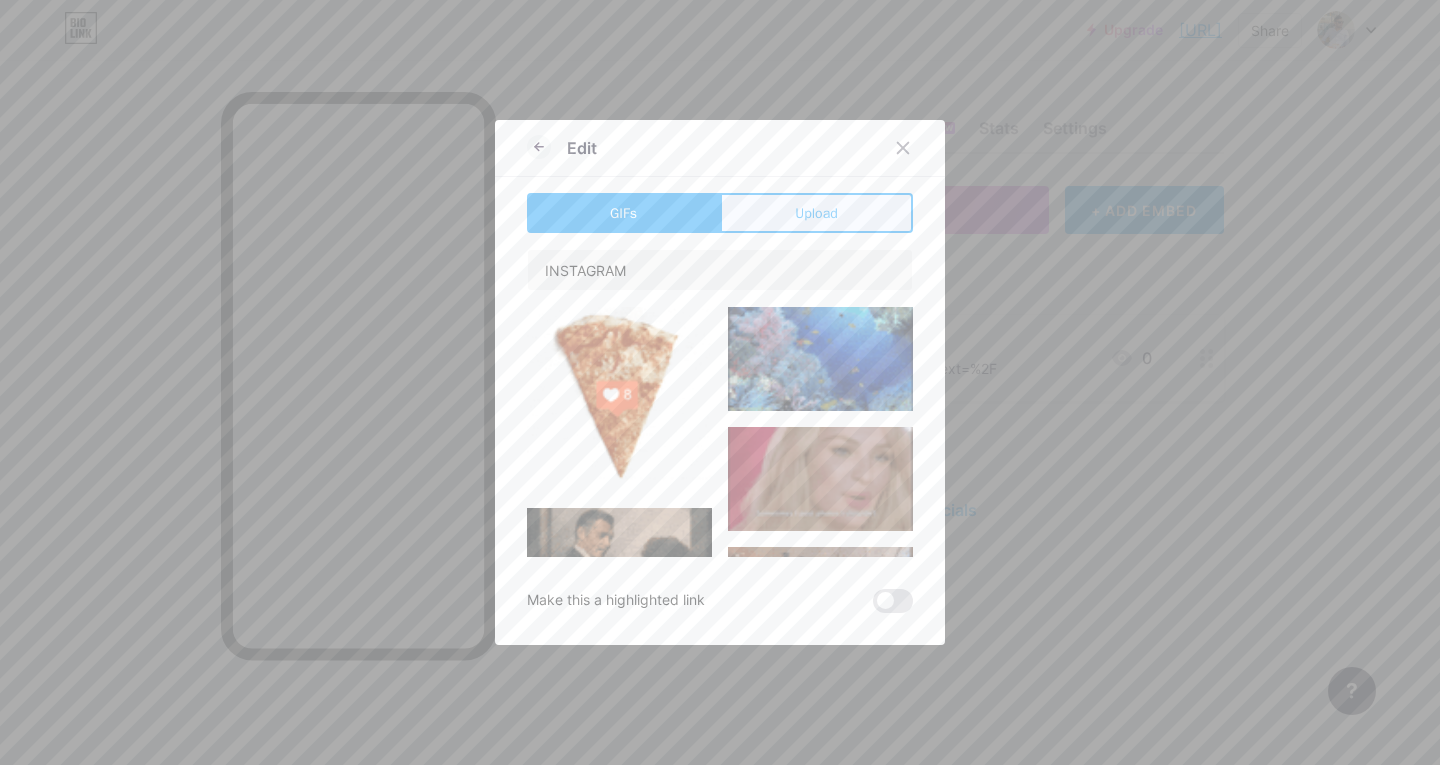 click on "Upload" at bounding box center (816, 213) 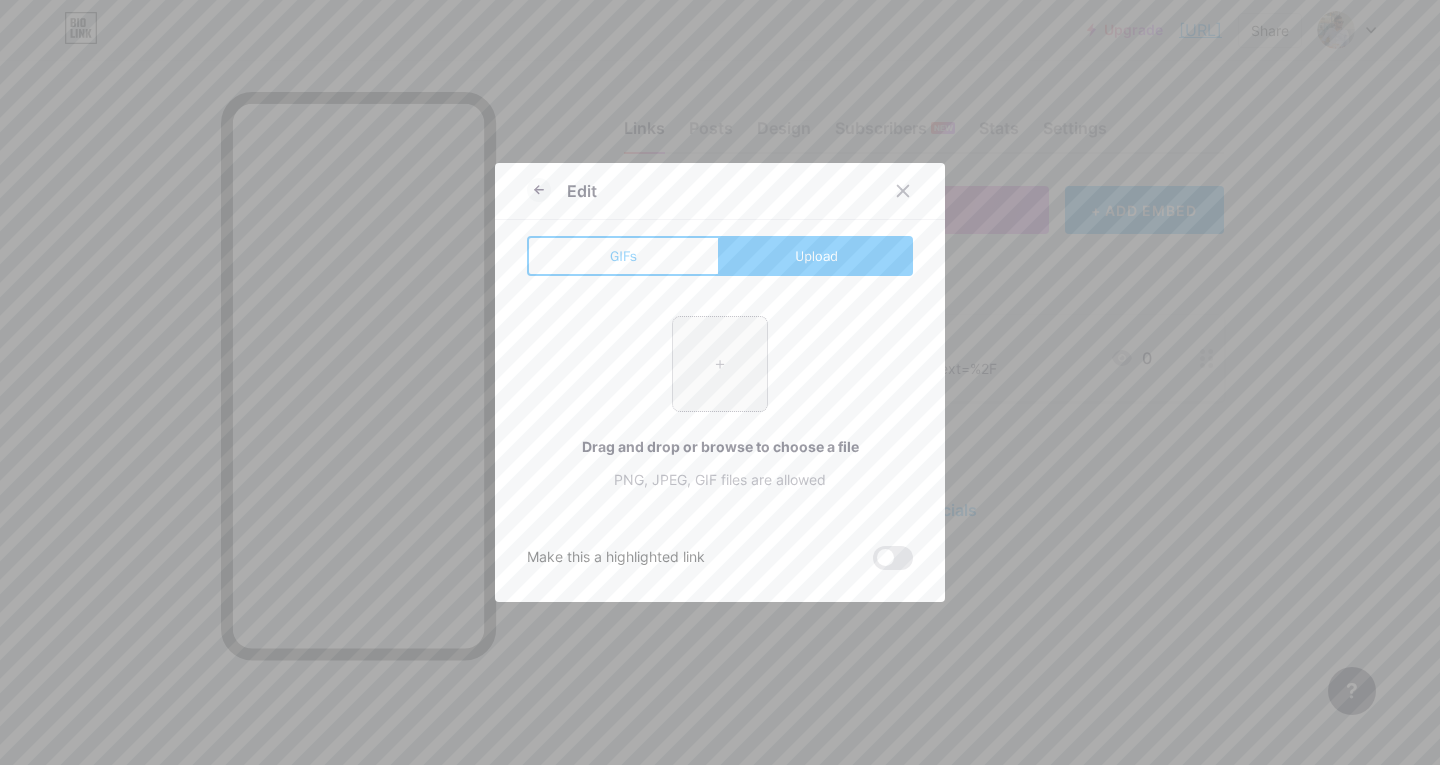click at bounding box center (720, 364) 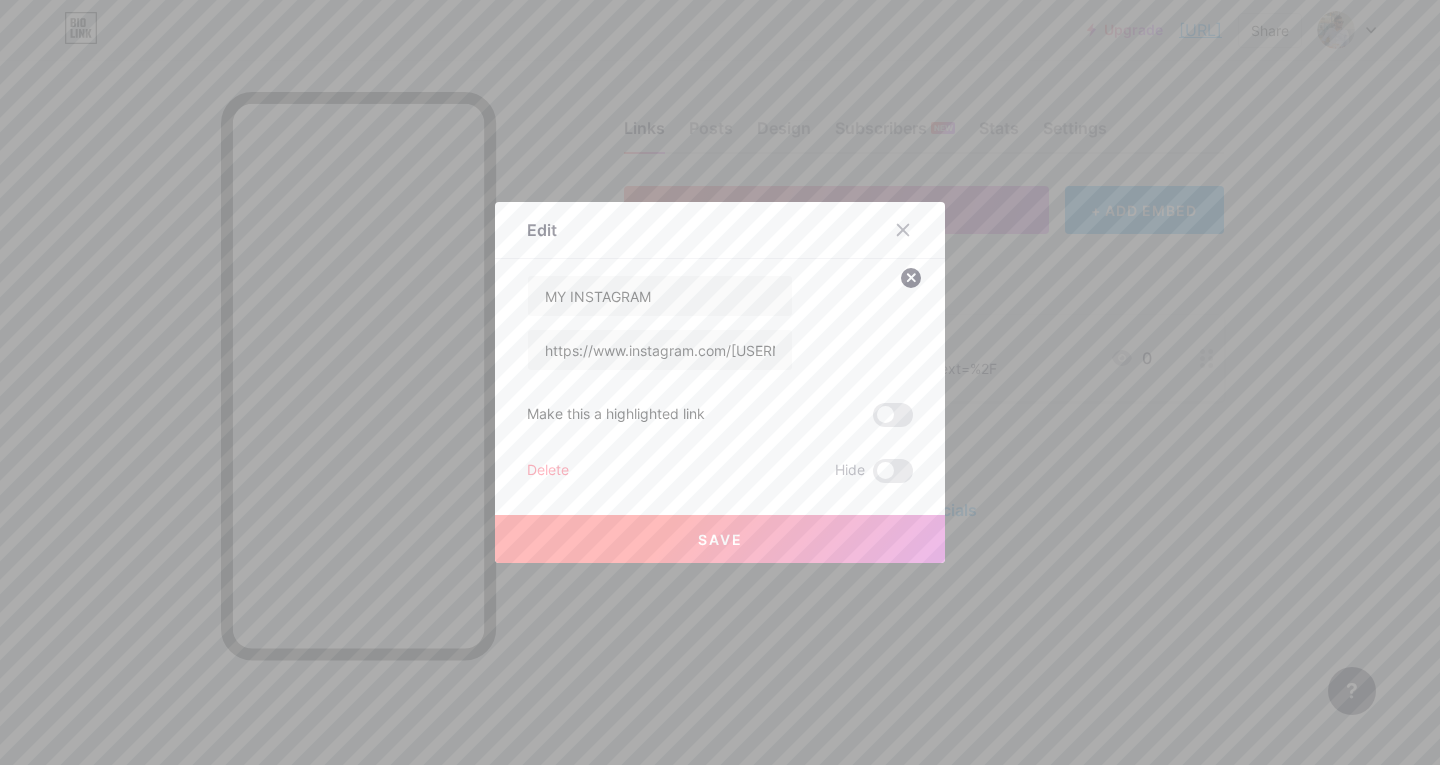 click on "Save" at bounding box center (720, 539) 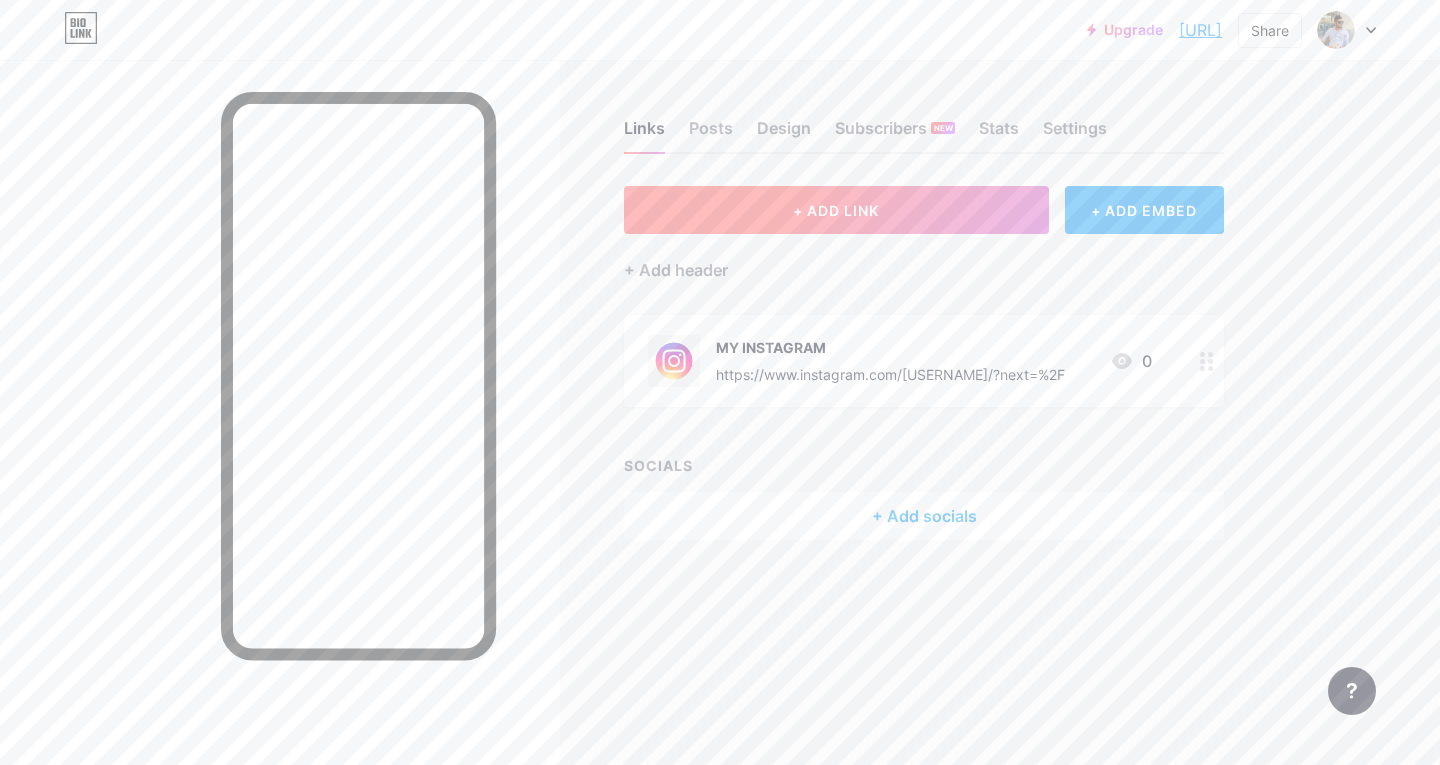 click on "+ ADD LINK" at bounding box center [836, 210] 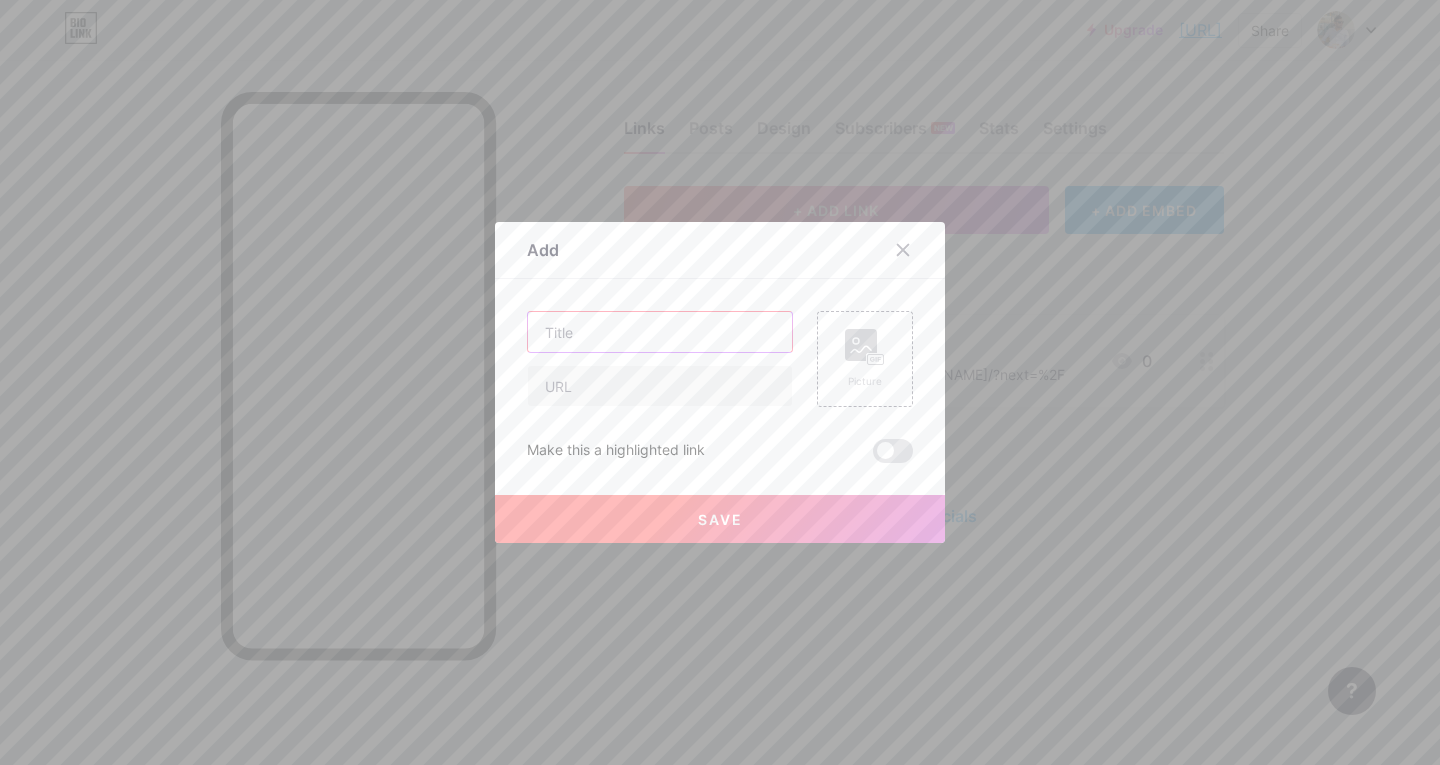 click at bounding box center (660, 332) 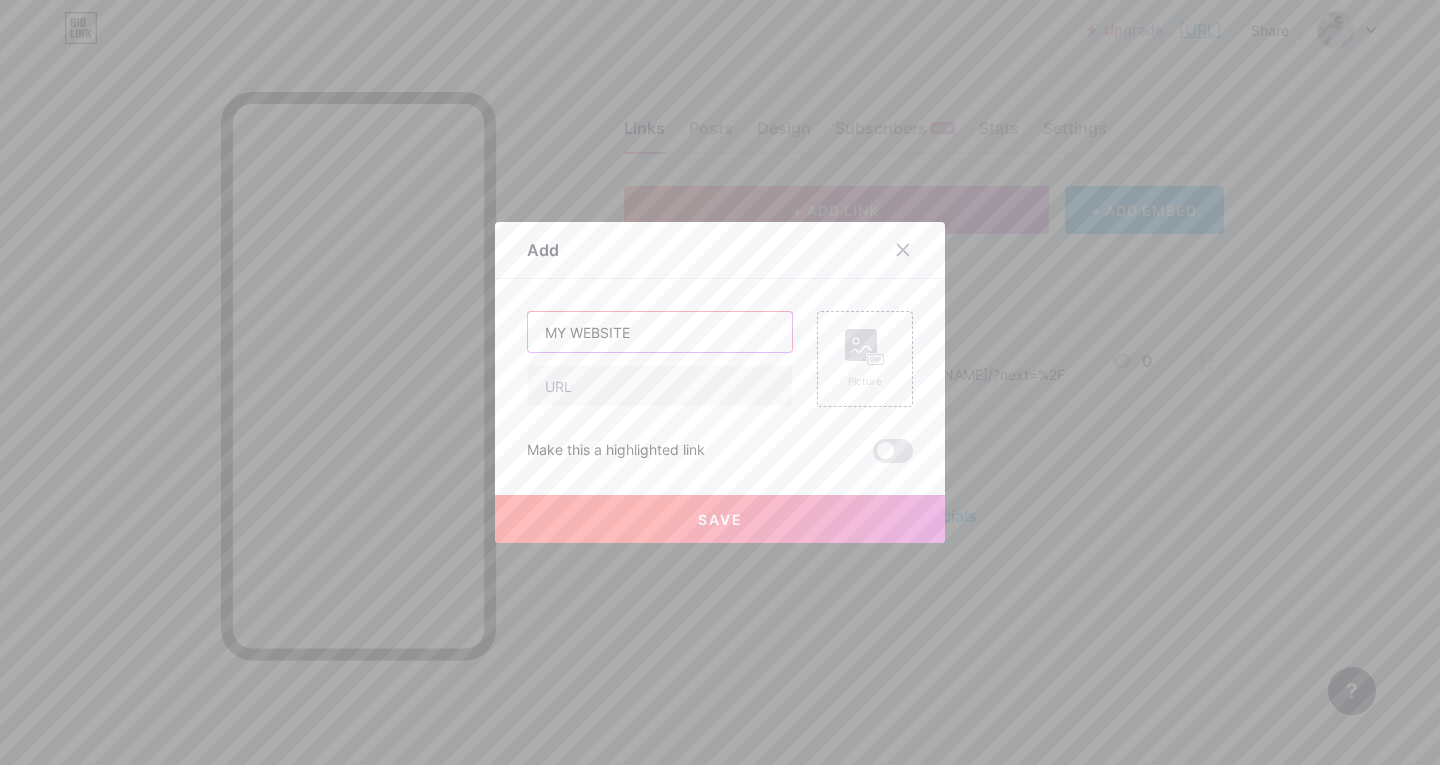 type on "MY WEBSITE" 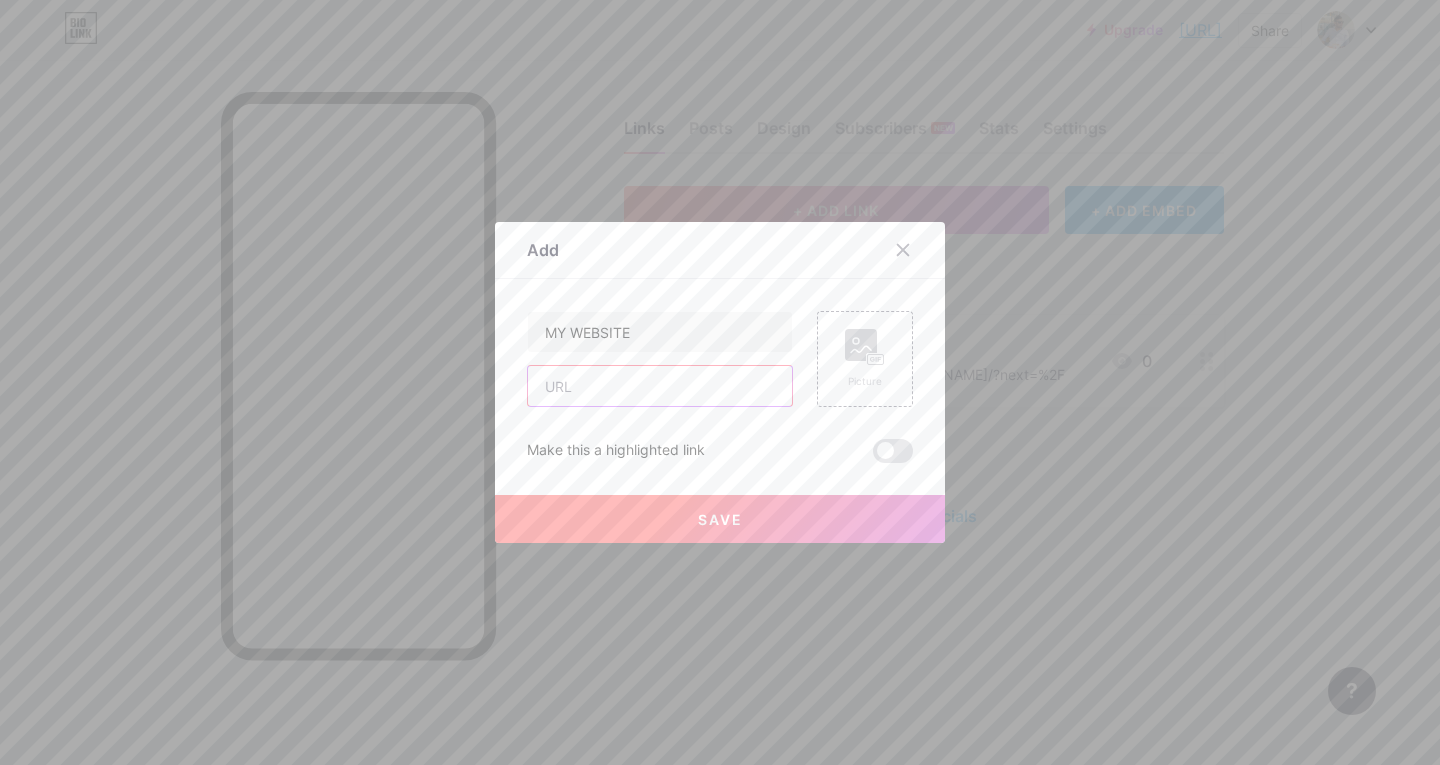 click at bounding box center (660, 386) 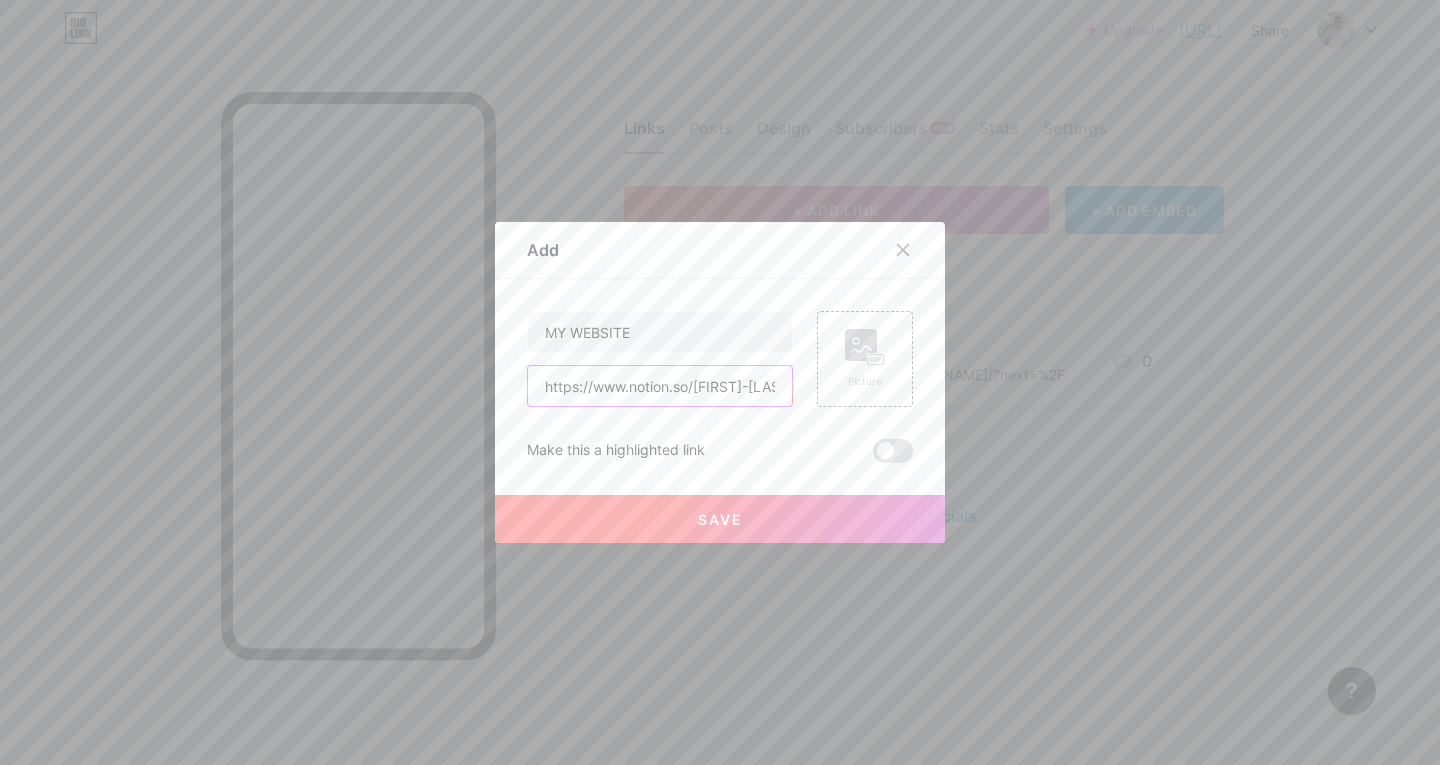 scroll, scrollTop: 0, scrollLeft: 372, axis: horizontal 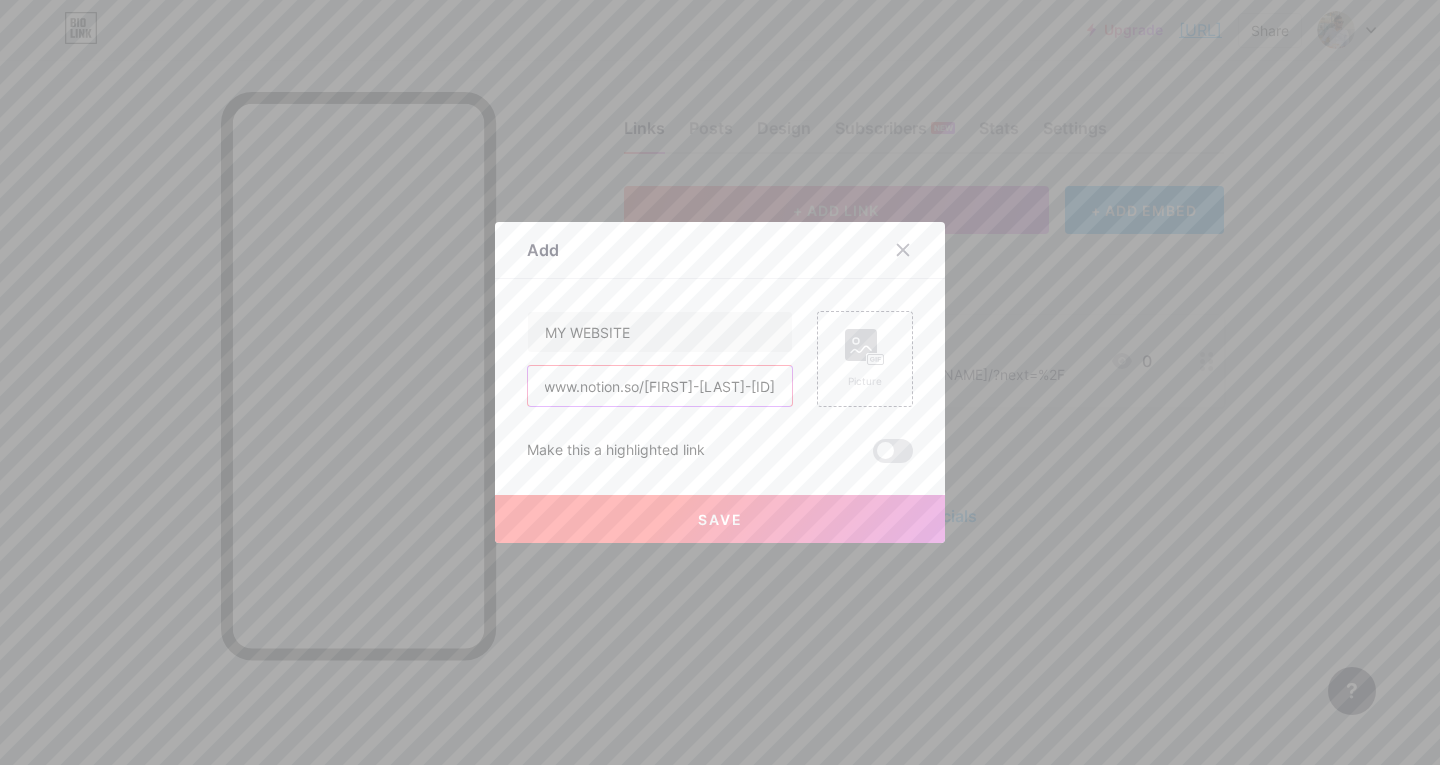 type on "https://www.notion.so/[FIRST]-[LAST]-[ID]" 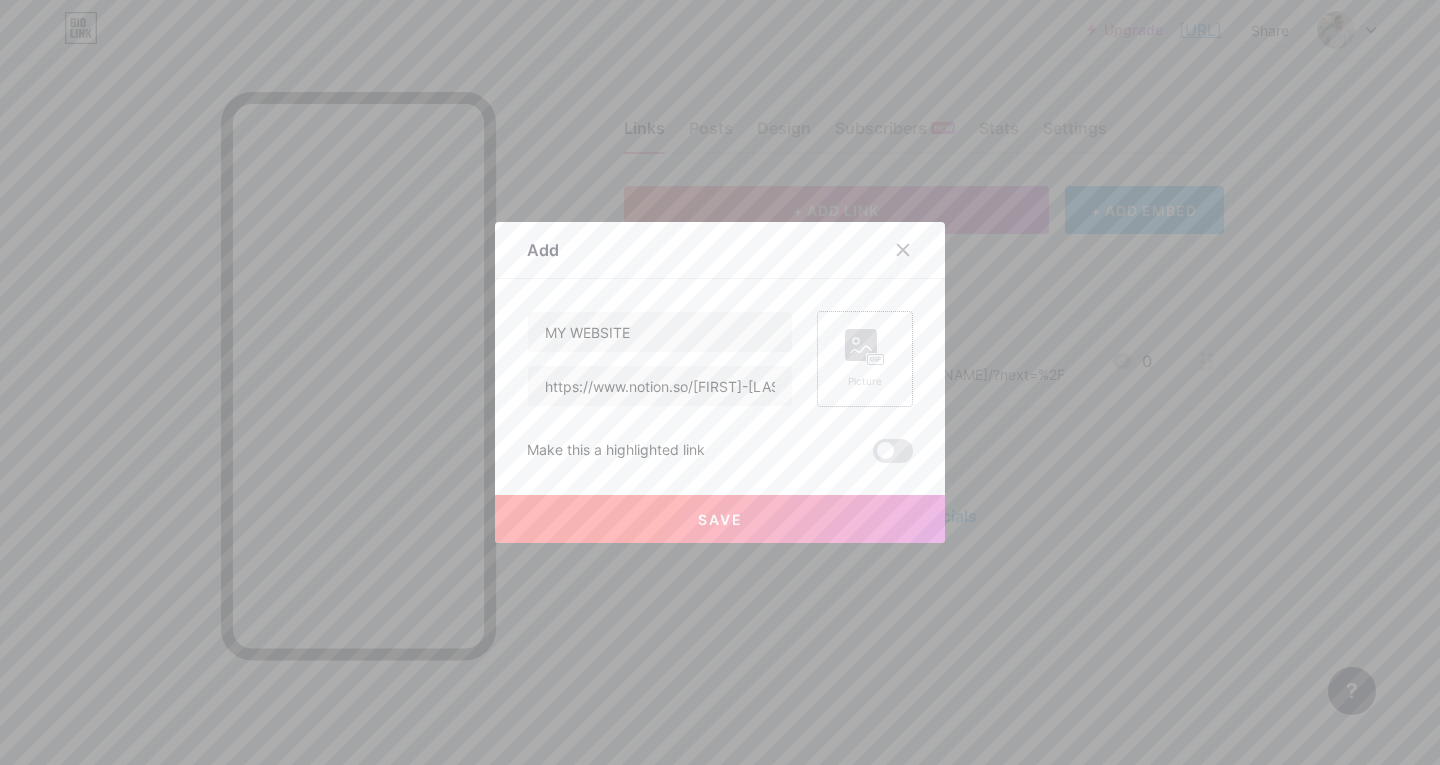 click at bounding box center [861, 345] 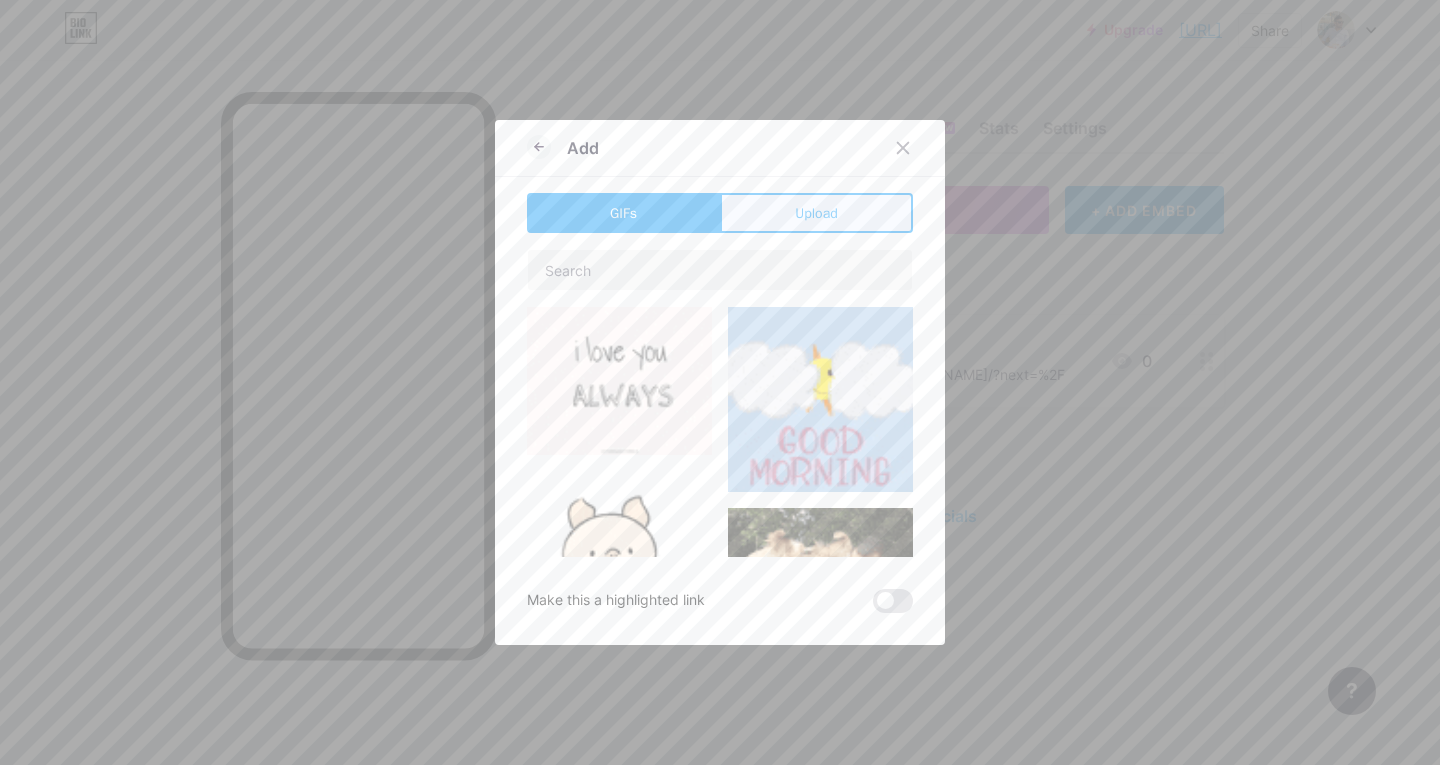 click on "Upload" at bounding box center [816, 213] 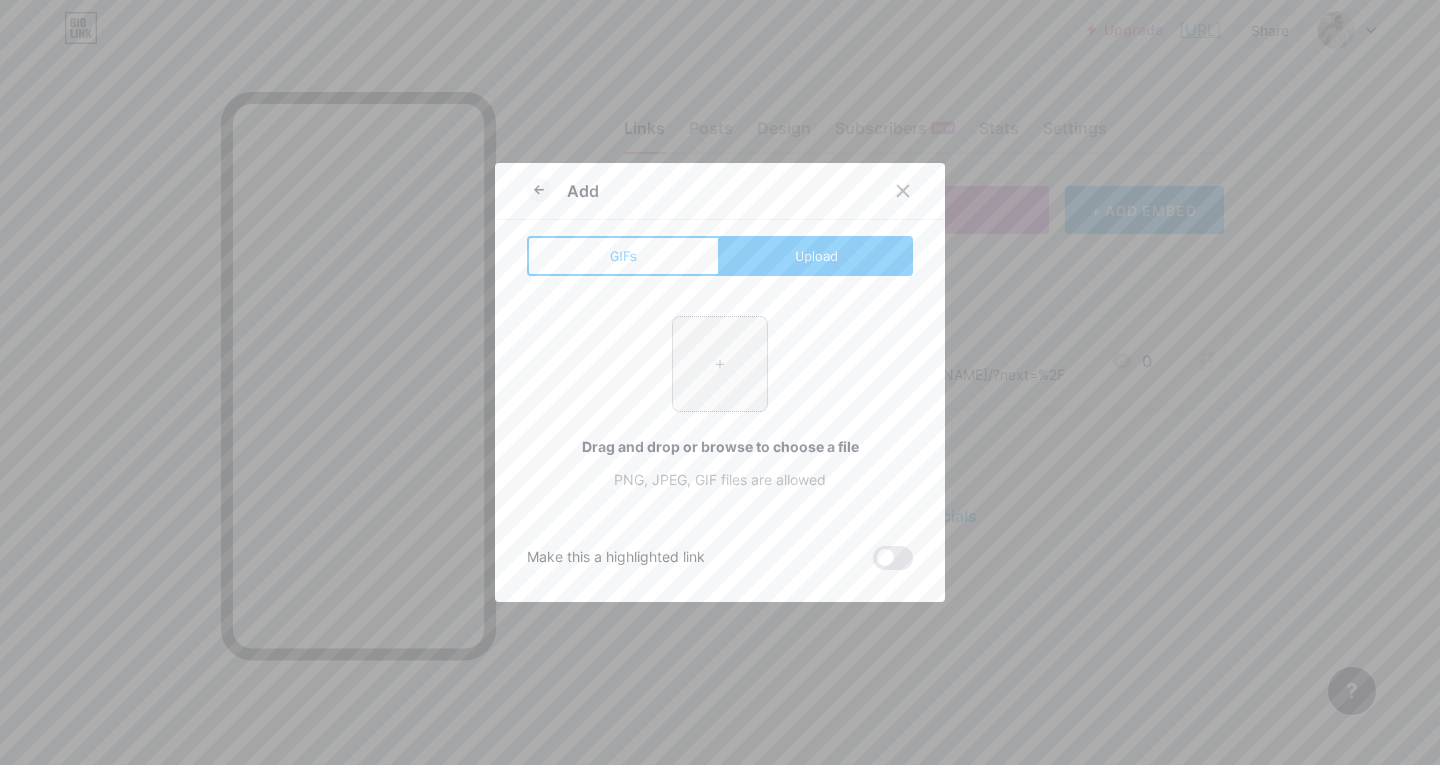 click at bounding box center [720, 364] 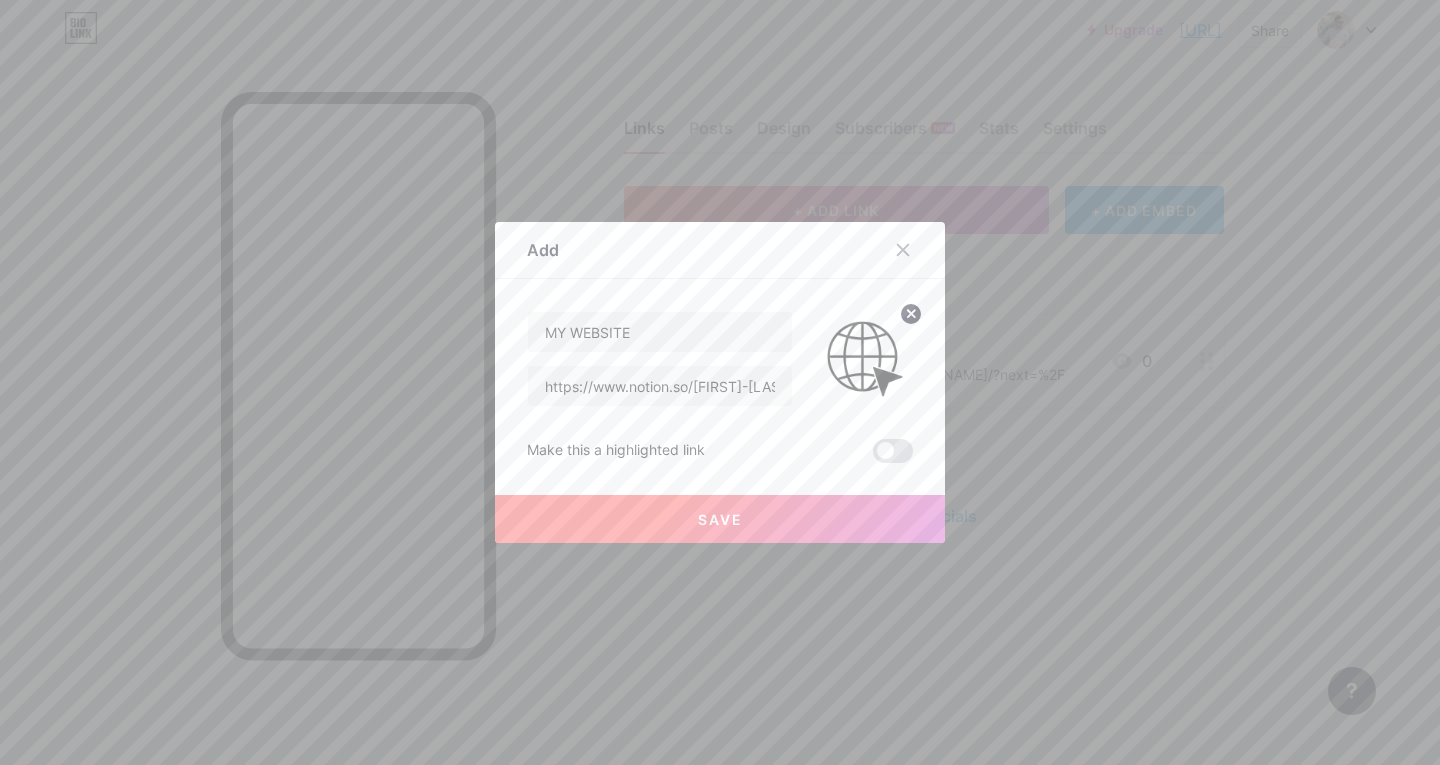 click on "Save" at bounding box center [720, 519] 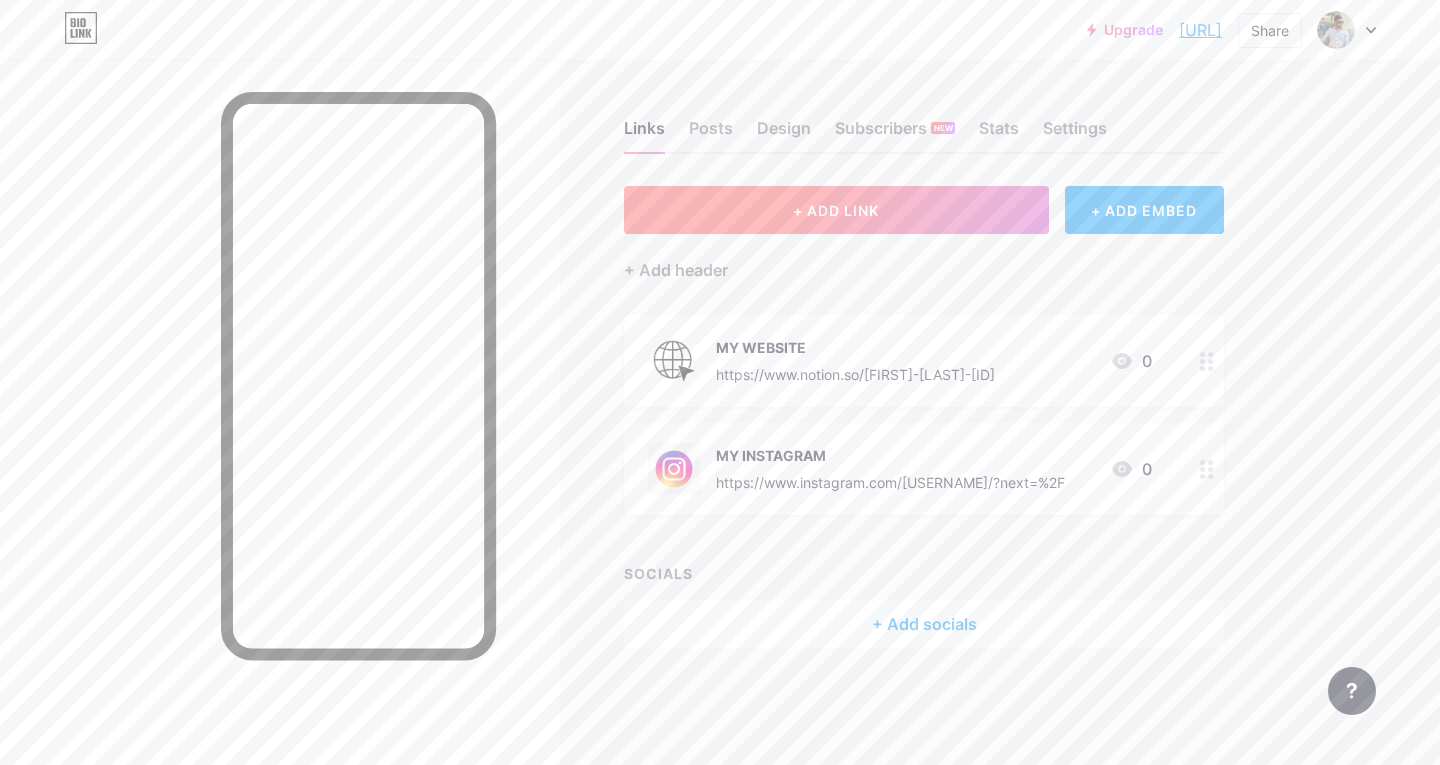 click on "+ ADD LINK" at bounding box center (836, 210) 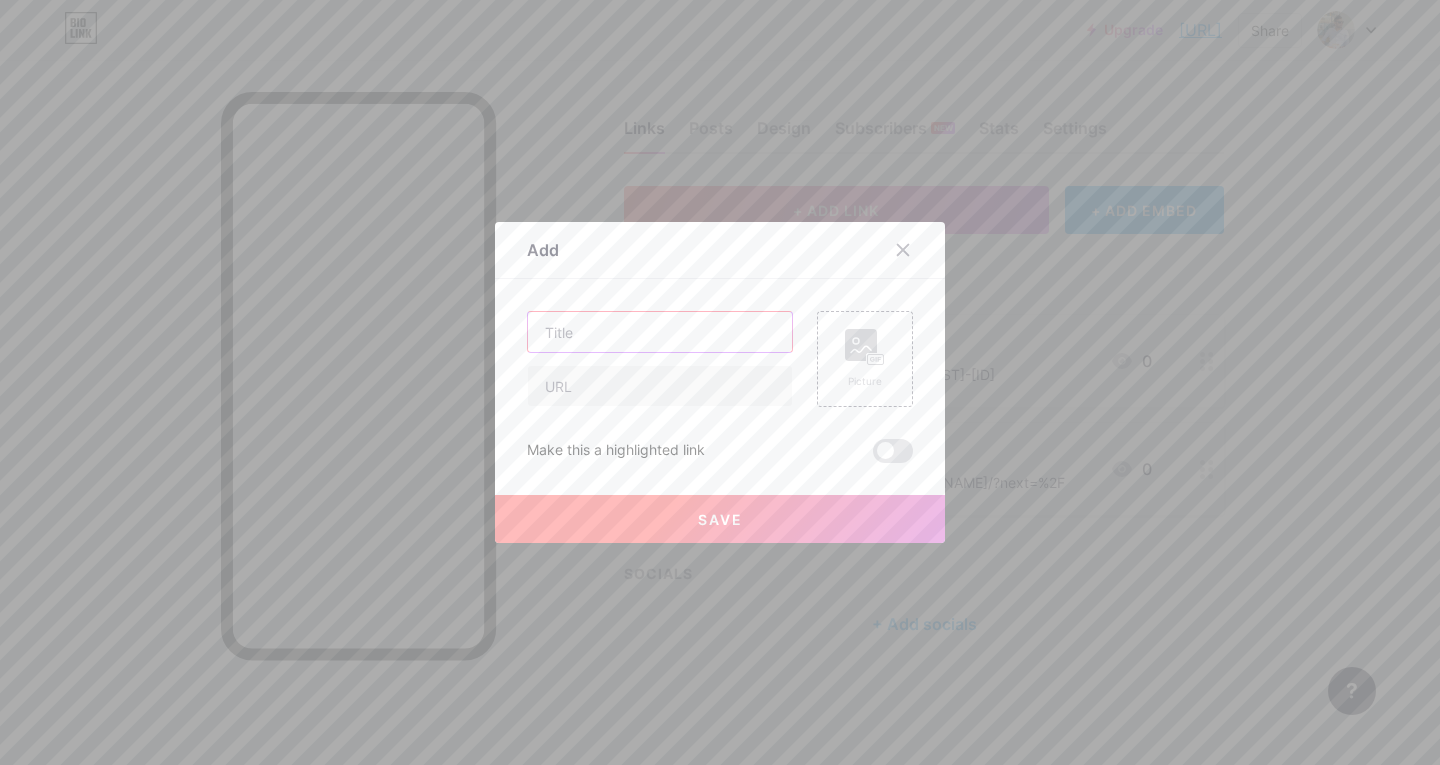 click at bounding box center [660, 332] 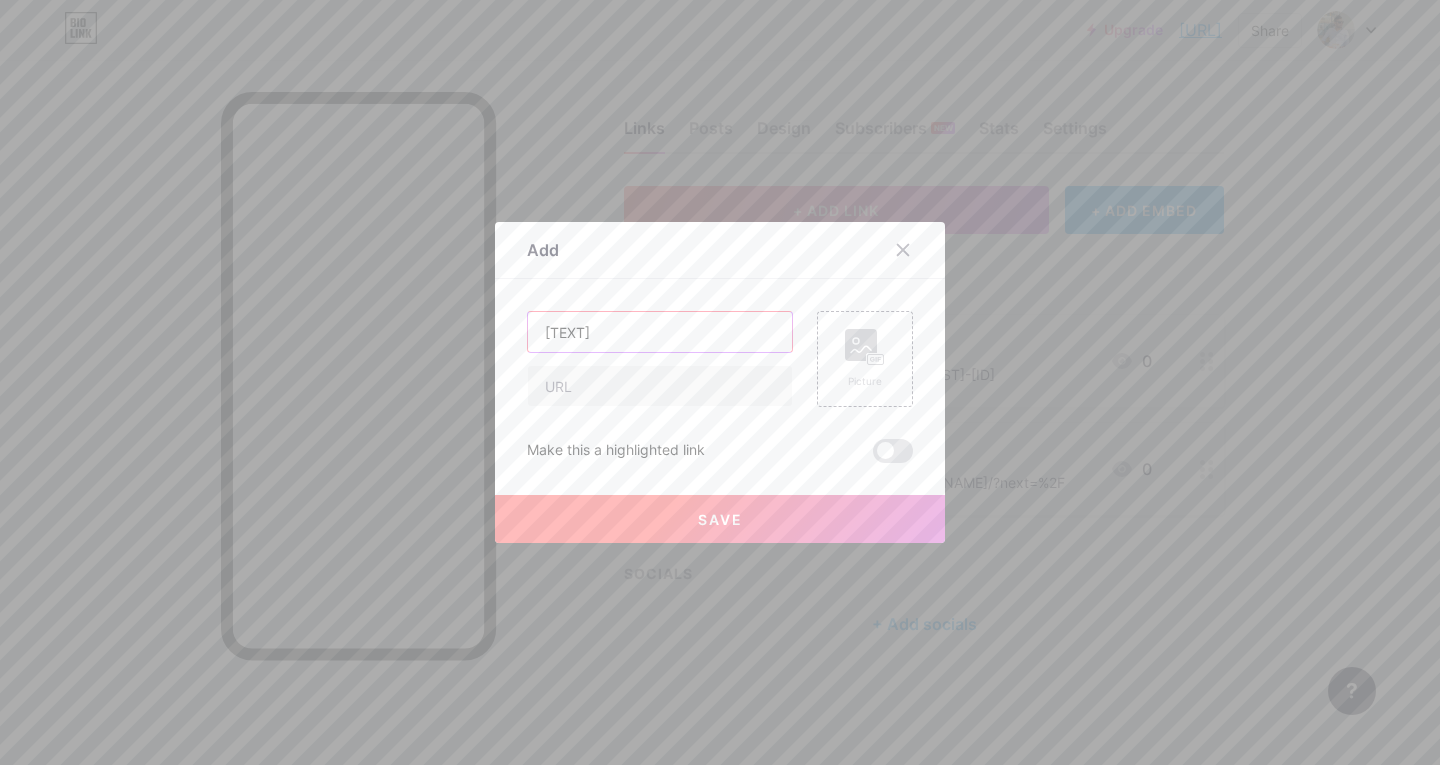 click on "[TEXT]" at bounding box center (660, 332) 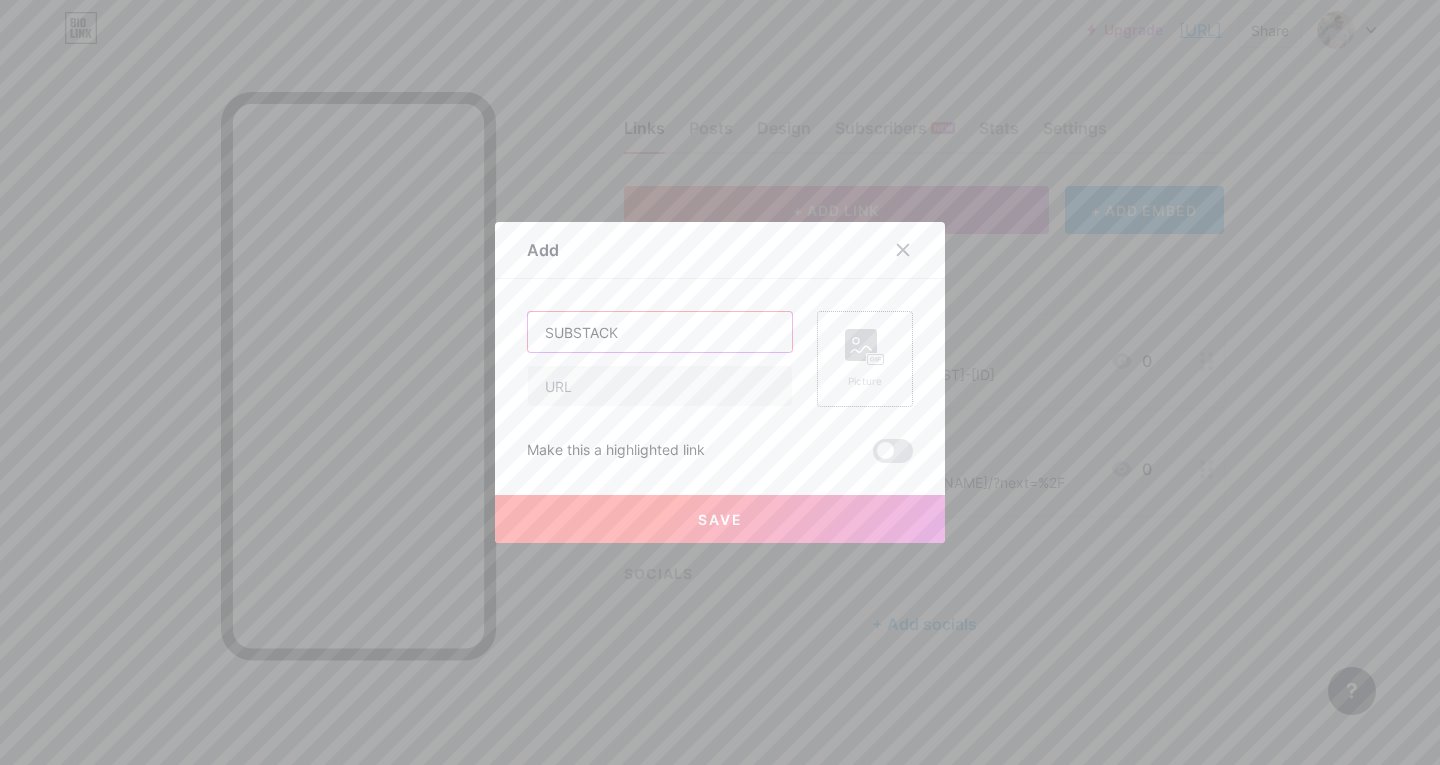 type on "SUBSTACK" 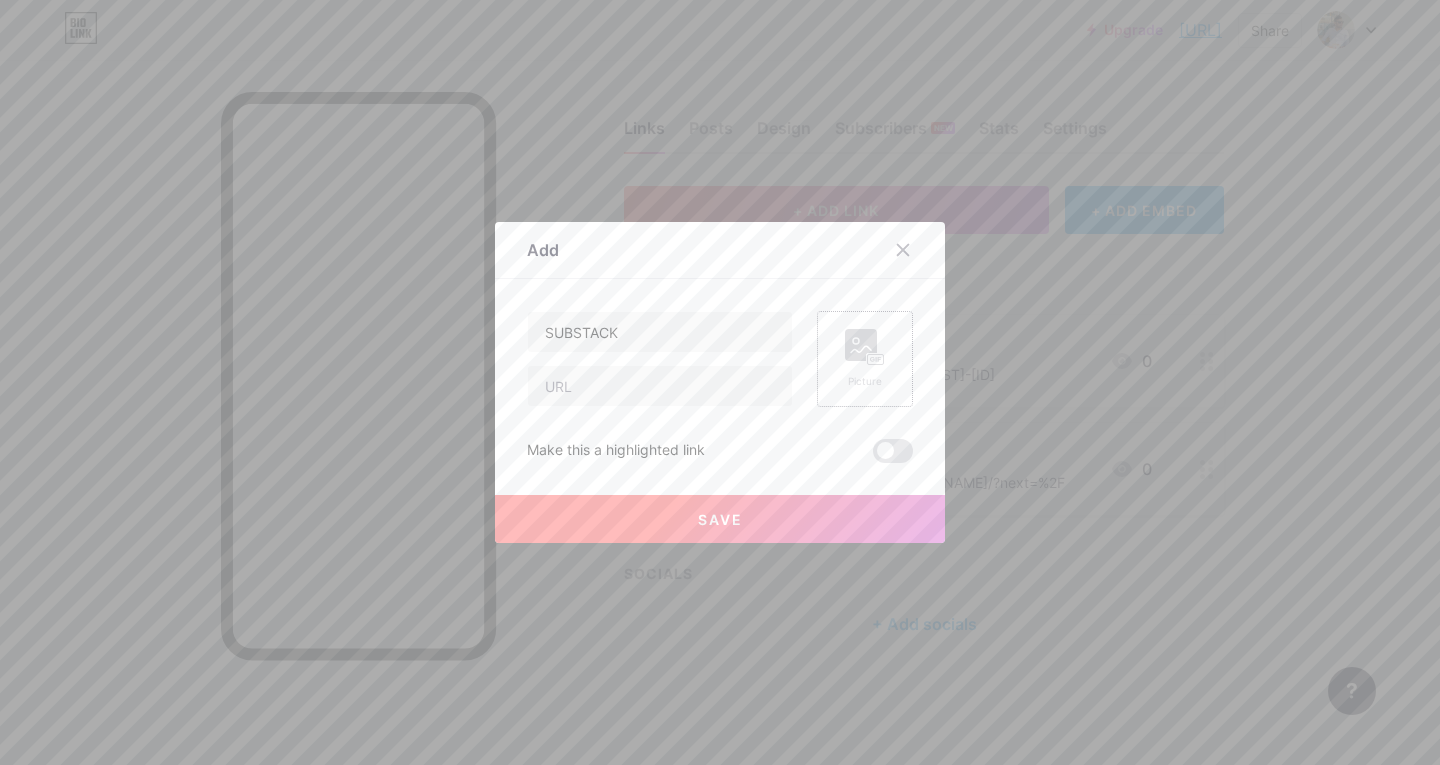 click at bounding box center [865, 347] 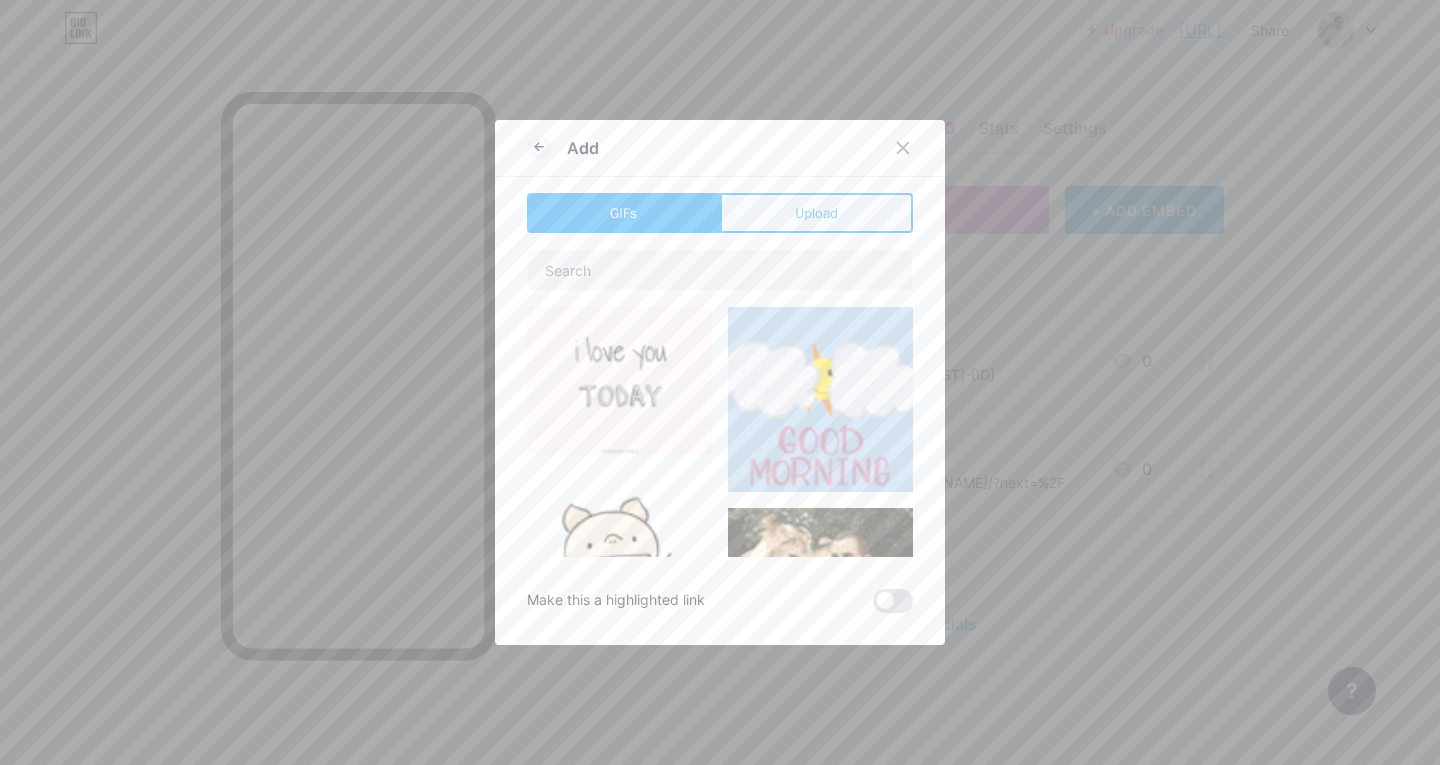 click on "Upload" at bounding box center [816, 213] 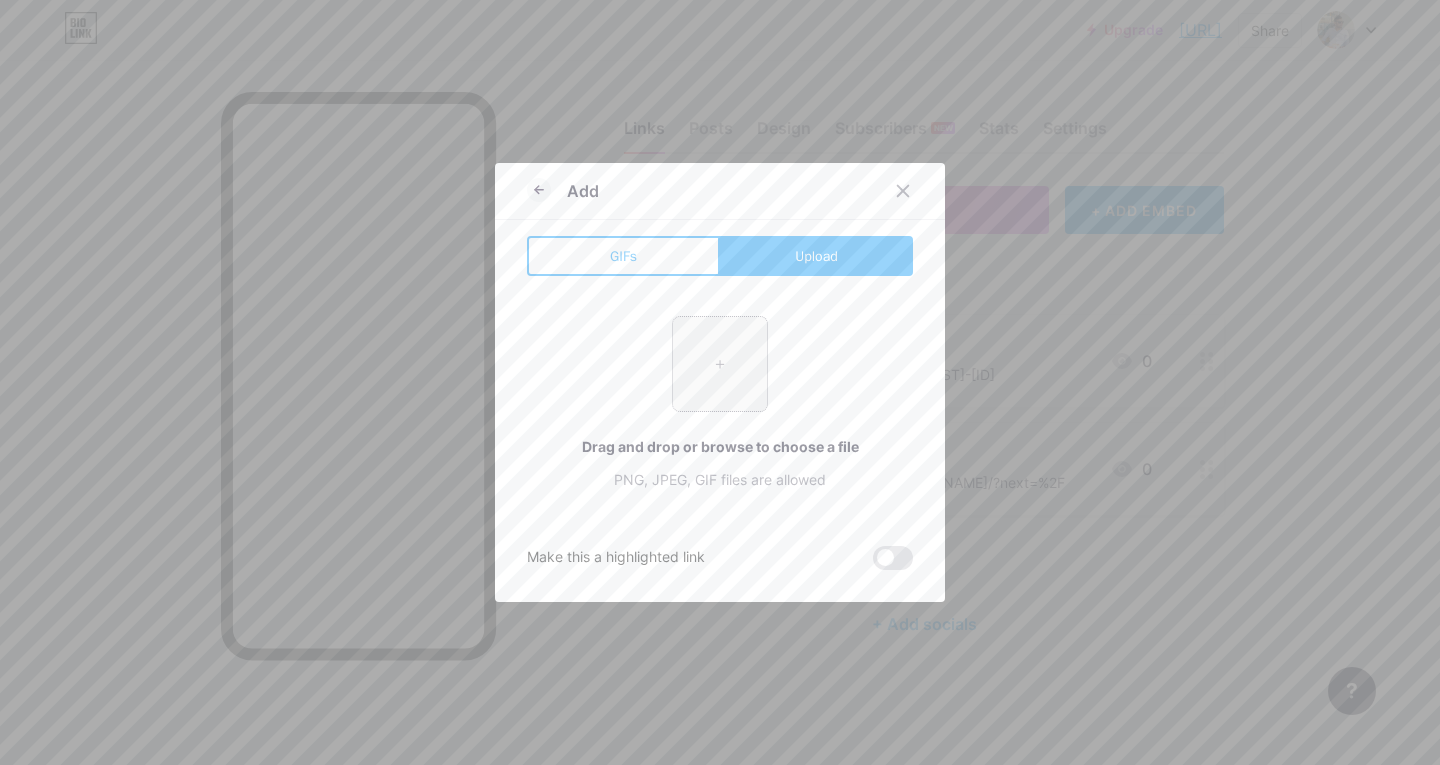 click at bounding box center [720, 364] 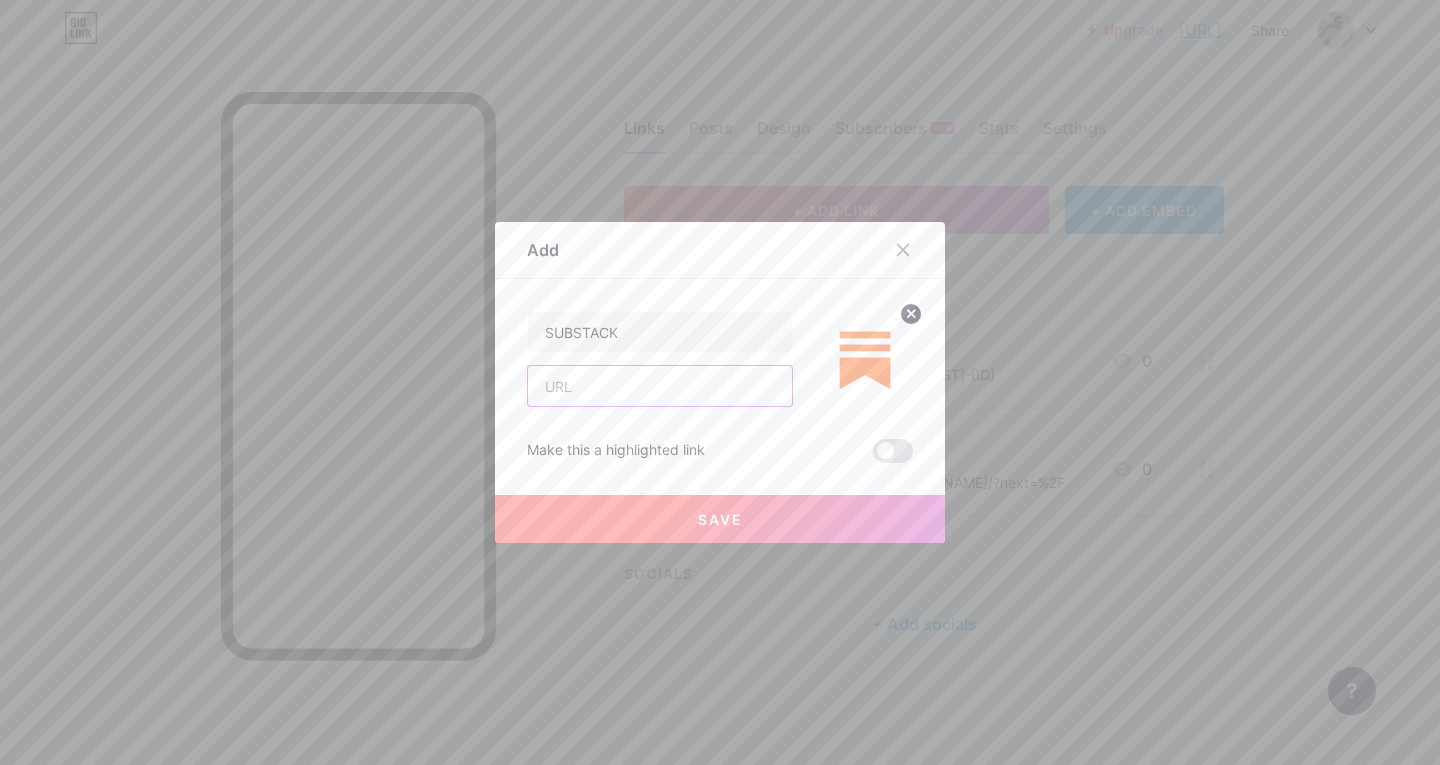 click at bounding box center [660, 386] 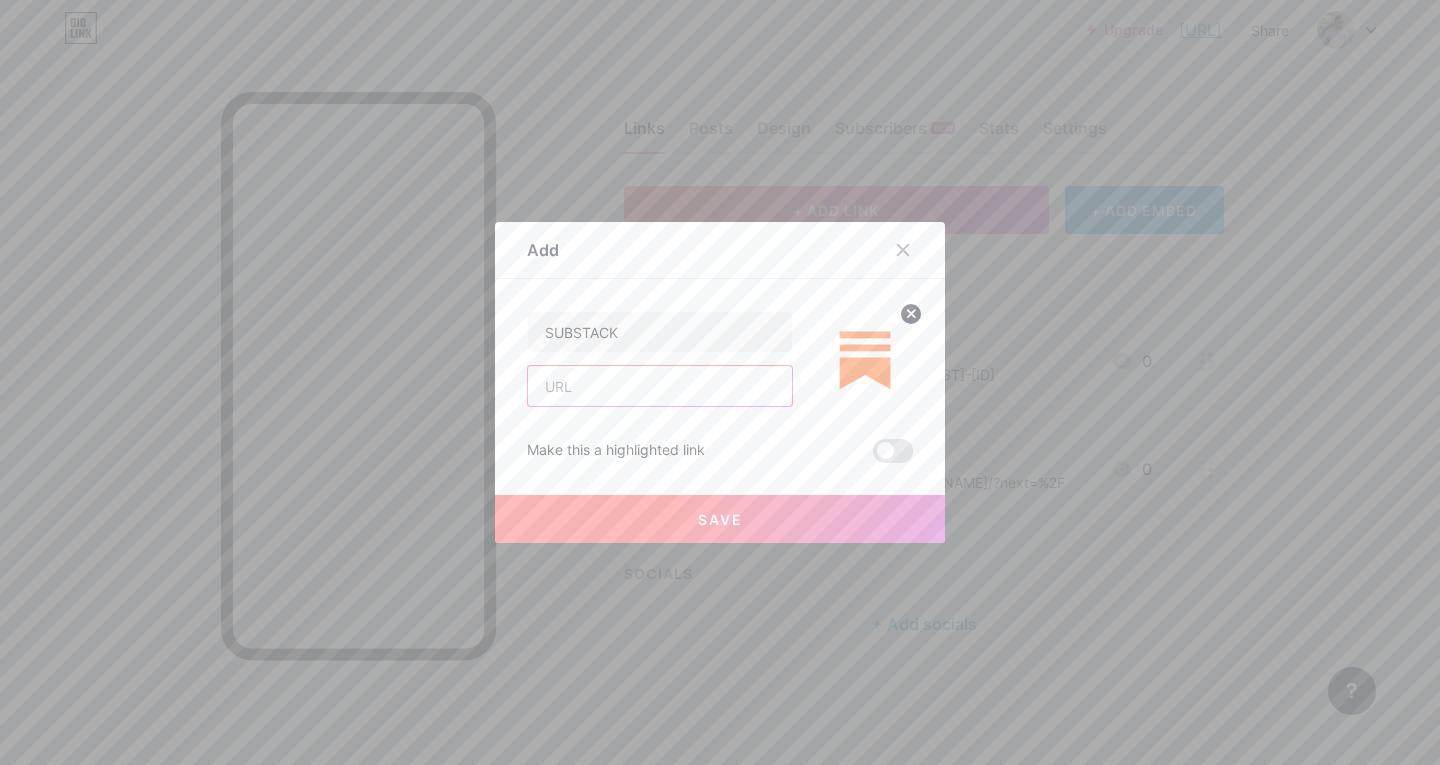 paste on "https://substack.com/@[USERNAME]" 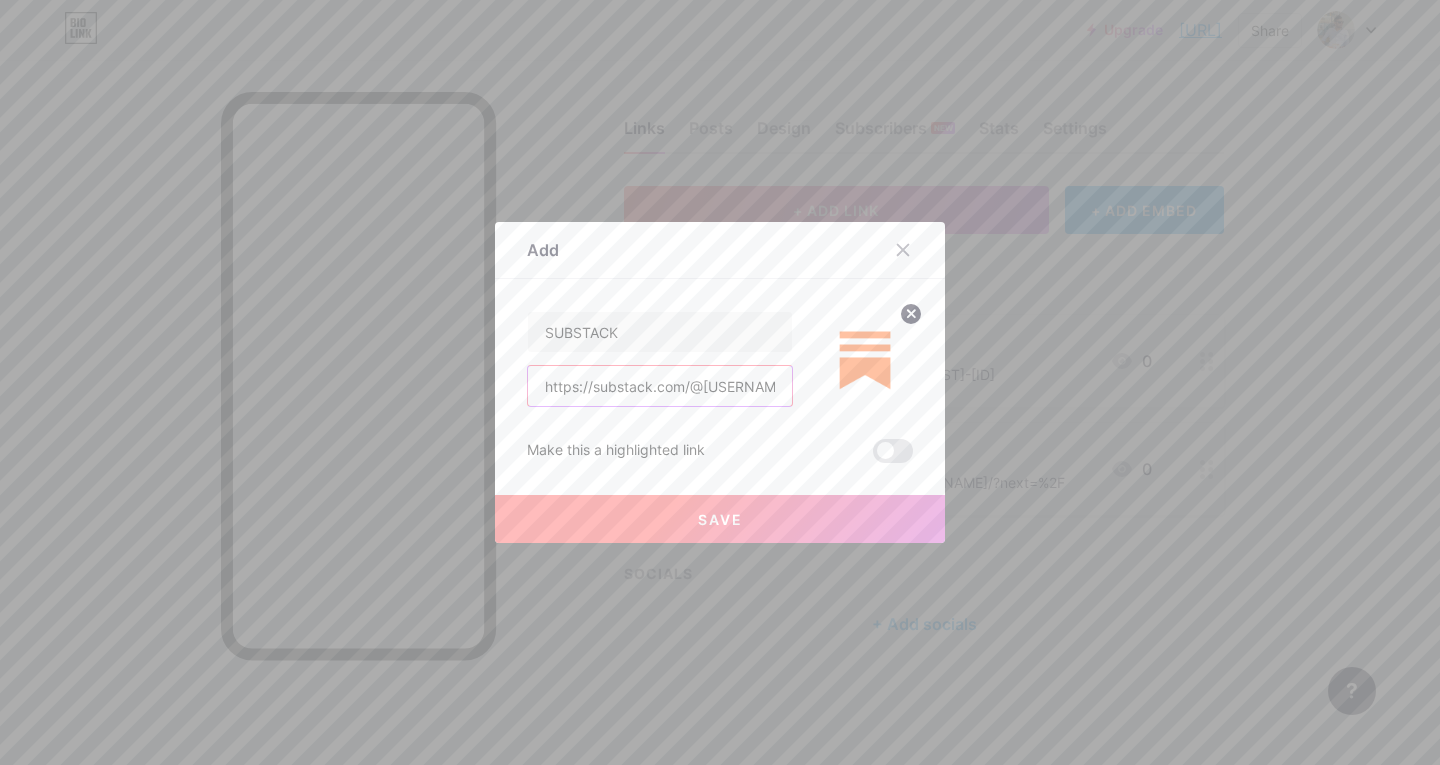 scroll, scrollTop: 0, scrollLeft: 47, axis: horizontal 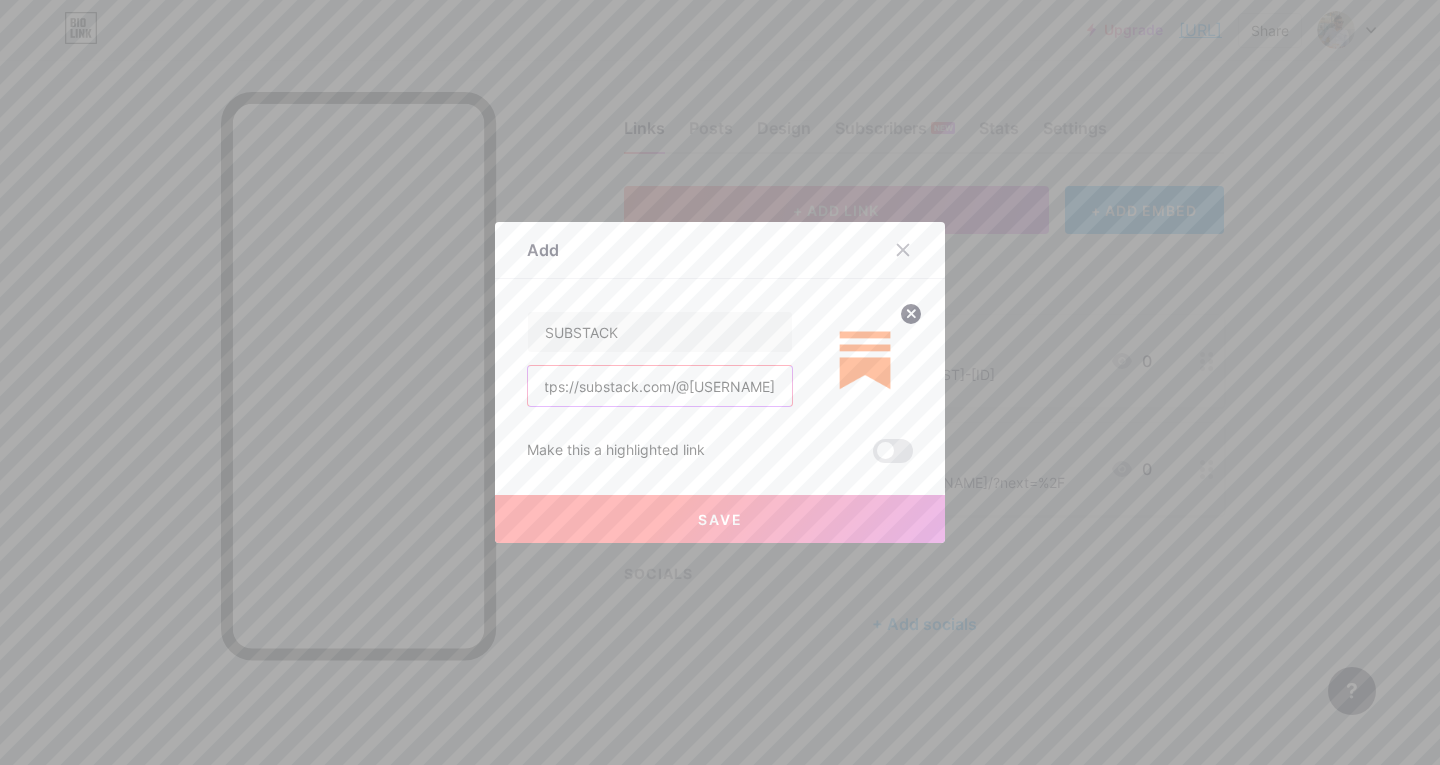 type on "https://substack.com/@[USERNAME]" 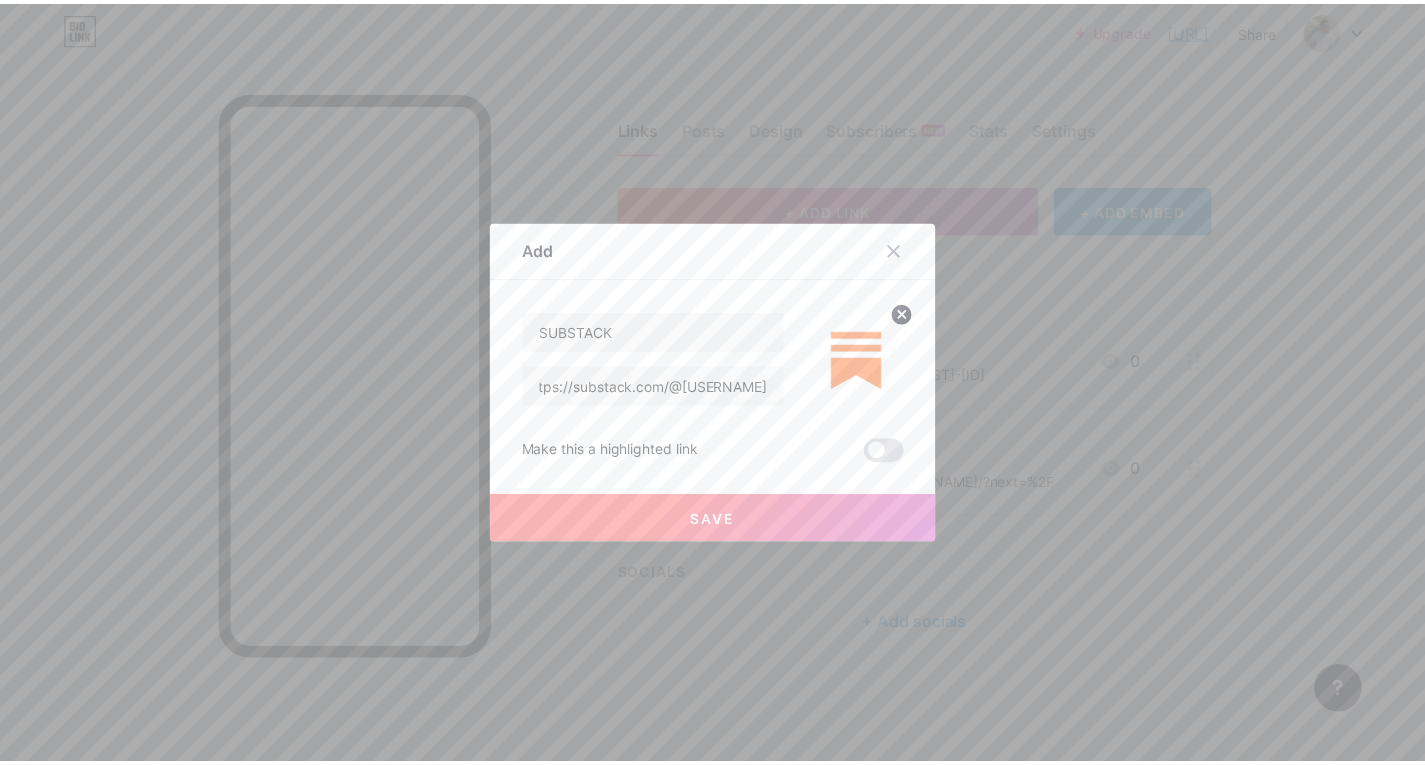 scroll, scrollTop: 0, scrollLeft: 0, axis: both 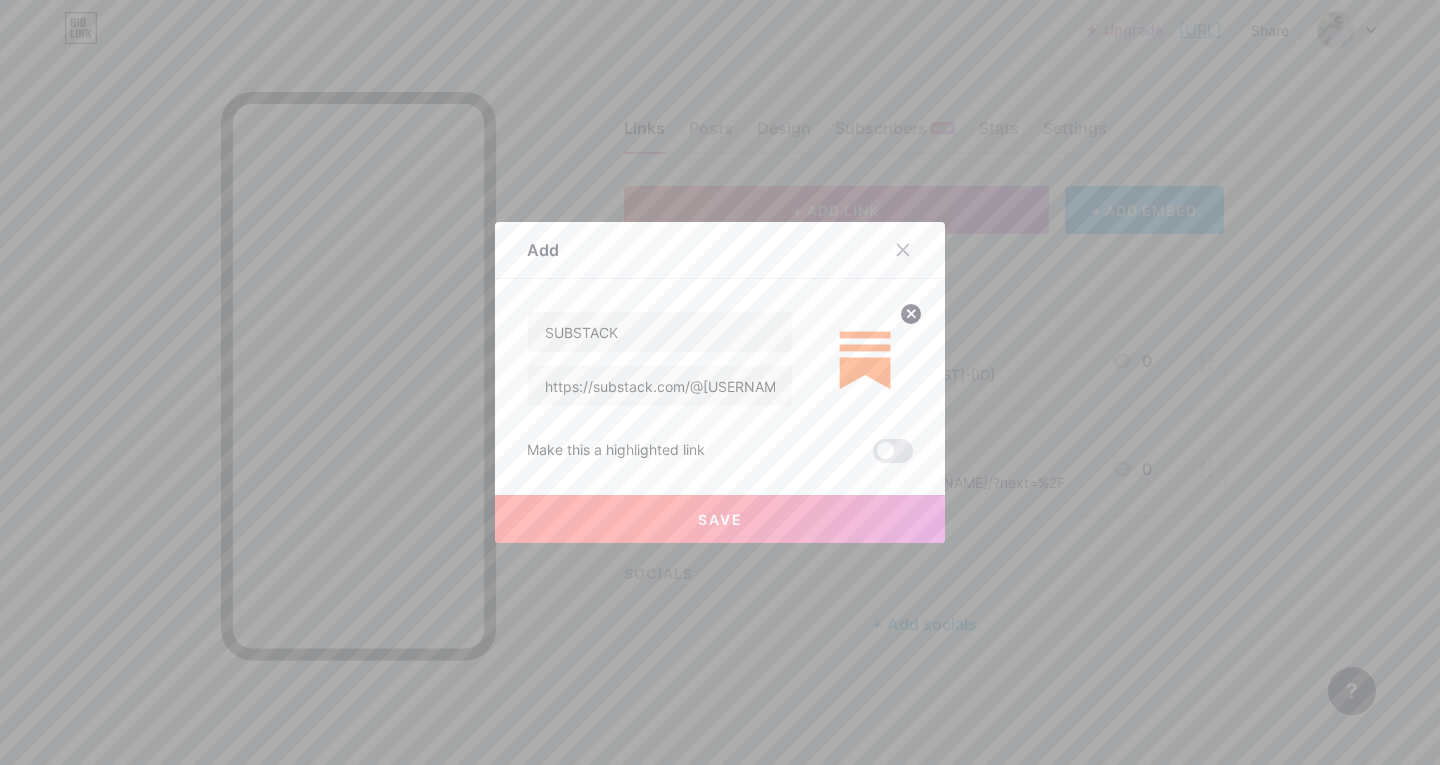 click on "Save" at bounding box center (720, 519) 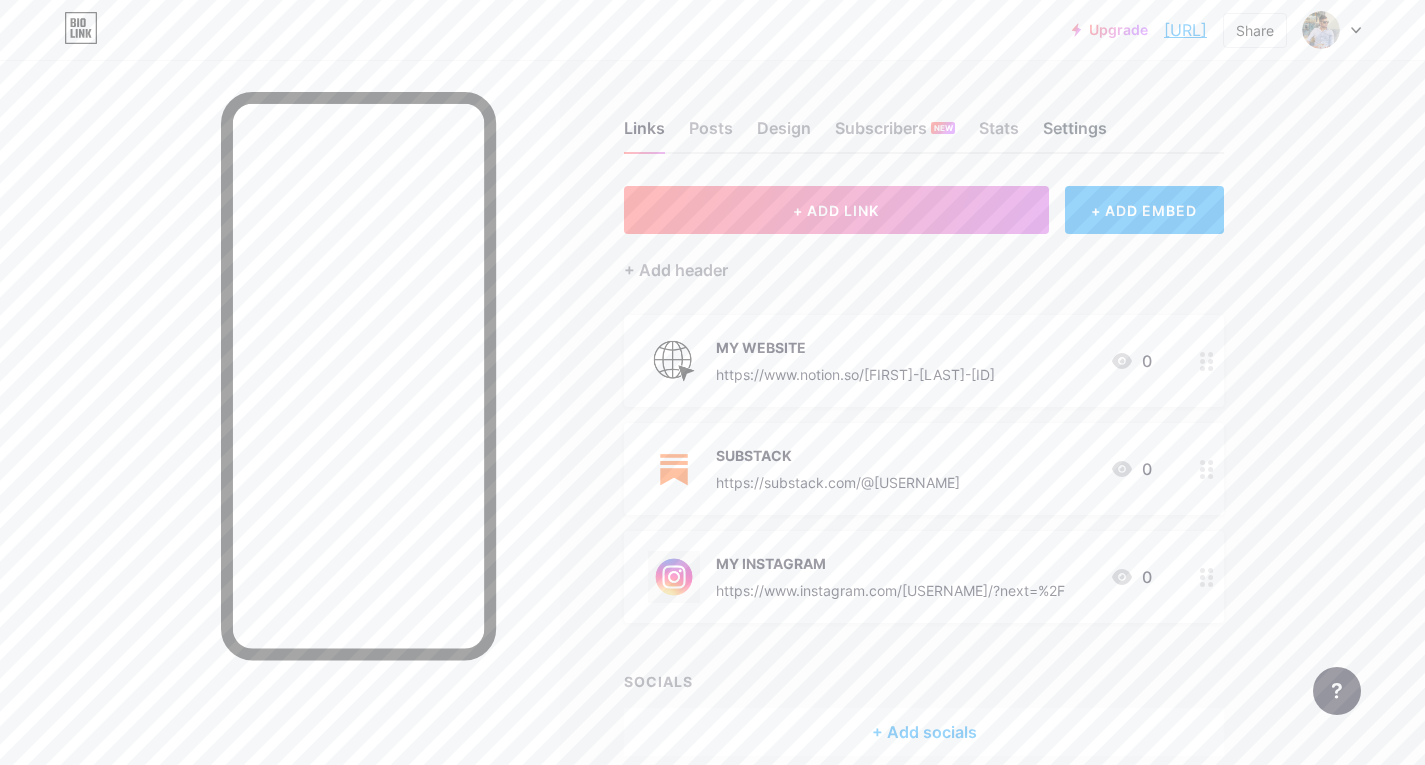 click on "Settings" at bounding box center (1075, 134) 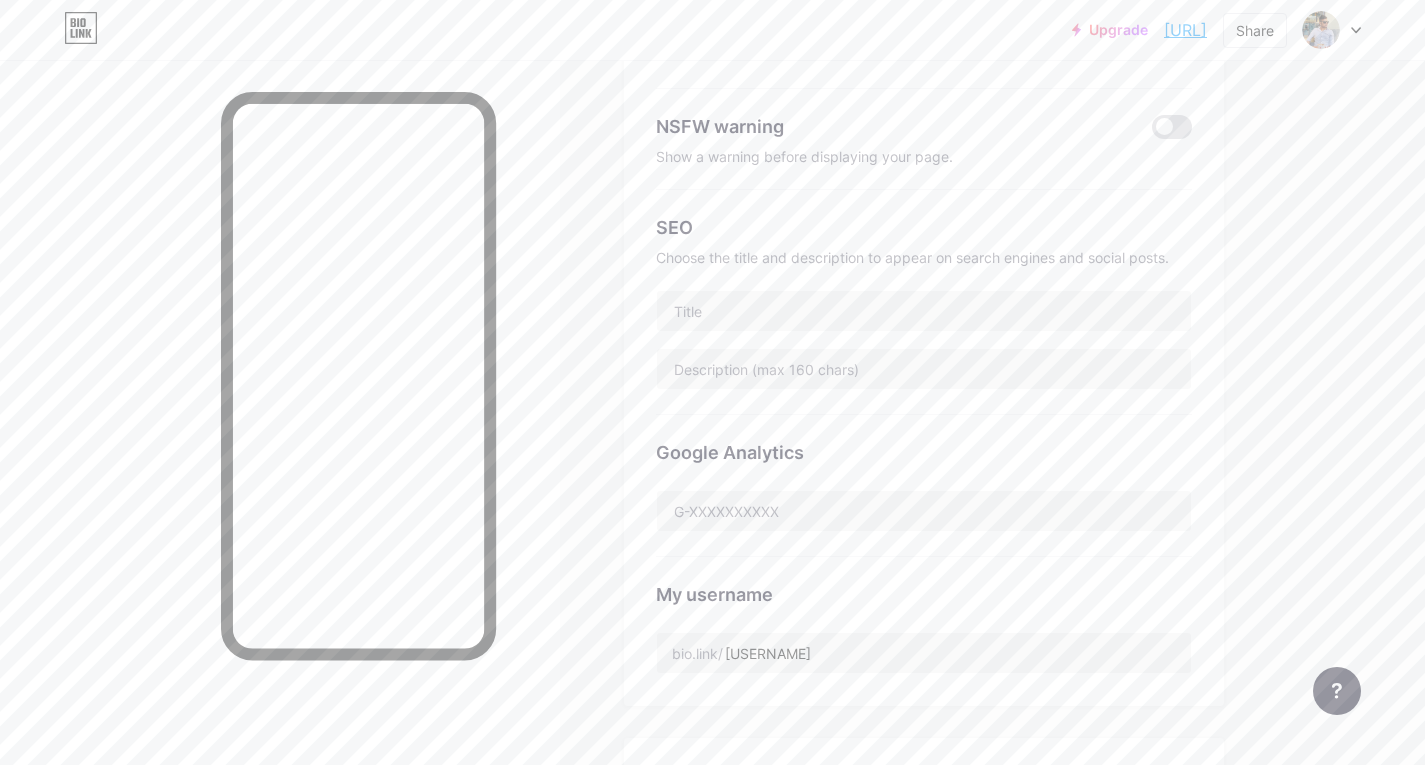 scroll, scrollTop: 0, scrollLeft: 0, axis: both 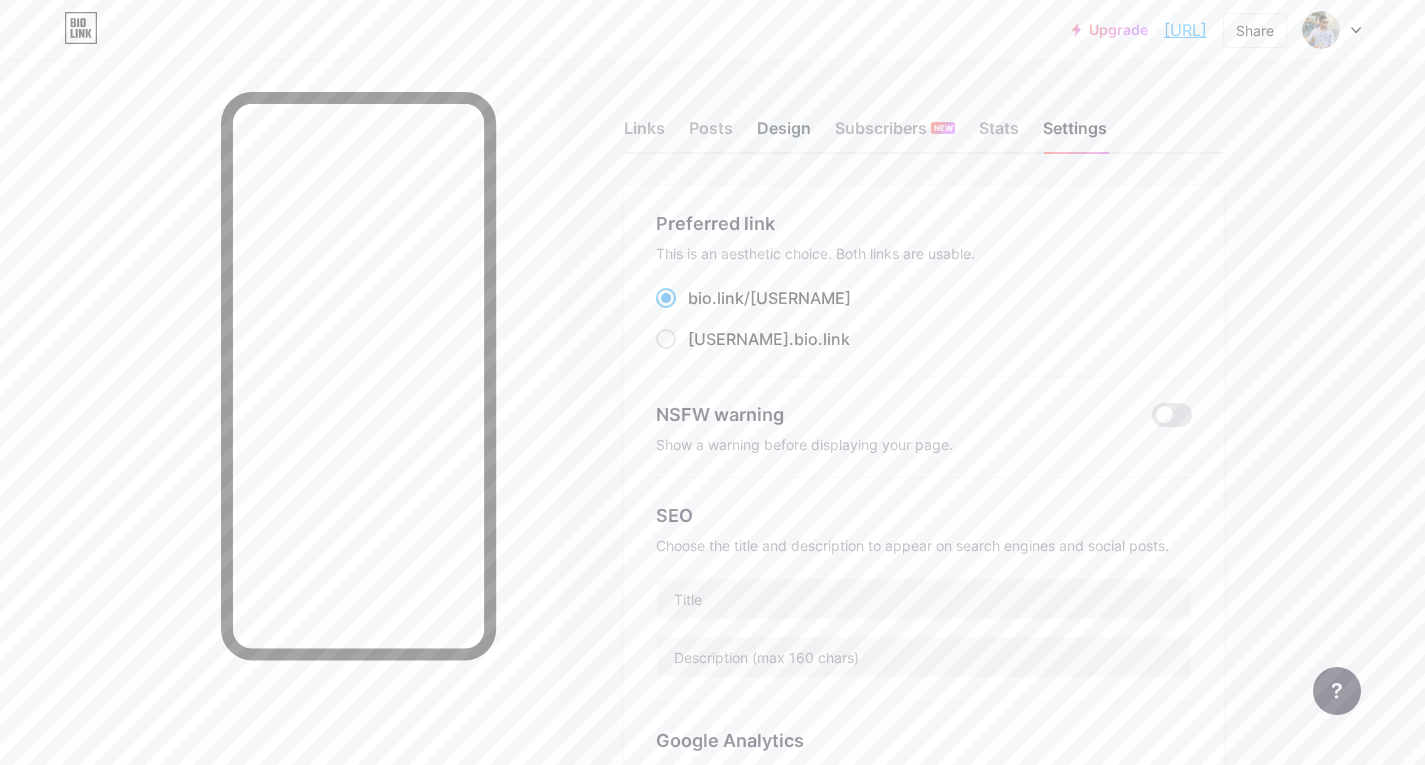 click on "Design" at bounding box center (784, 134) 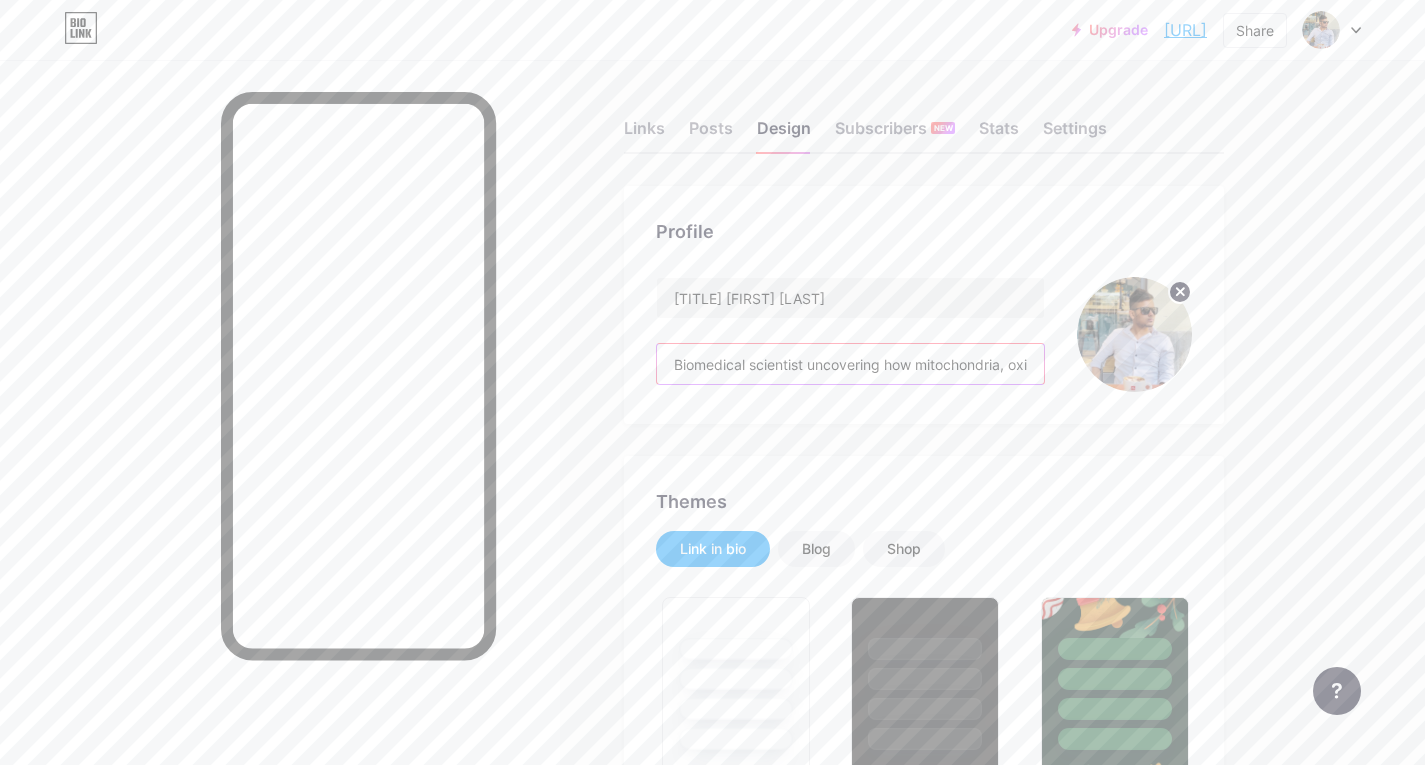click on "Biomedical scientist uncovering how mitochondria, oxidative stress & EVs drive chronic diseases—believing mental health is the true foundation of physical health. Mind. Mitochondria. Chronic disease. Redefining health from the inside out." at bounding box center [850, 364] 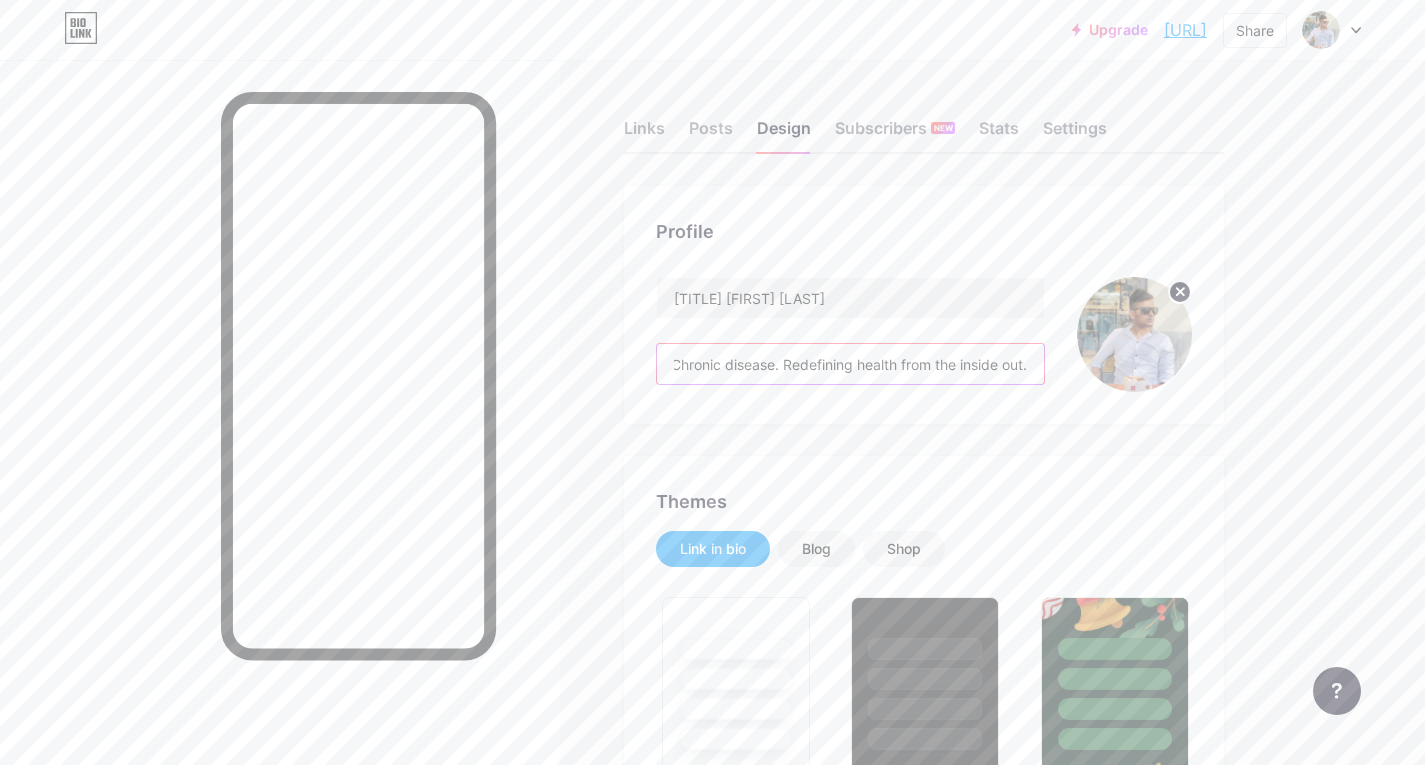 drag, startPoint x: 670, startPoint y: 360, endPoint x: 1320, endPoint y: 401, distance: 651.2918 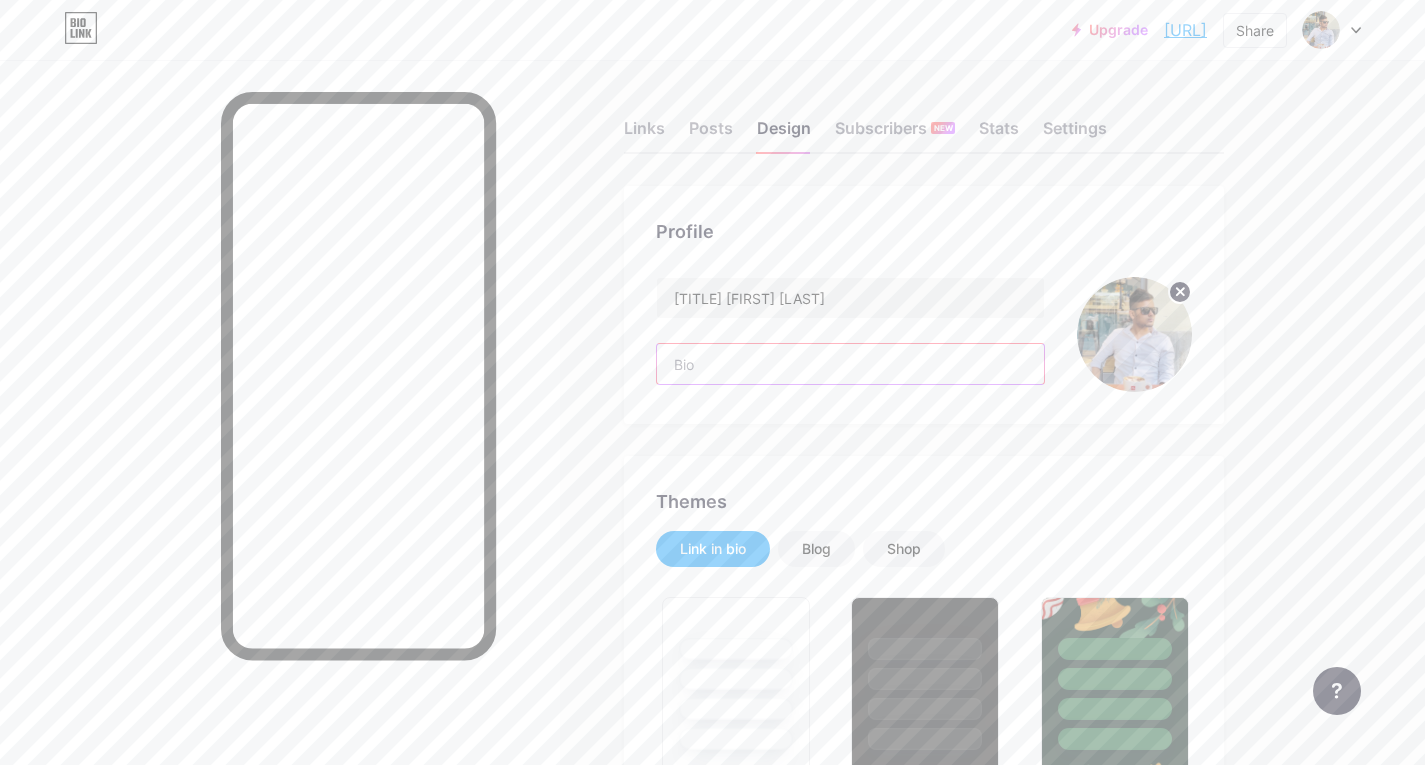 scroll, scrollTop: 0, scrollLeft: 0, axis: both 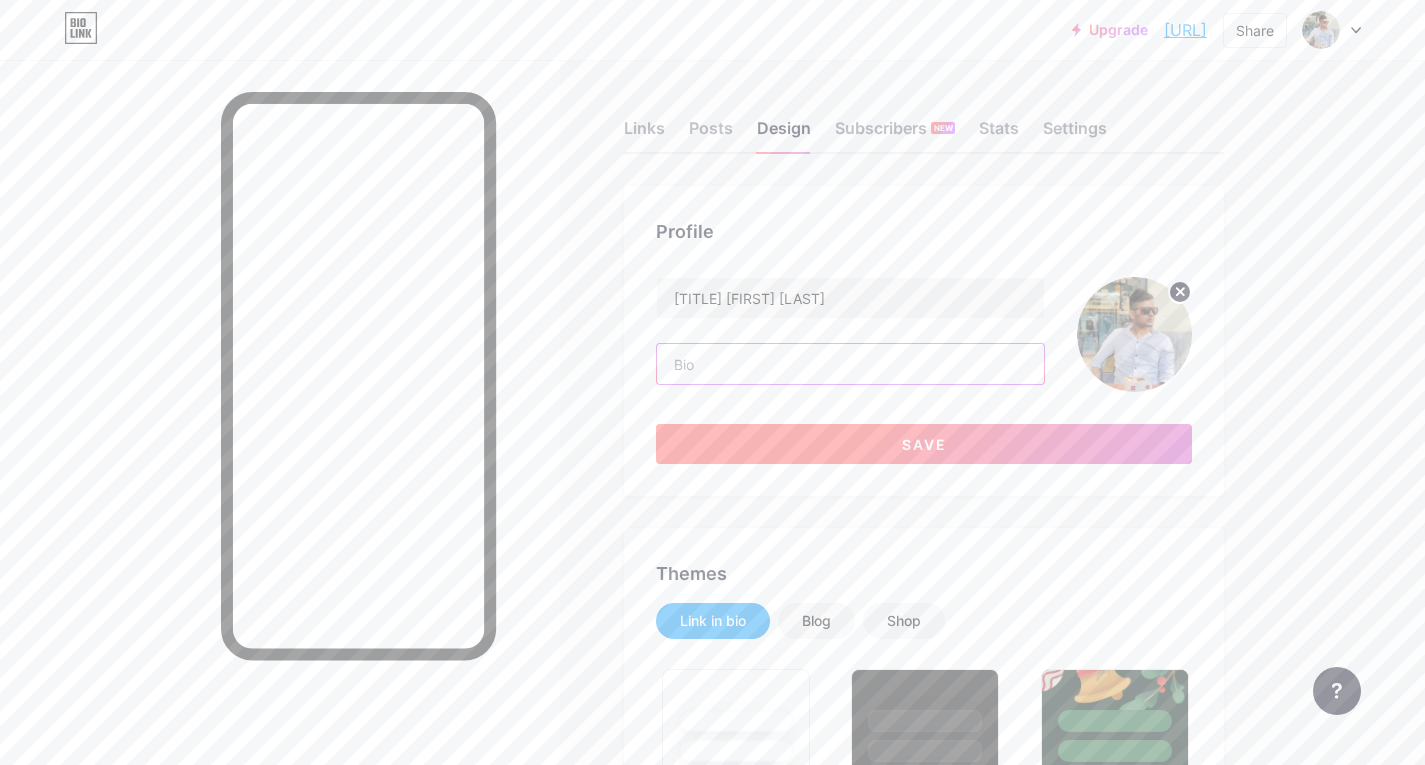 type 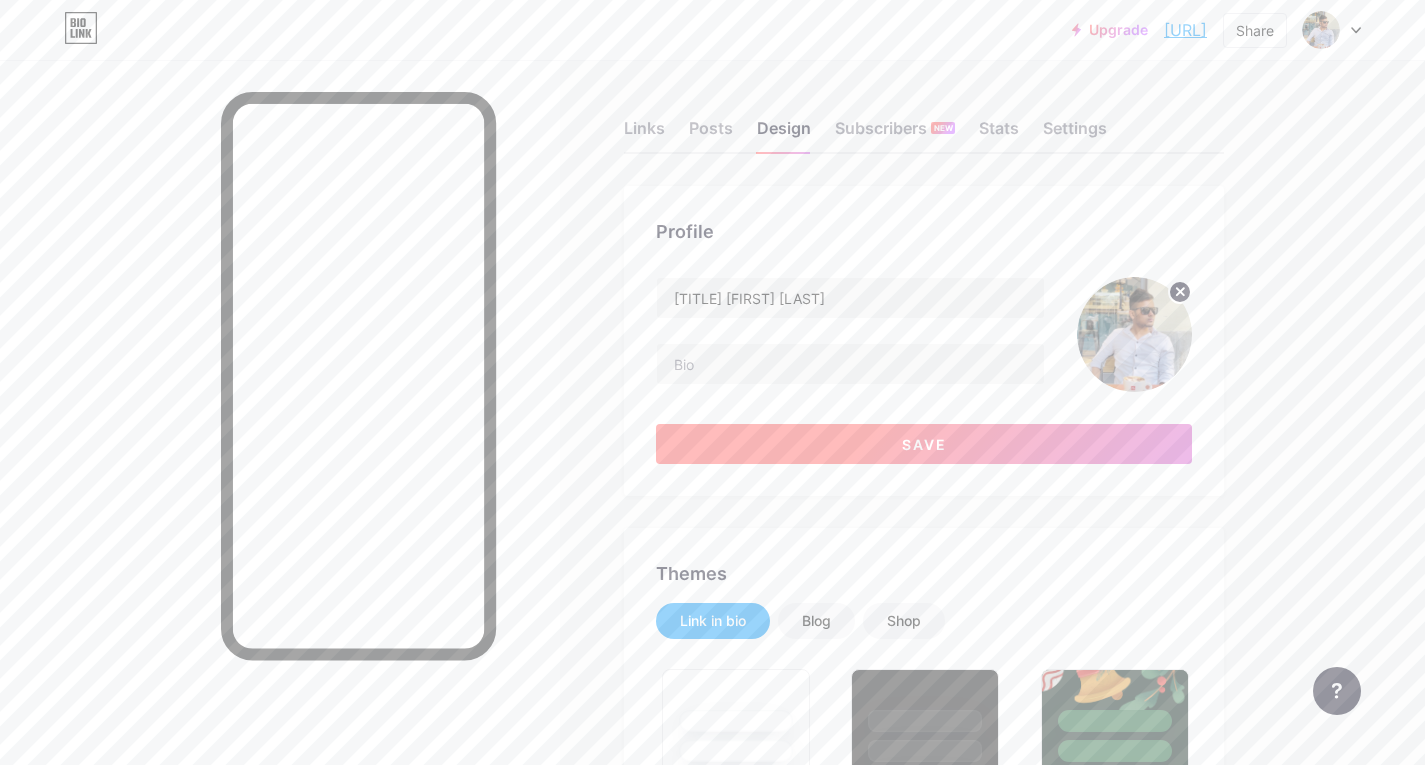click on "Save" at bounding box center (924, 444) 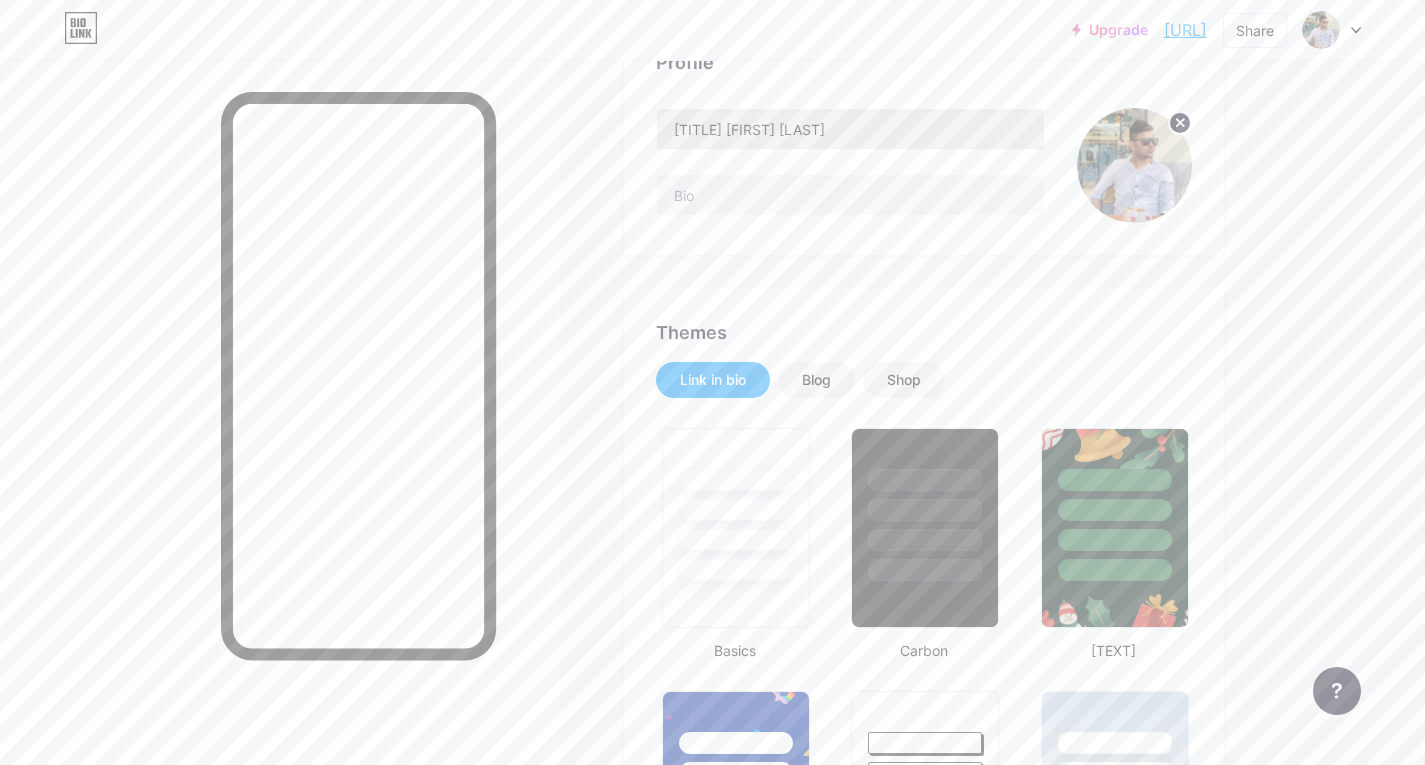 scroll, scrollTop: 0, scrollLeft: 0, axis: both 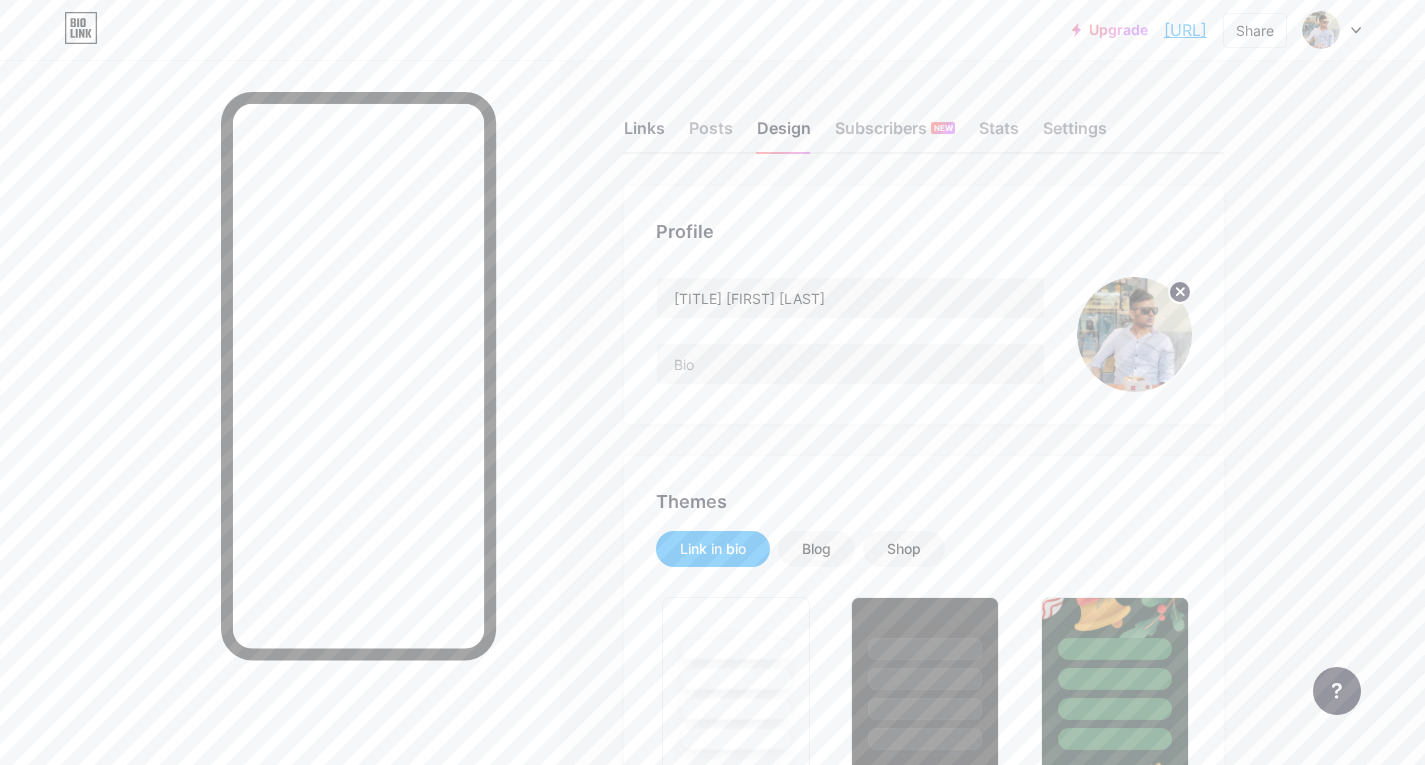 click on "Links" at bounding box center [644, 134] 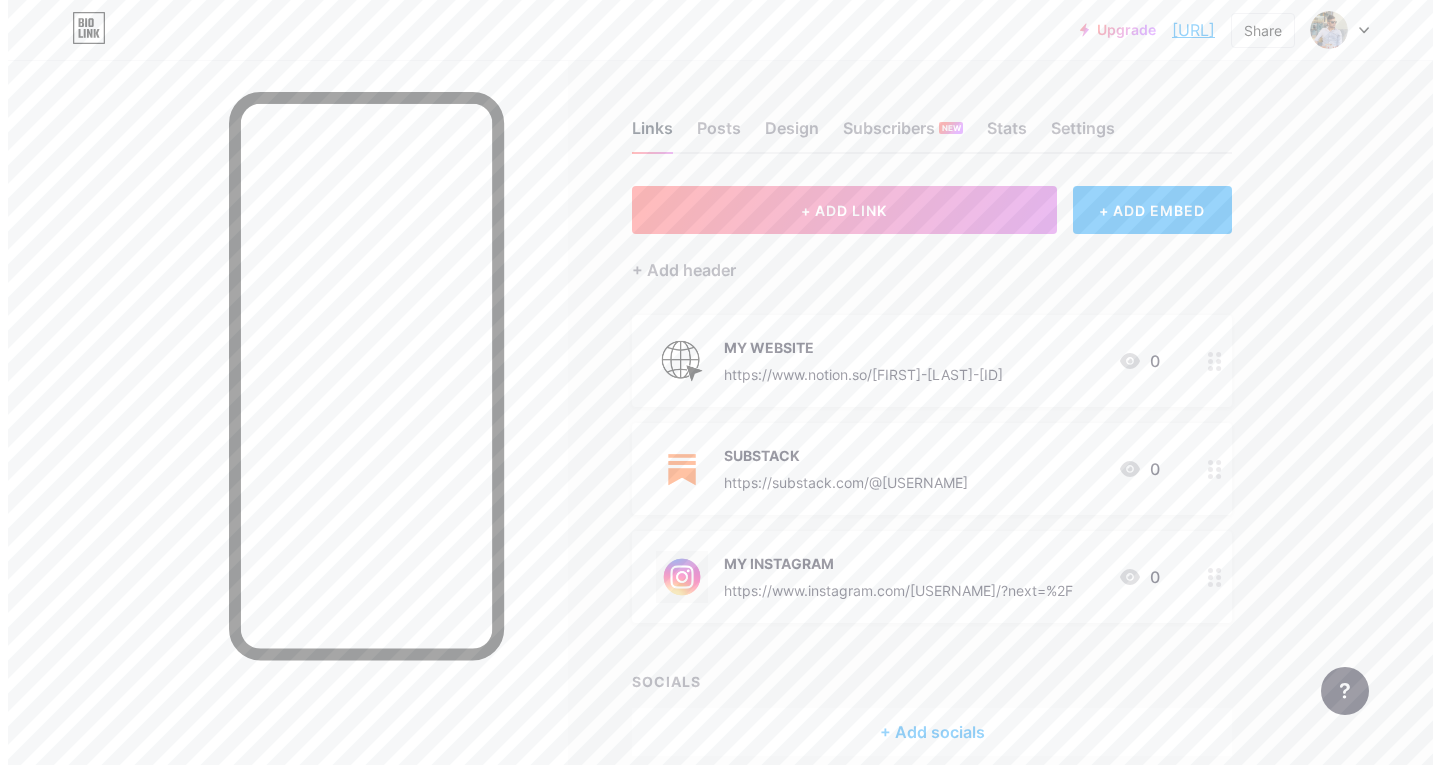 scroll, scrollTop: 90, scrollLeft: 0, axis: vertical 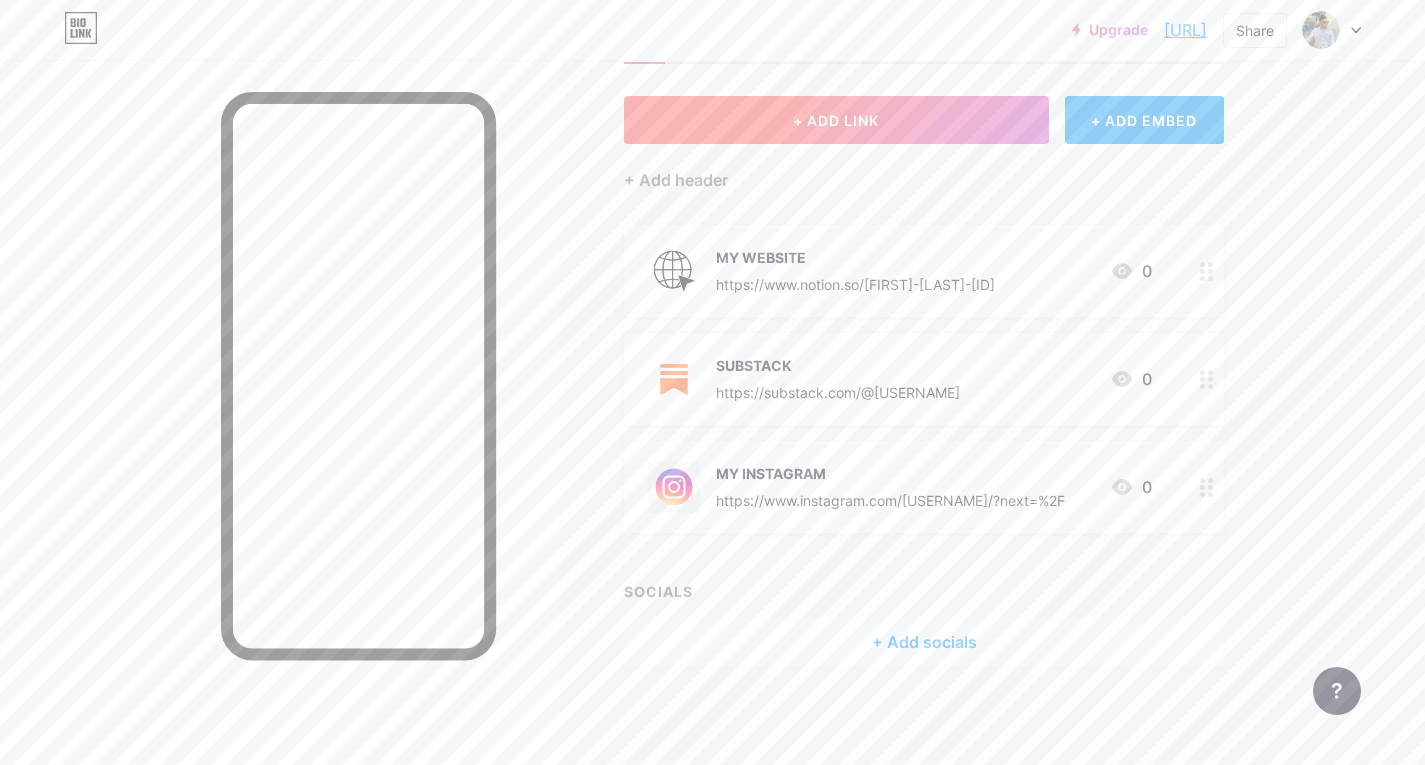 click on "+ ADD LINK" at bounding box center [836, 120] 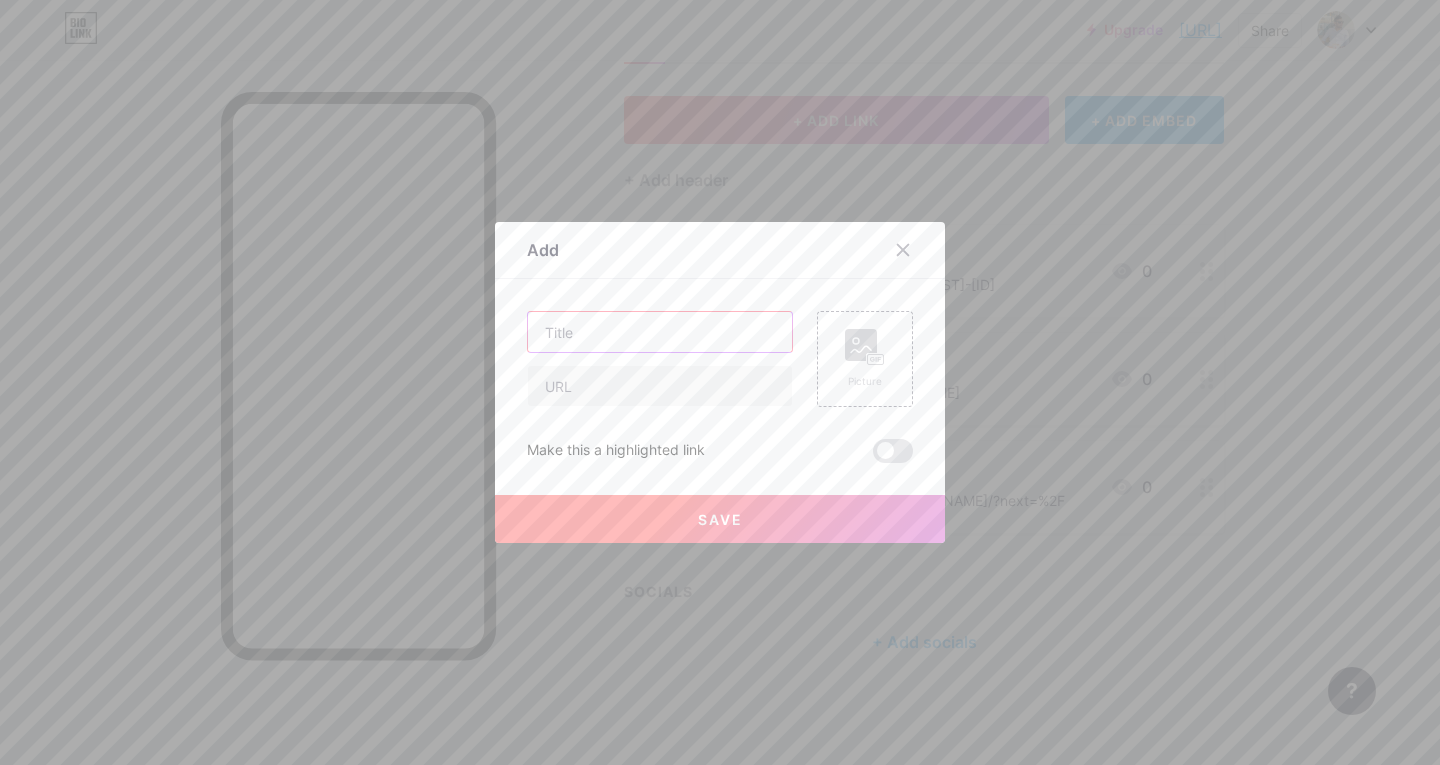 click at bounding box center [660, 332] 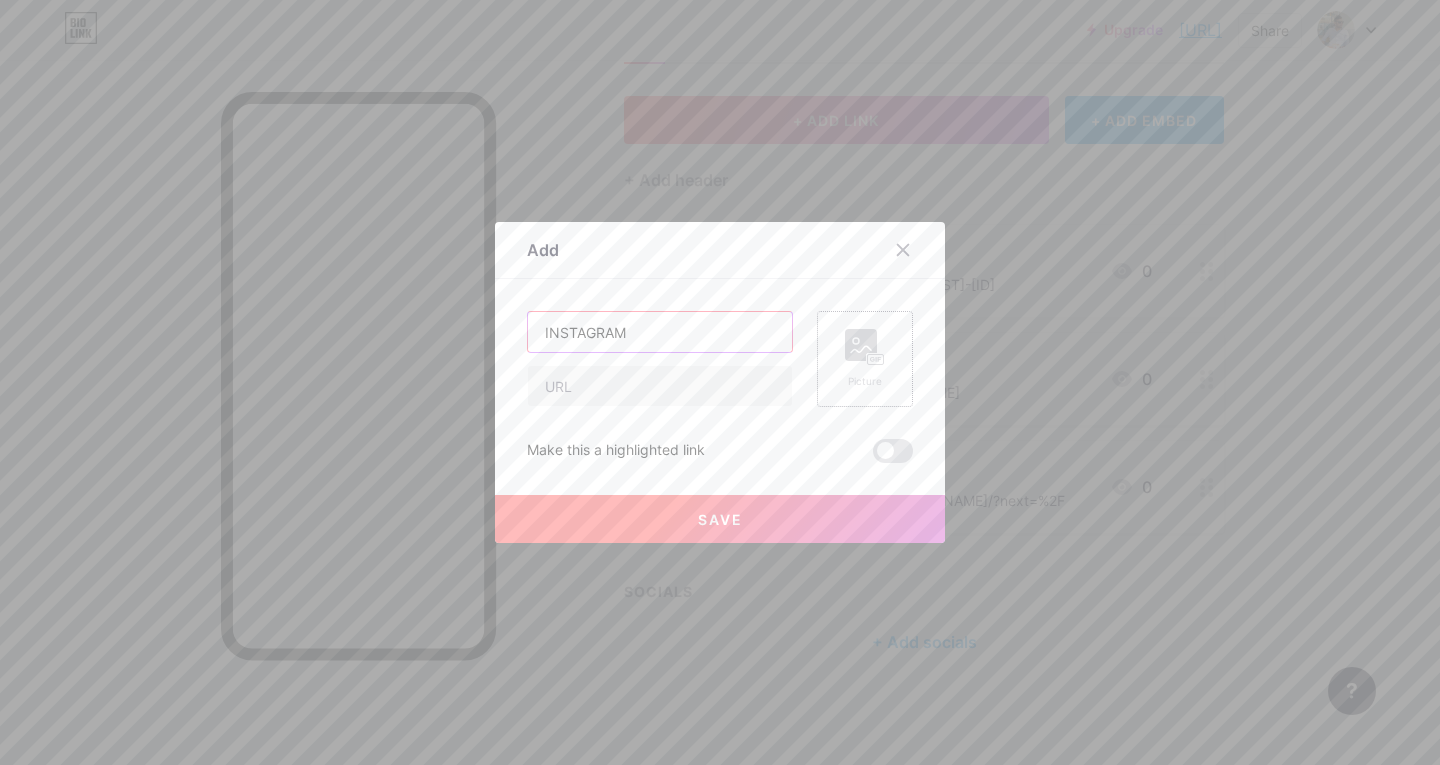 type on "INSTAGRAM" 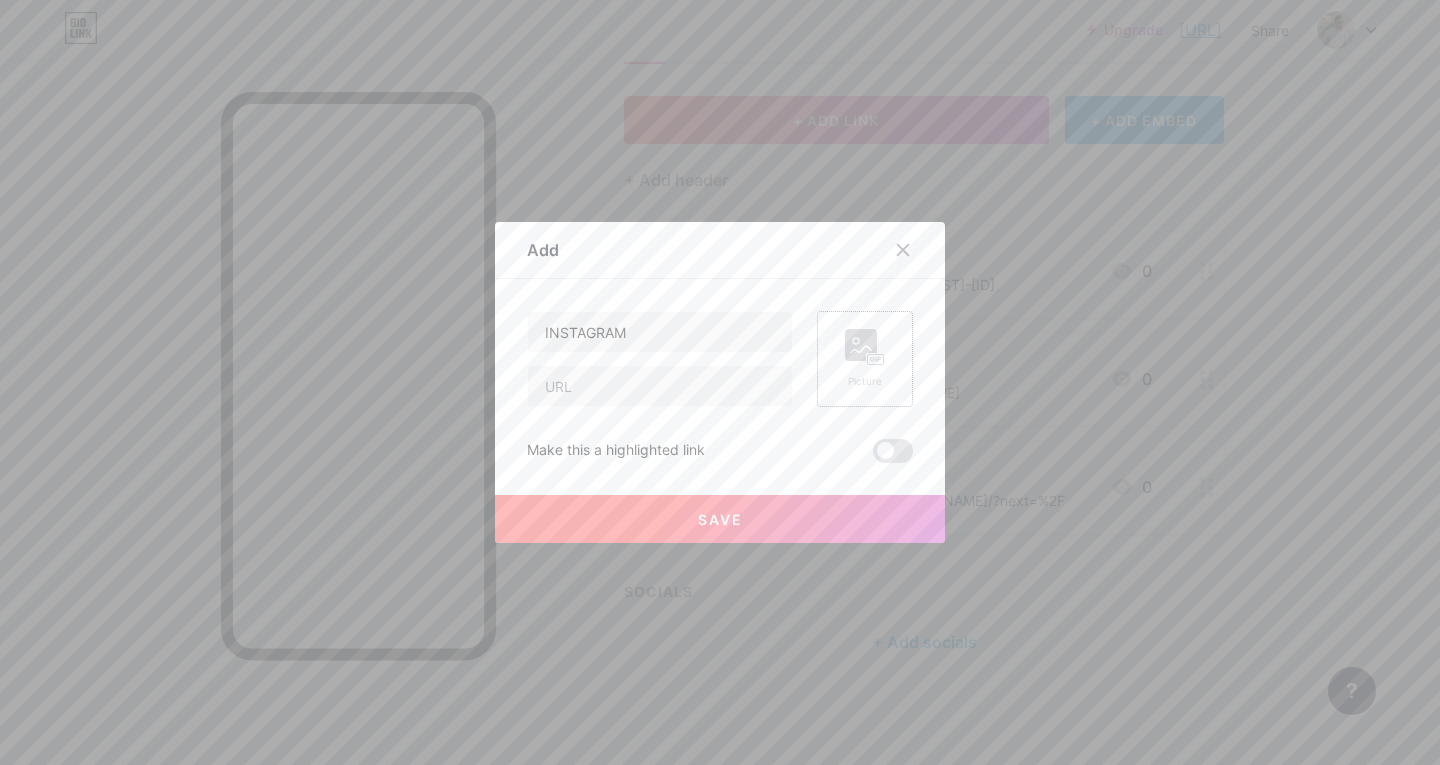click on "Picture" at bounding box center (865, 359) 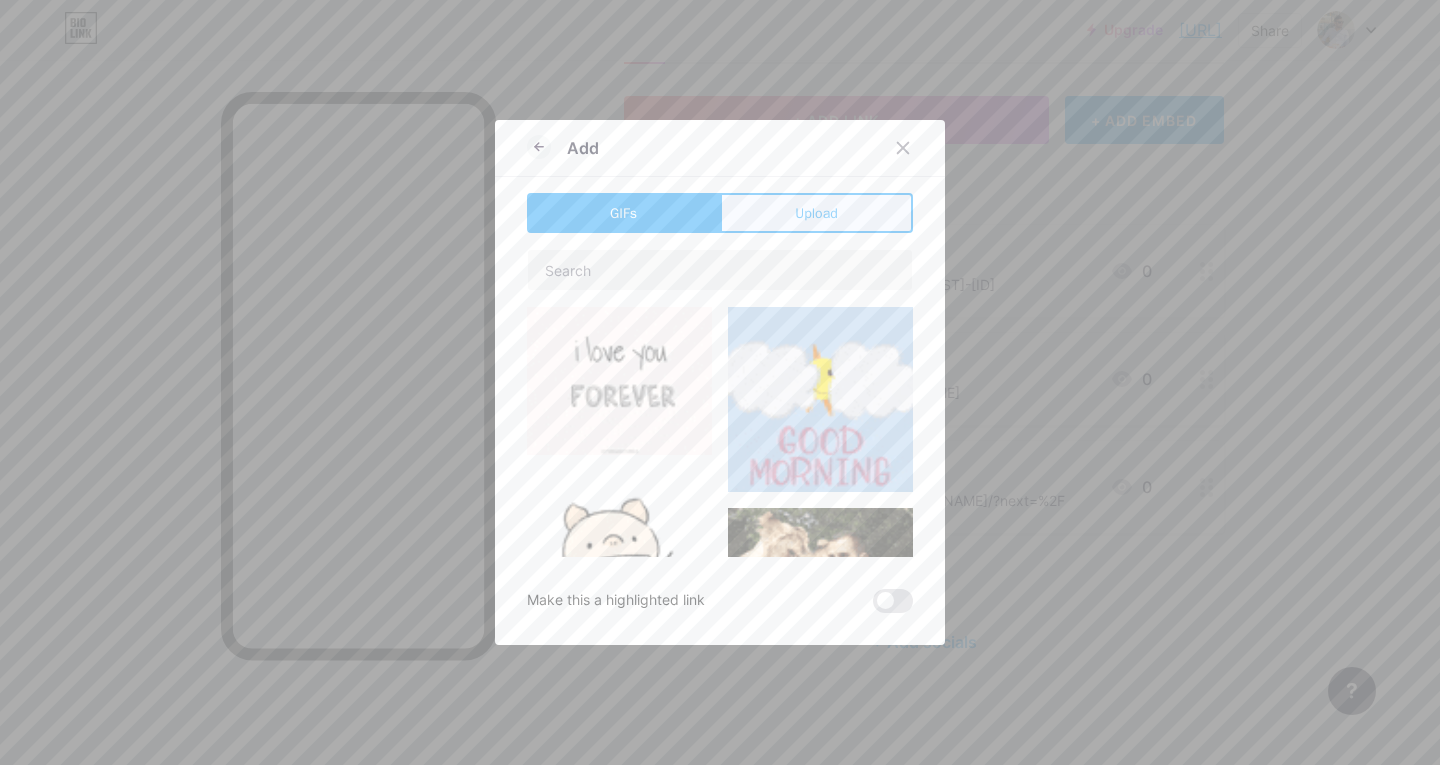 click on "Upload" at bounding box center [816, 213] 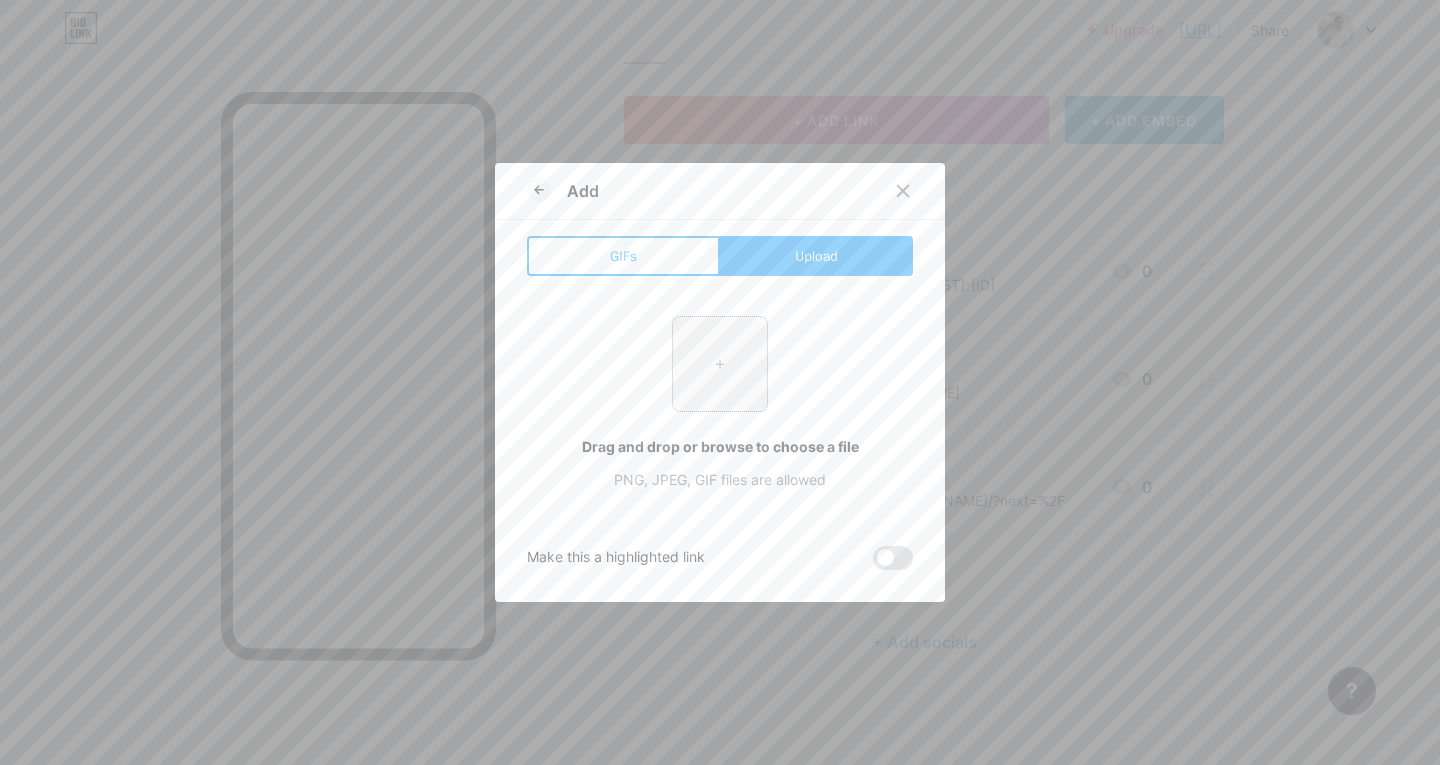 click at bounding box center [720, 364] 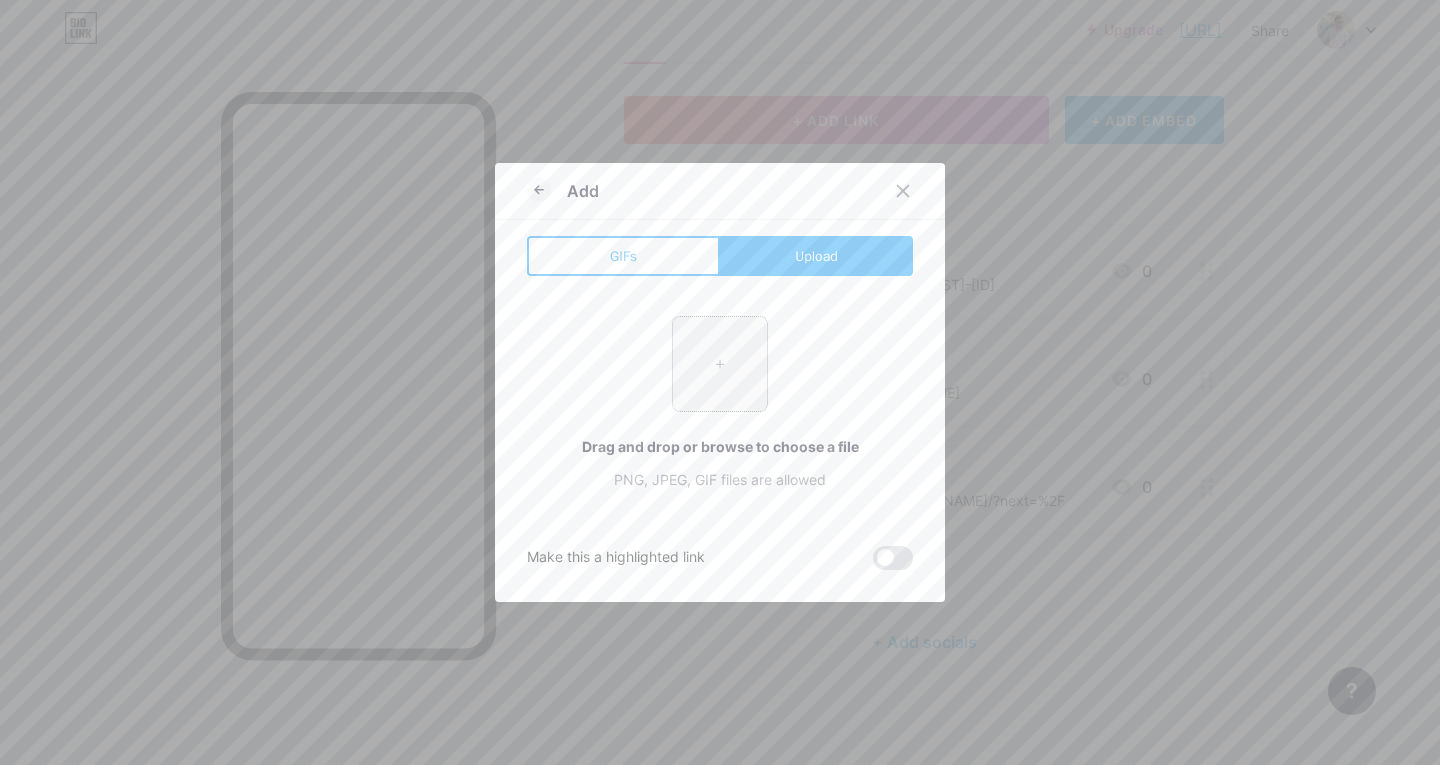 type on "C:\fakepath\[FILENAME]" 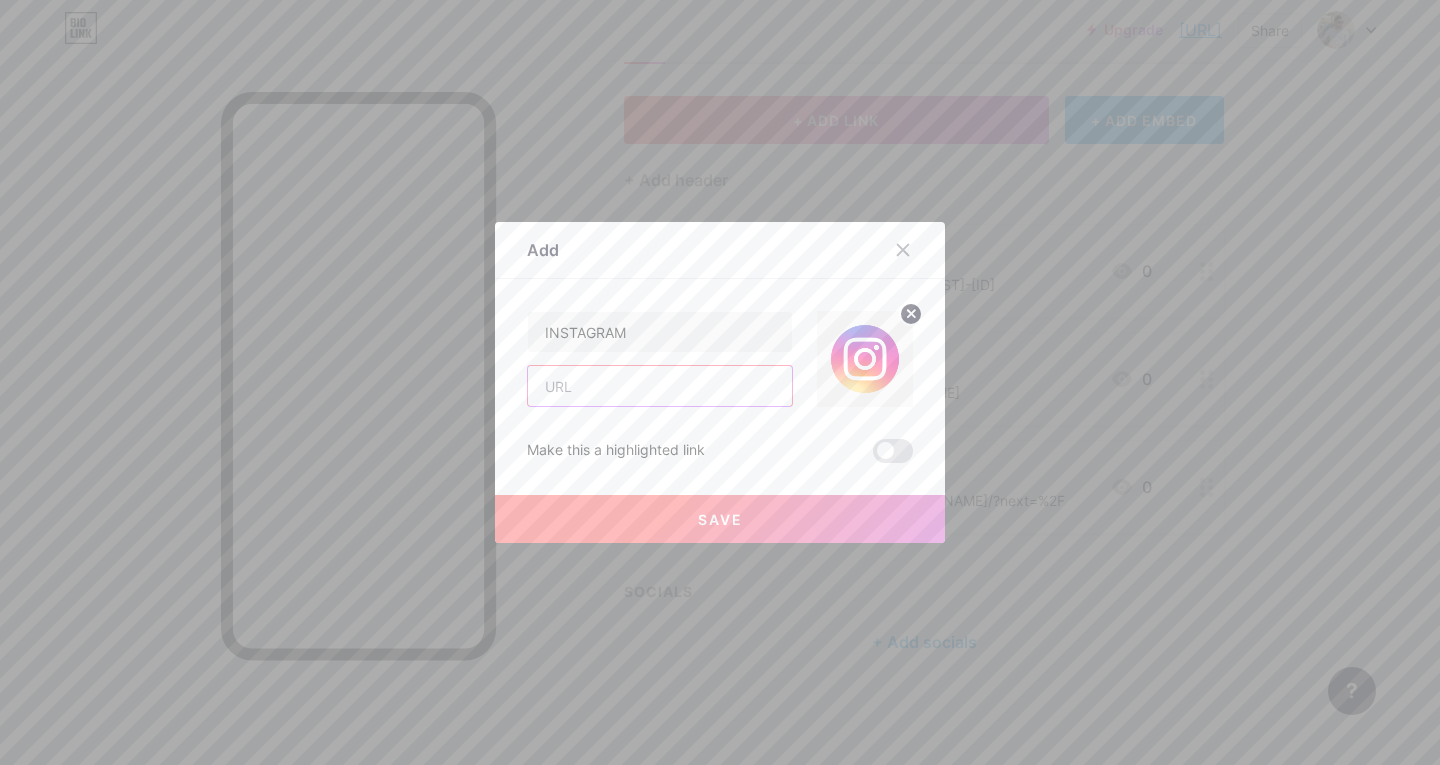 click at bounding box center [660, 386] 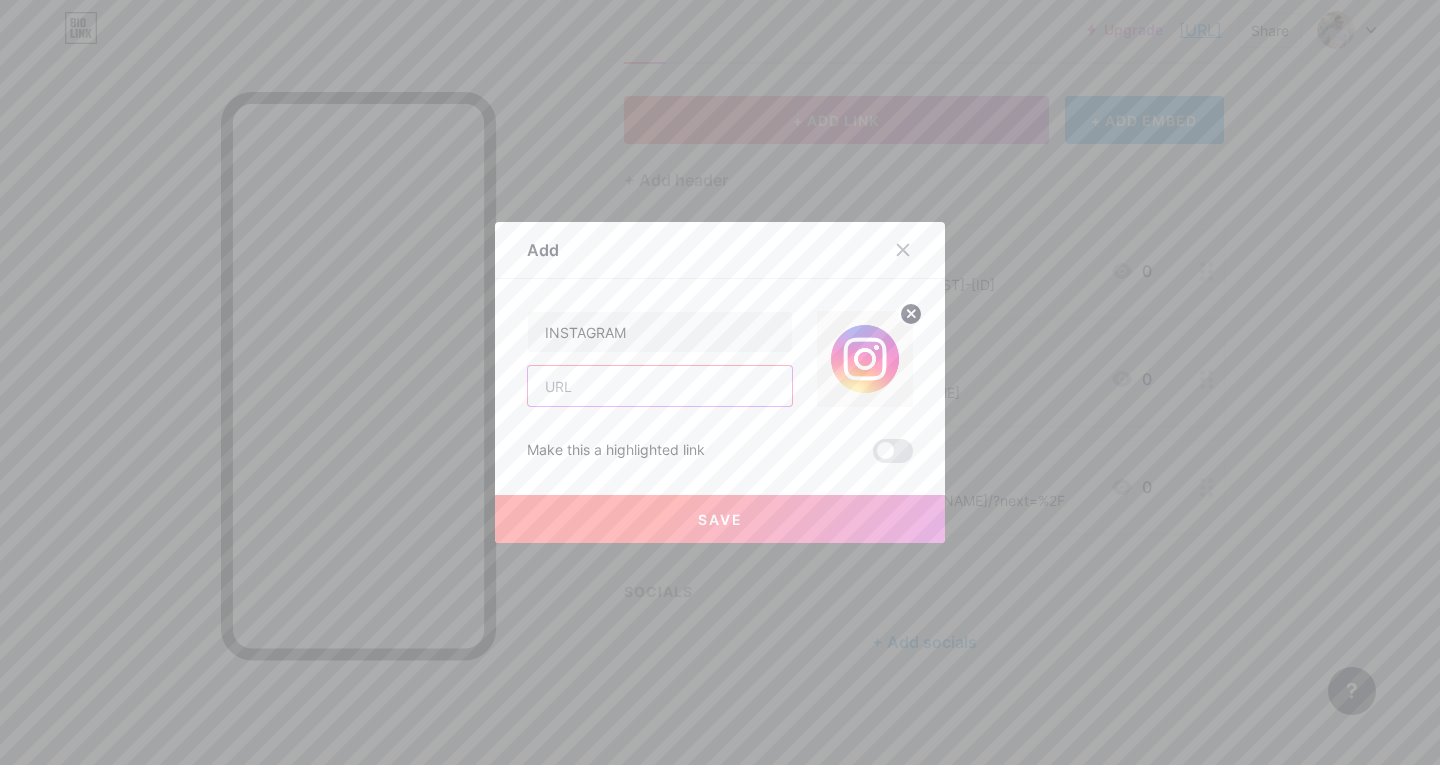 paste on "https://www.instagram.com/[USERNAME]?utm_source=ig_web_button_share_sheet&igsh=ZDNlZDc0MzIxNw==" 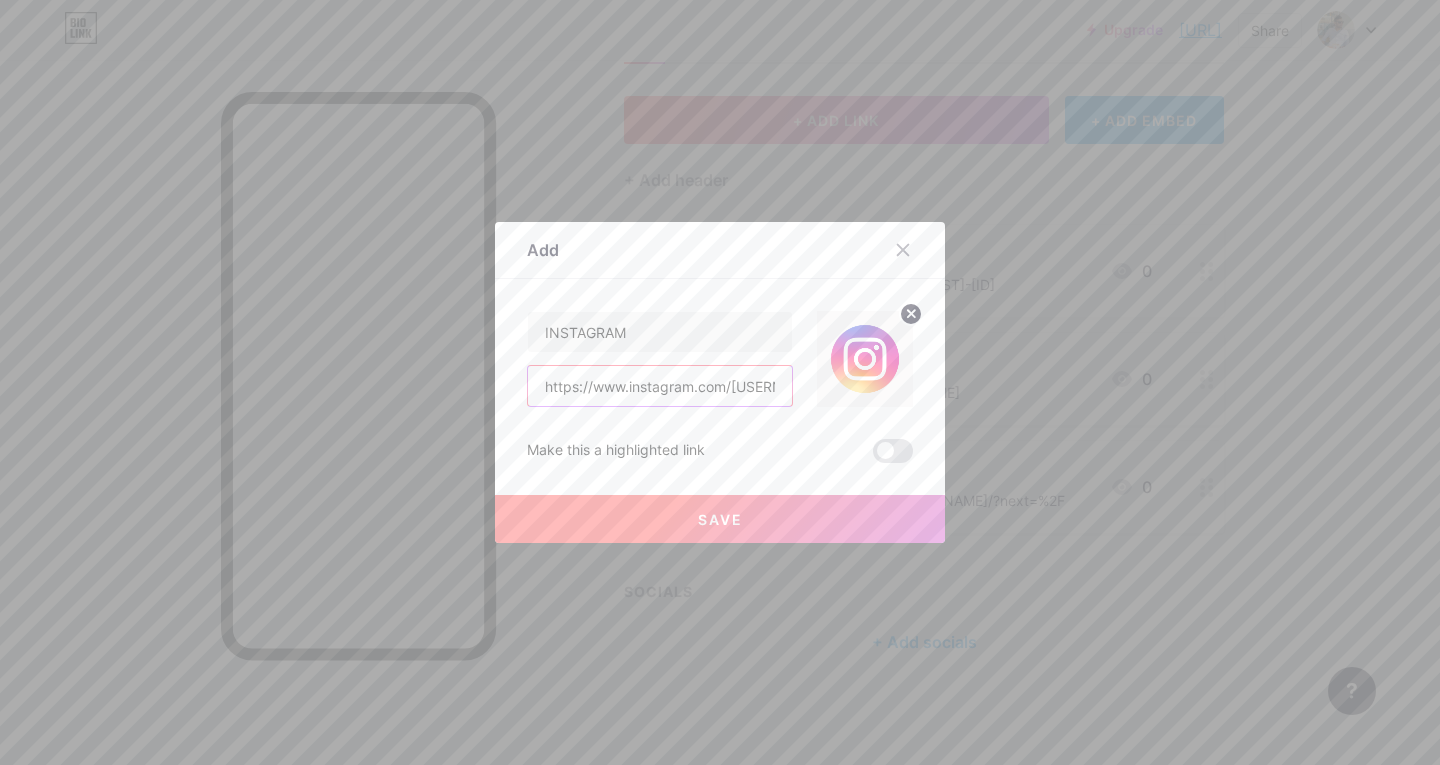 scroll, scrollTop: 0, scrollLeft: 515, axis: horizontal 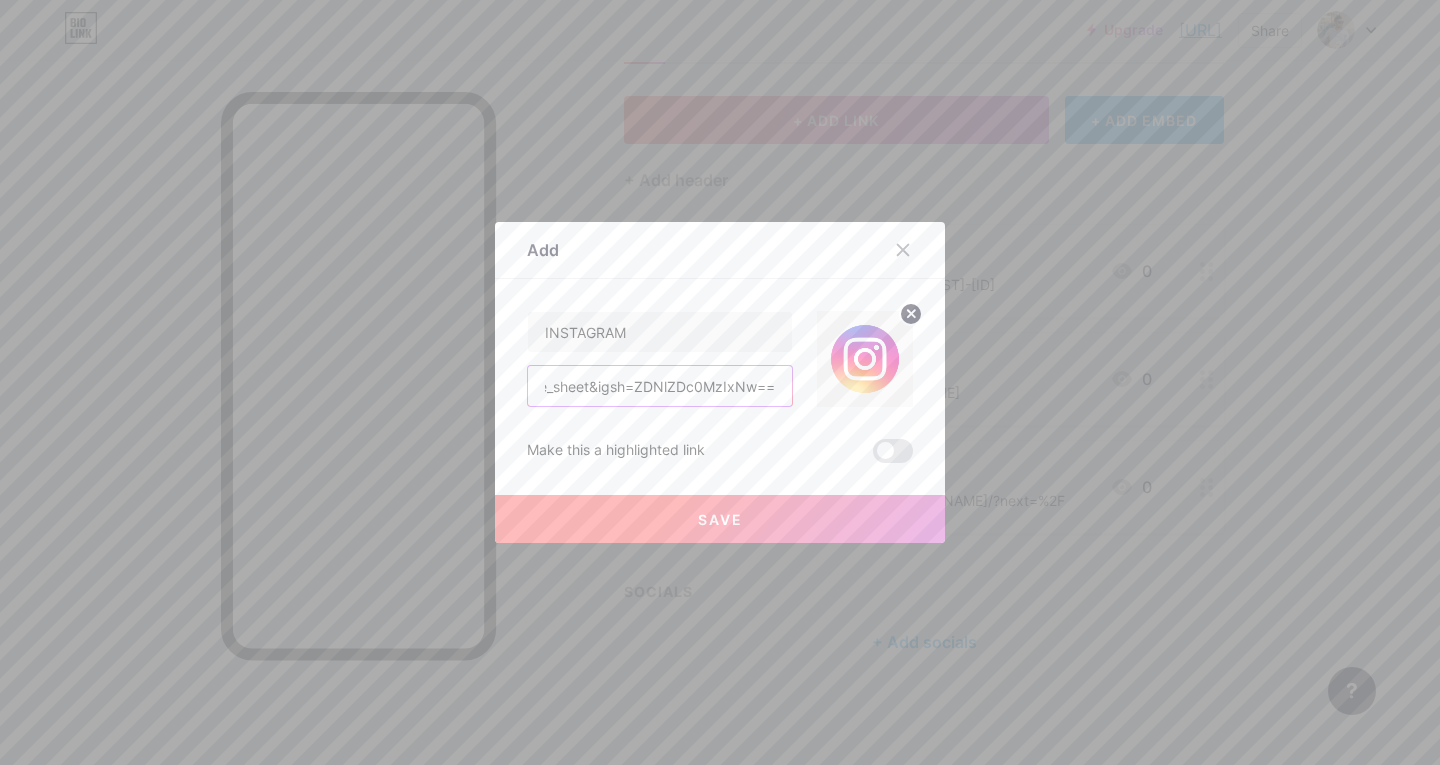 type on "https://www.instagram.com/[USERNAME]?utm_source=ig_web_button_share_sheet&igsh=ZDNlZDc0MzIxNw==" 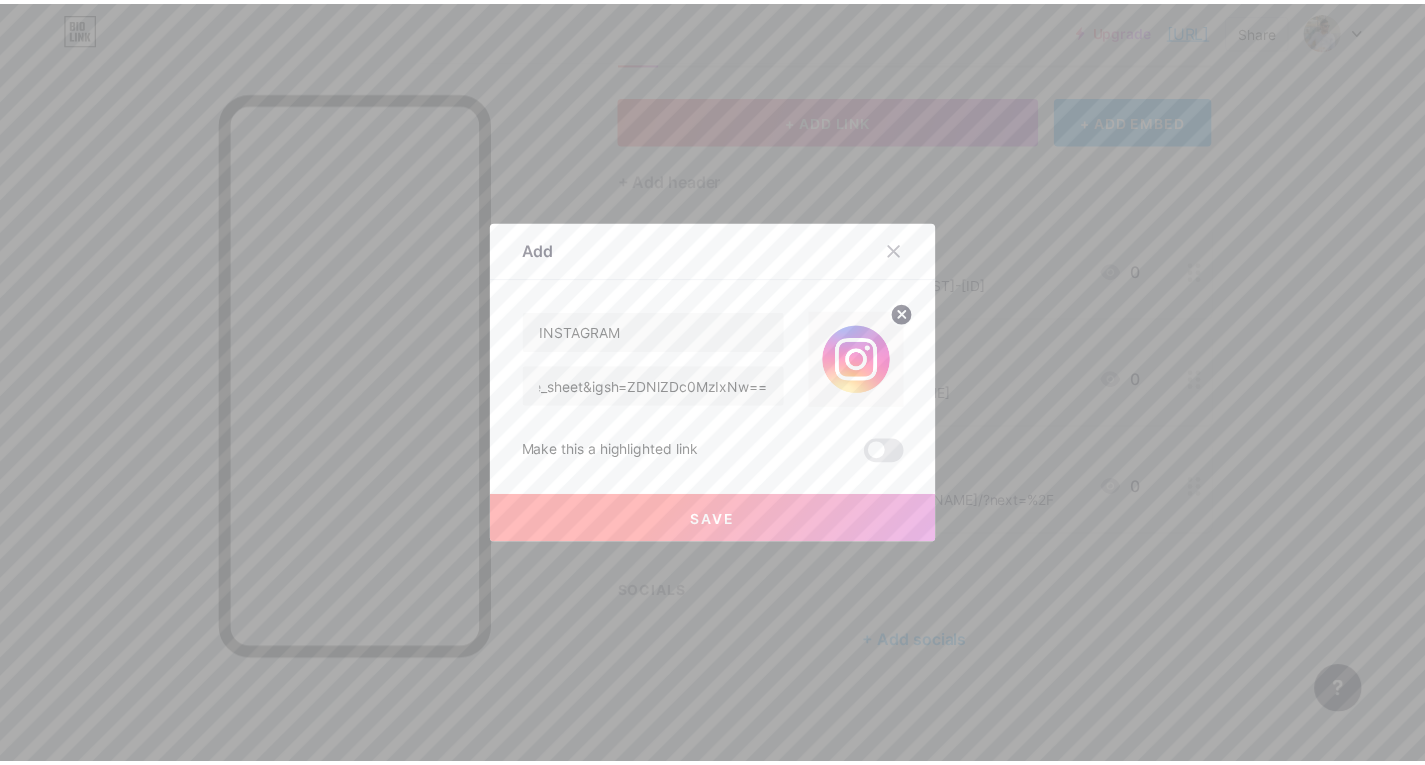 scroll, scrollTop: 0, scrollLeft: 0, axis: both 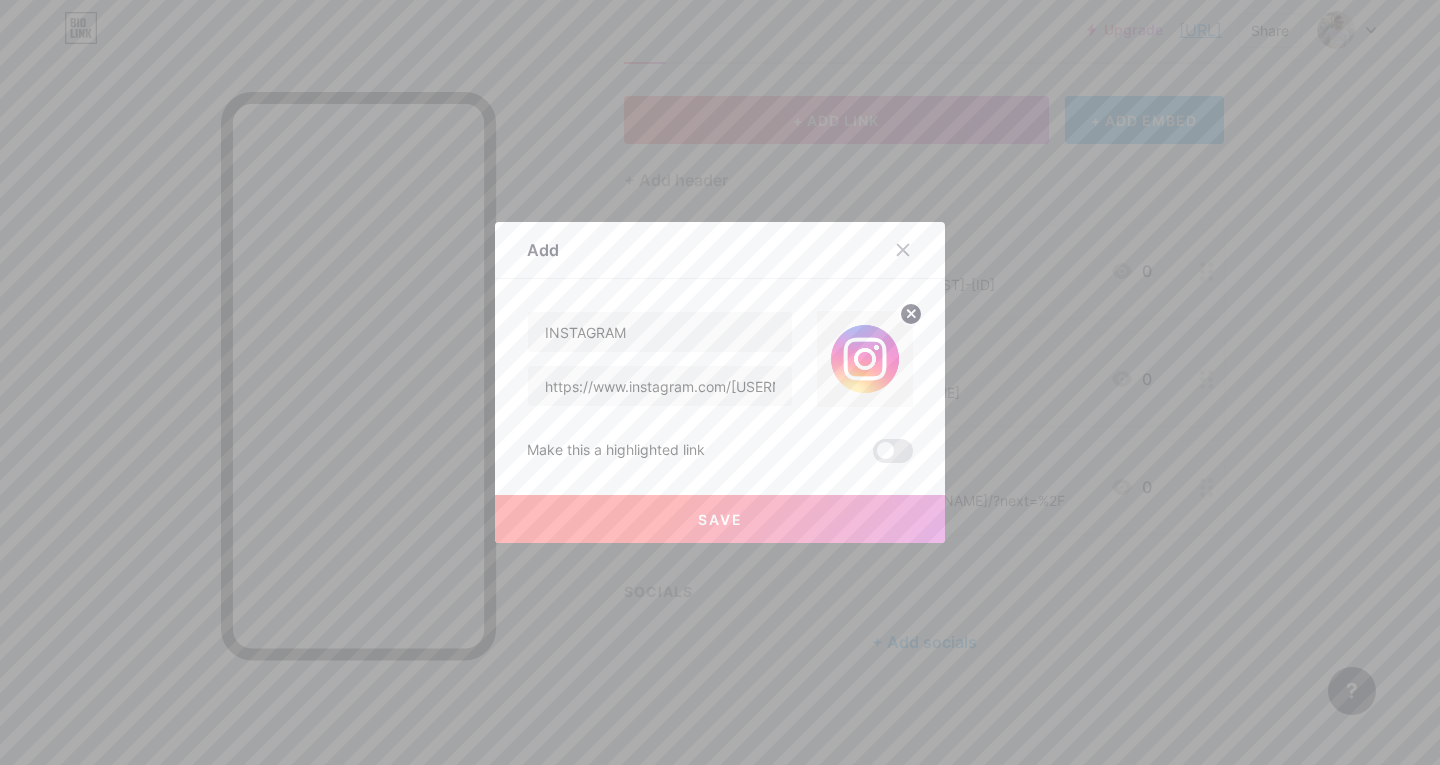 click on "Save" at bounding box center [720, 519] 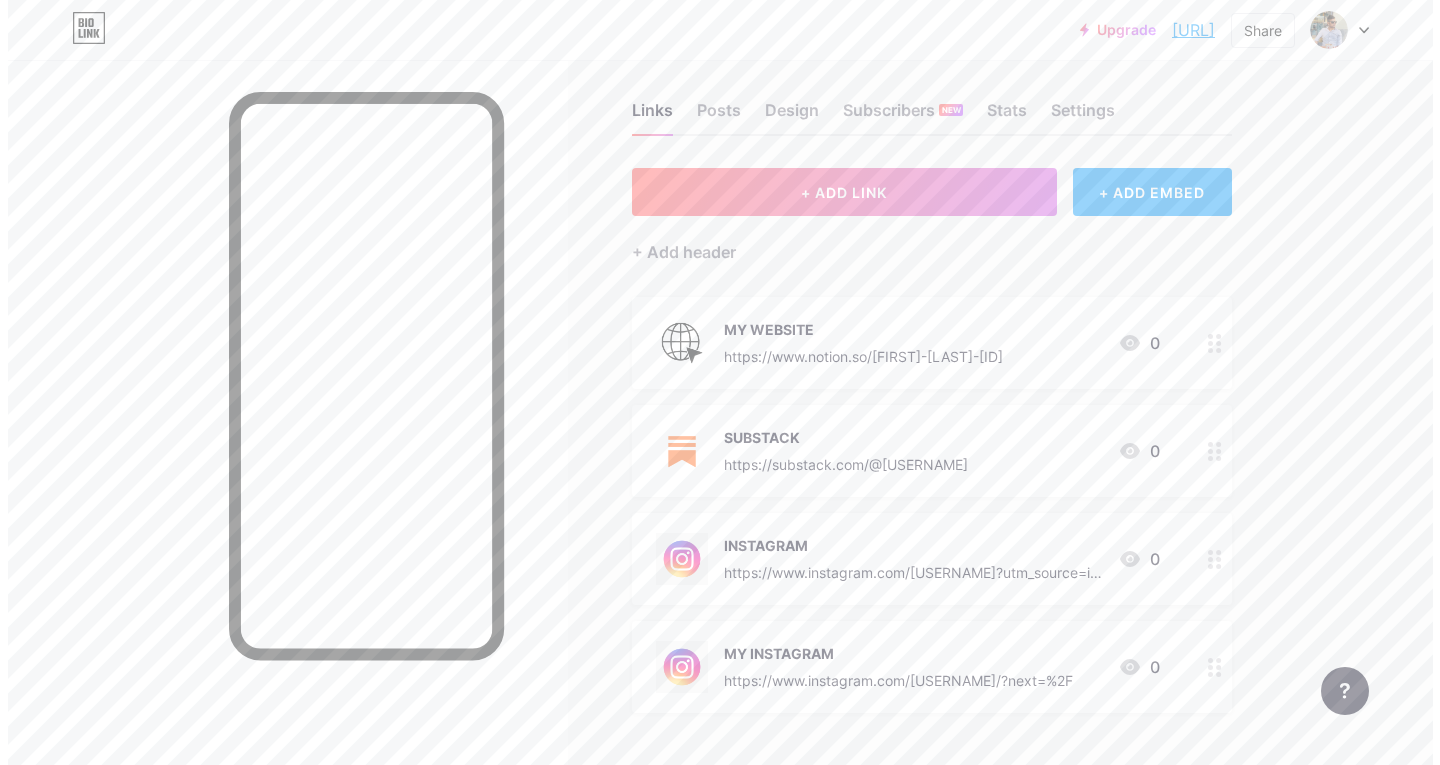 scroll, scrollTop: 0, scrollLeft: 0, axis: both 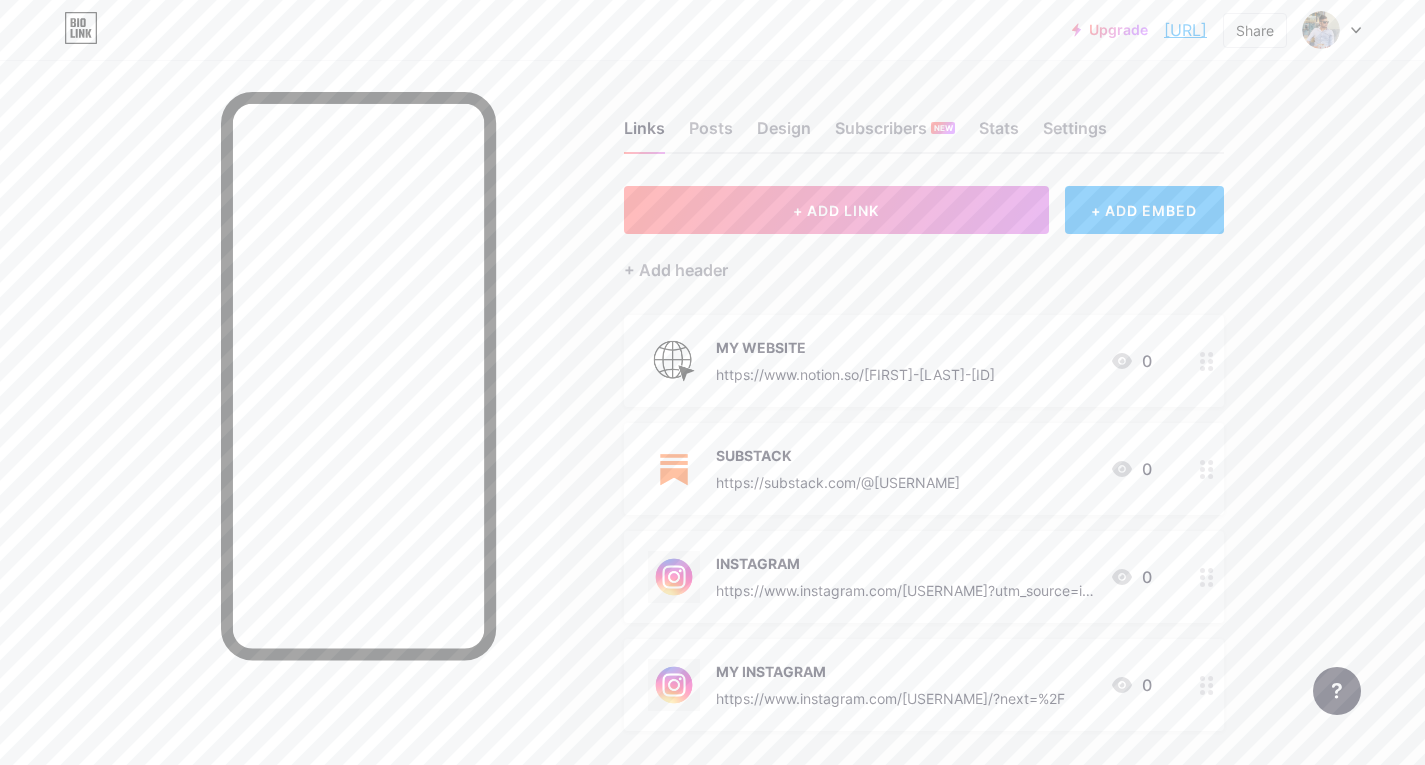 click on "[MY SOCIAL]
[URL]
0" at bounding box center (924, 361) 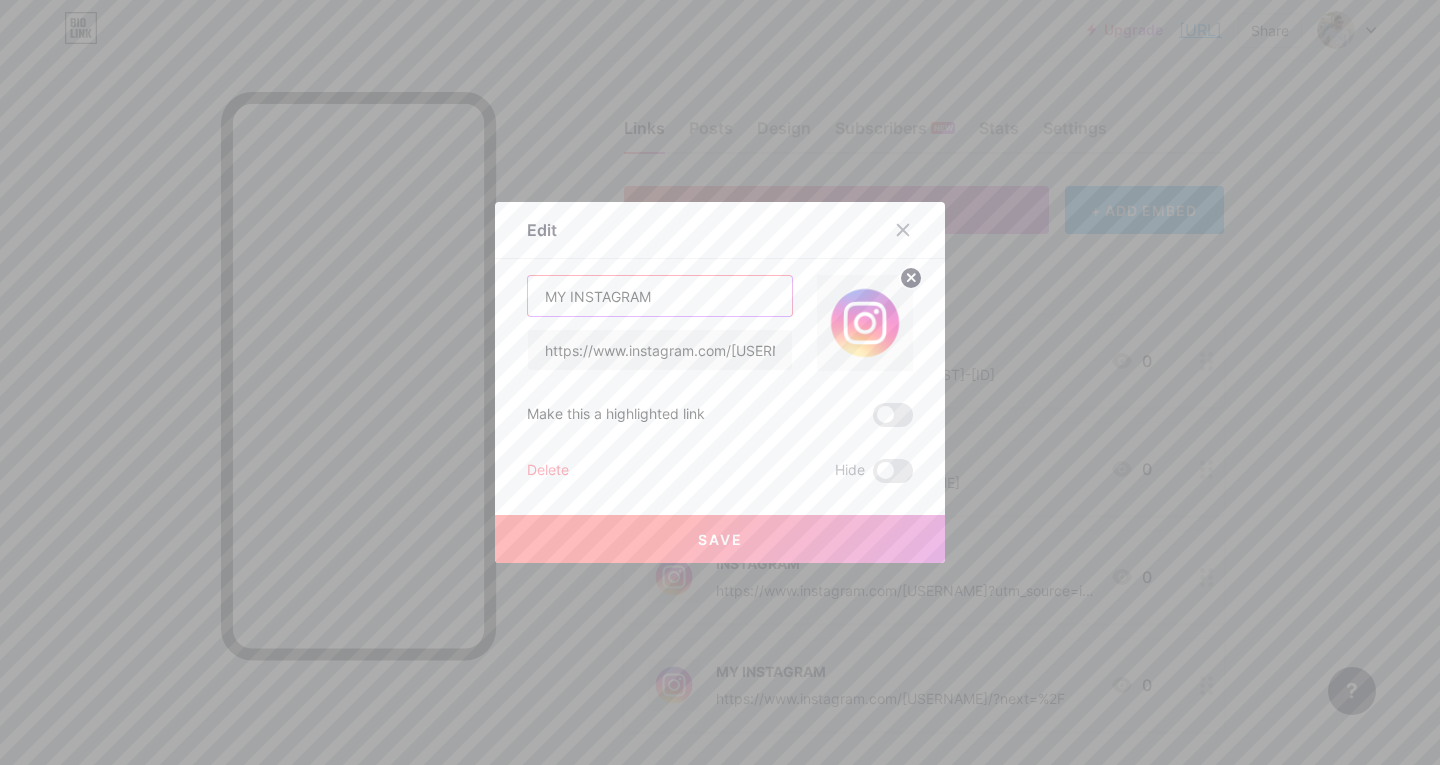 drag, startPoint x: 691, startPoint y: 301, endPoint x: 497, endPoint y: 303, distance: 194.01031 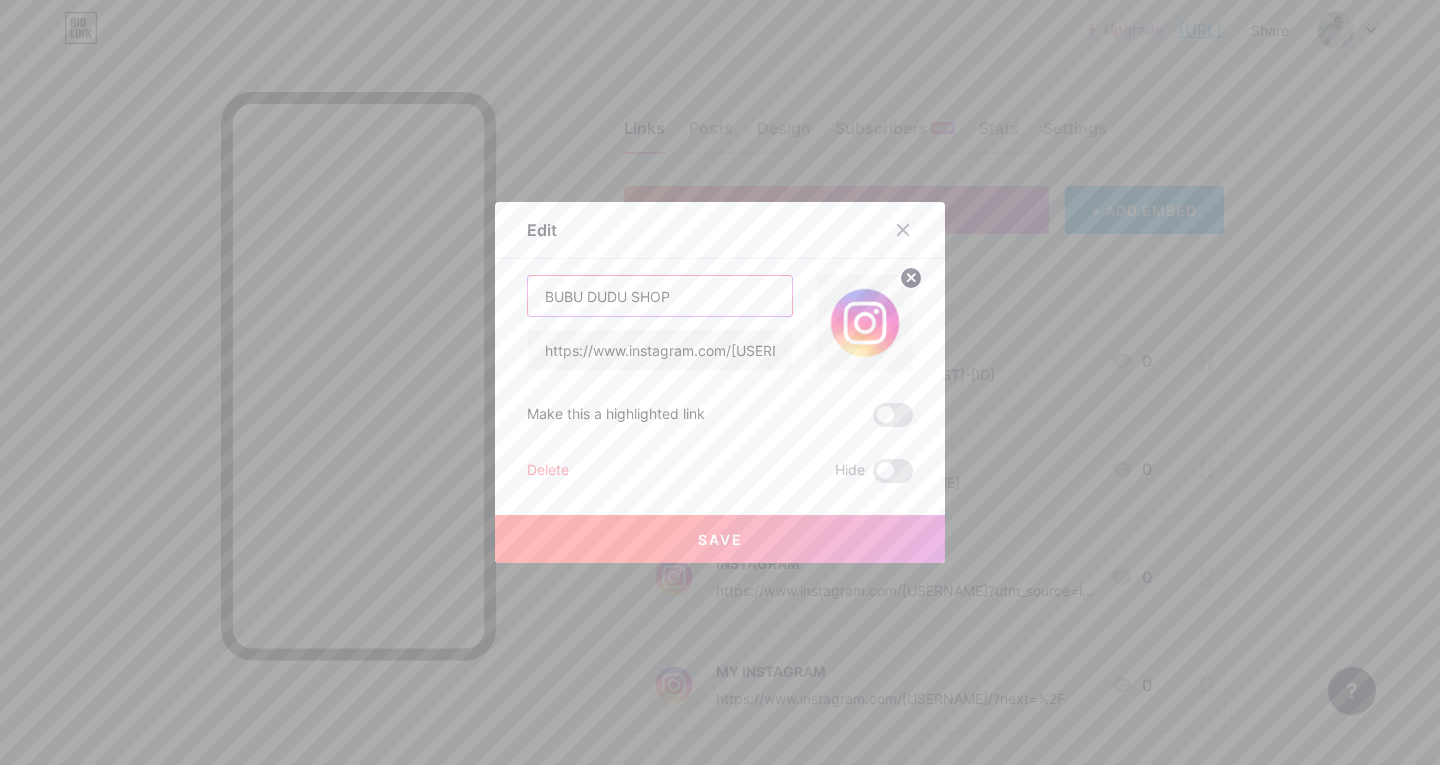 type on "BUBU DUDU SHOP" 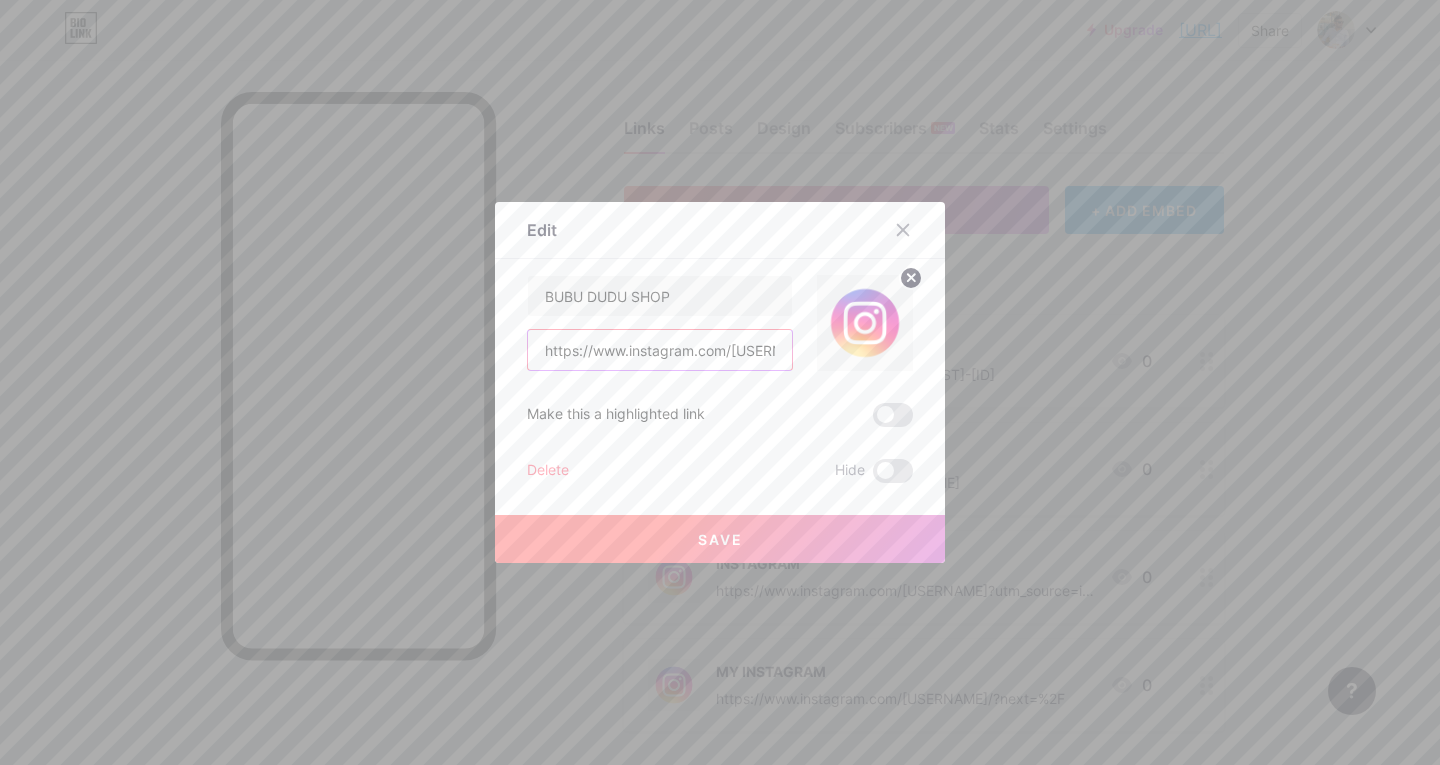 scroll, scrollTop: 0, scrollLeft: 197, axis: horizontal 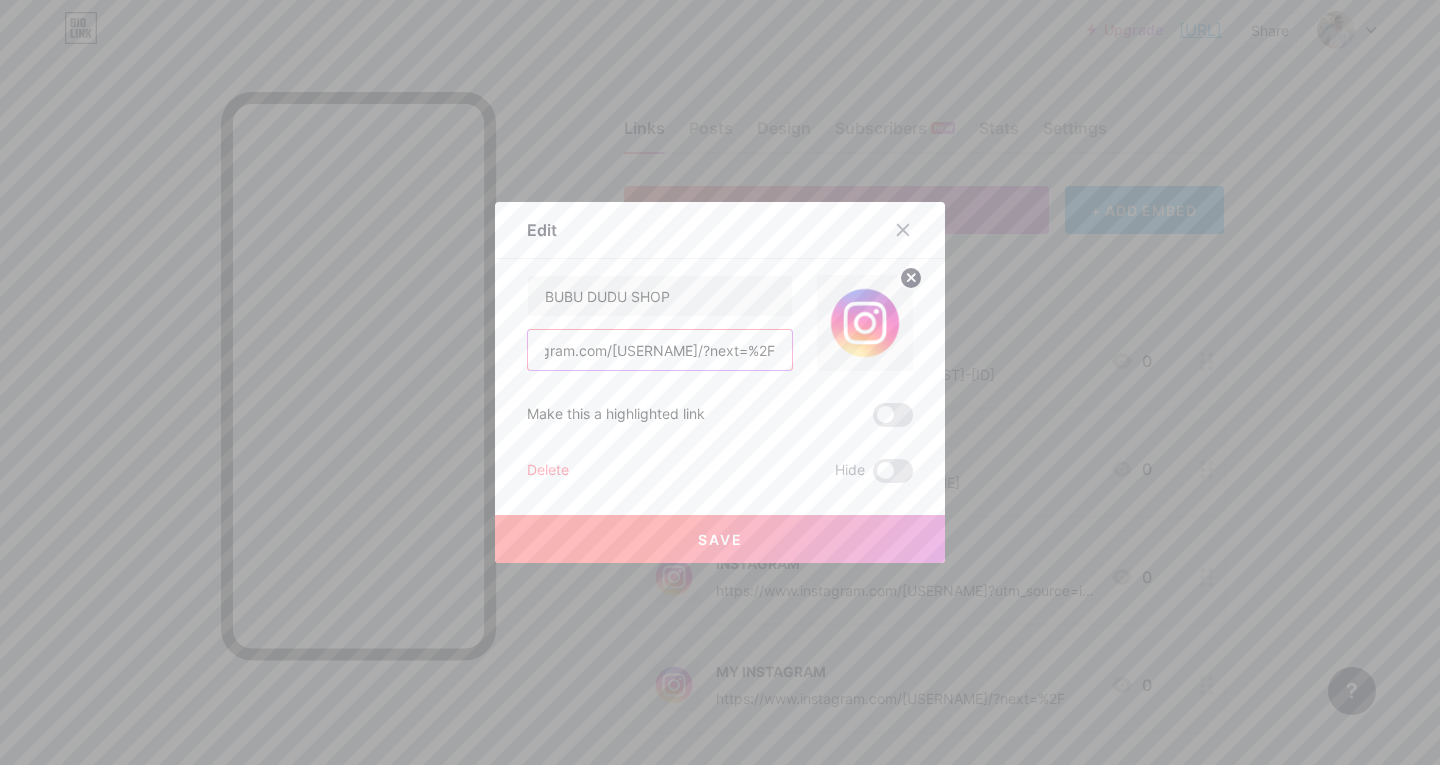 drag, startPoint x: 535, startPoint y: 347, endPoint x: 904, endPoint y: 385, distance: 370.95148 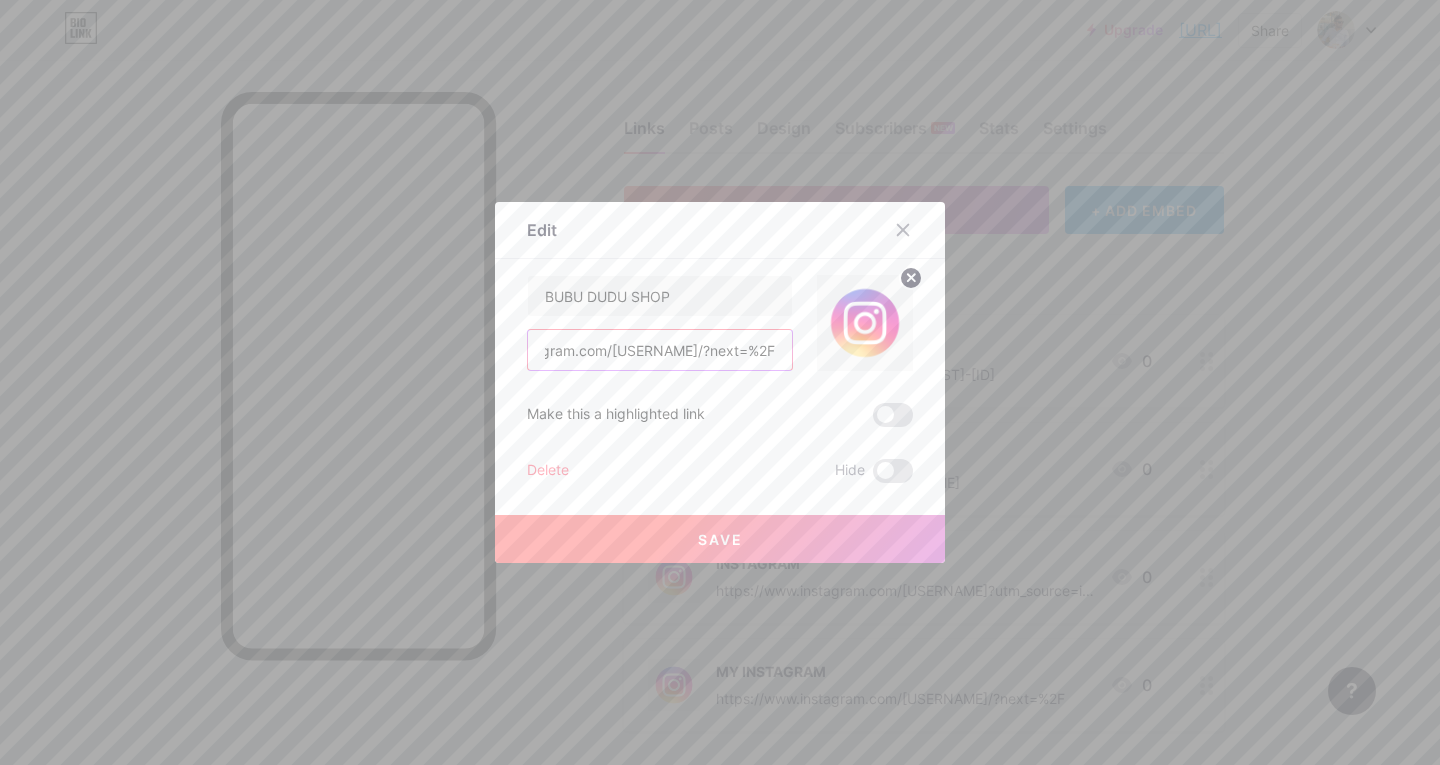 paste on "quickclickshop.store/collections/dudu-bubu?sca_ref=5383205.AE947jnYK0" 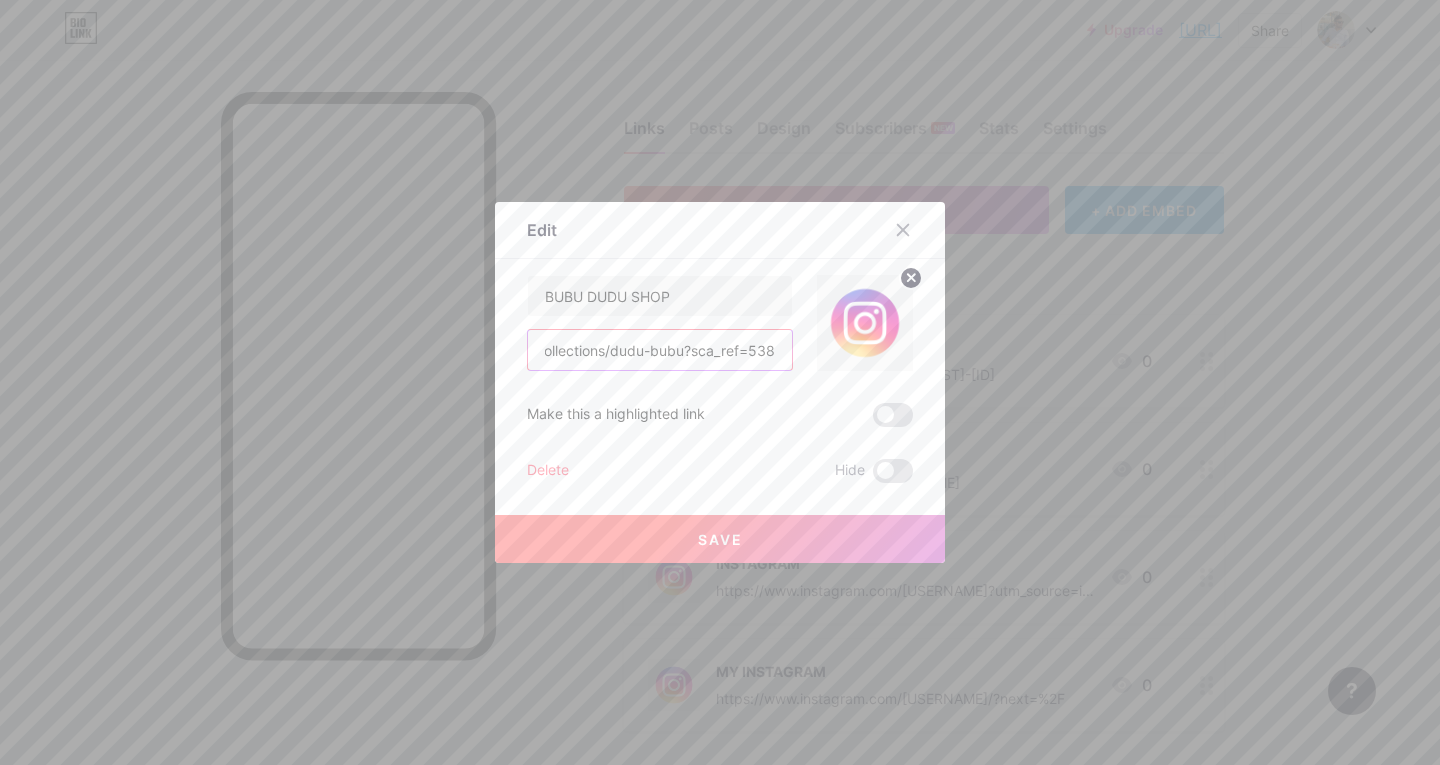 scroll, scrollTop: 0, scrollLeft: 317, axis: horizontal 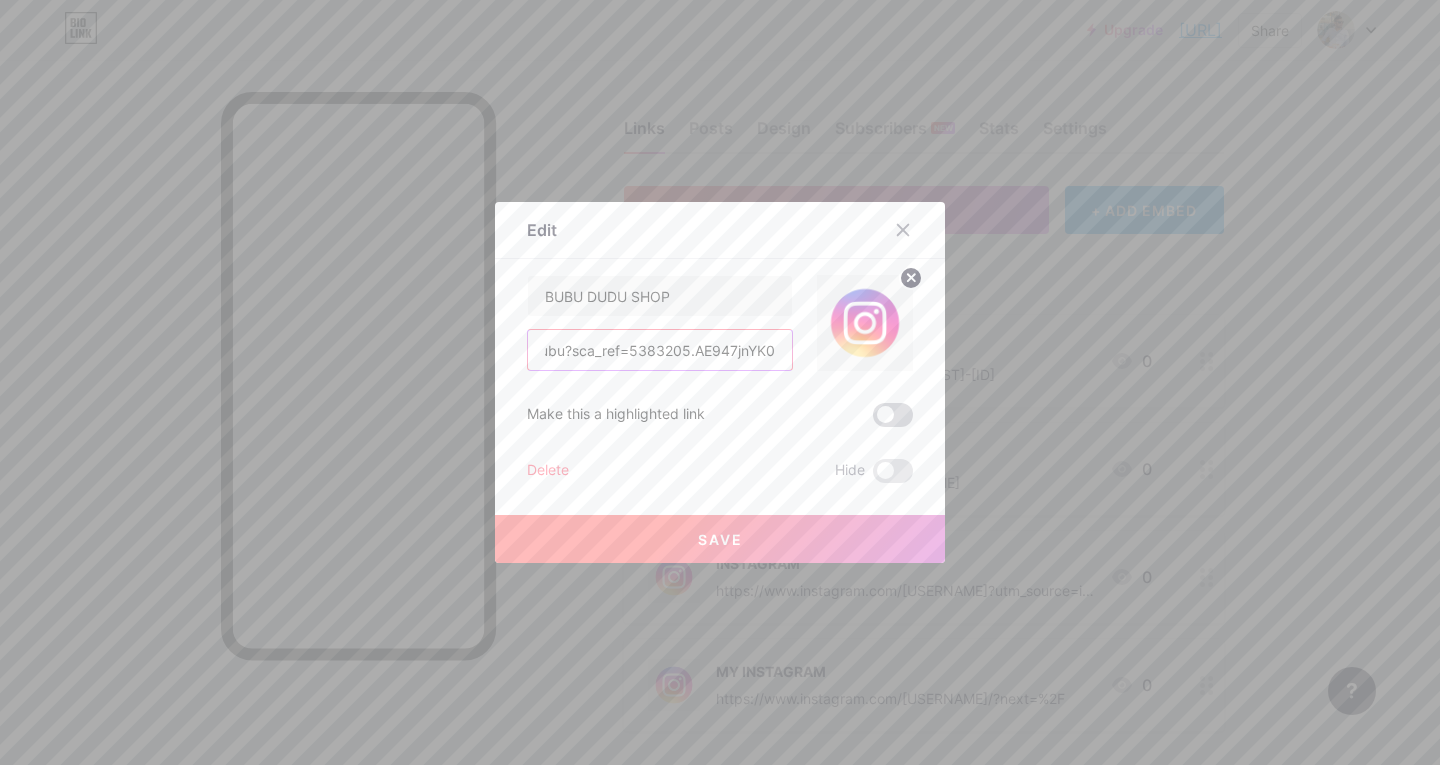 type on "https://quickclickshop.store/collections/dudu-bubu?sca_ref=5383205.AE947jnYK0" 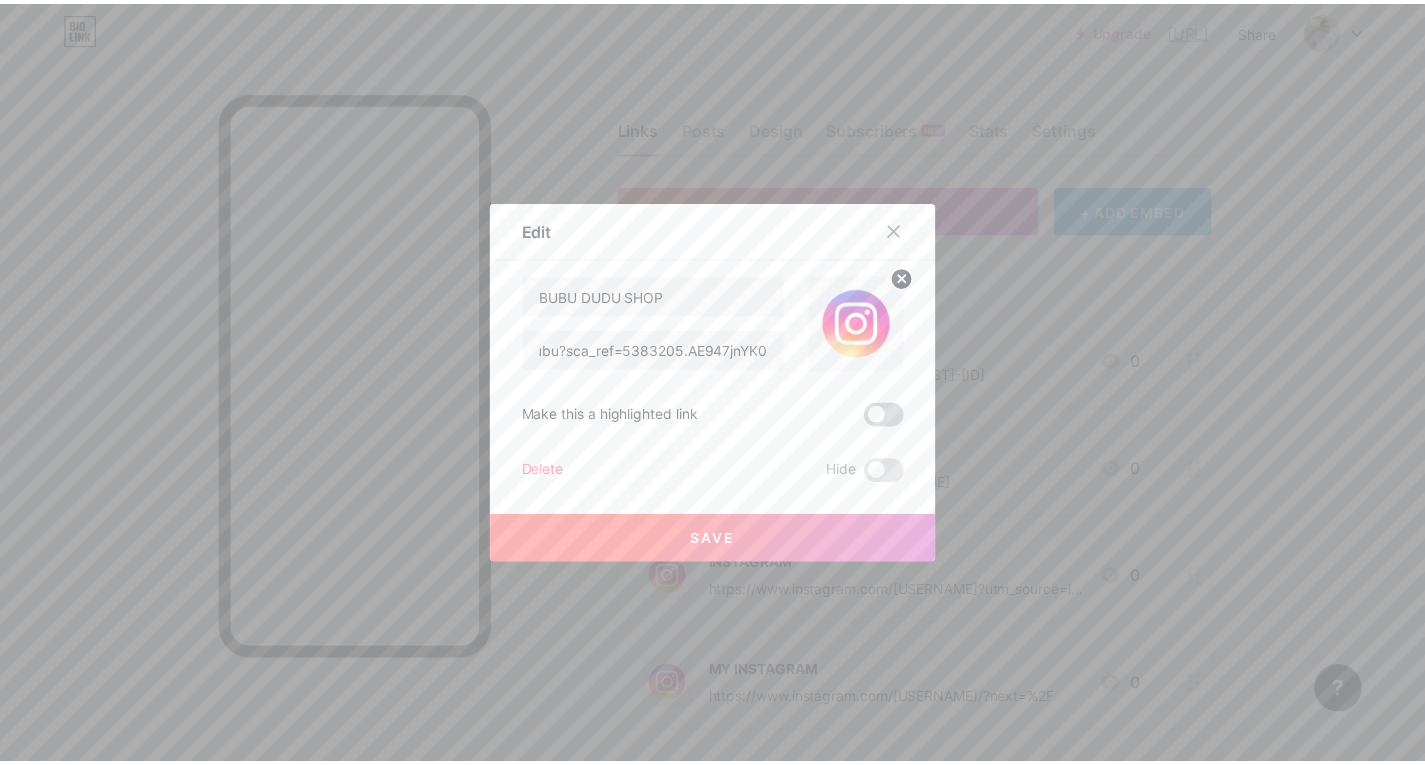 scroll, scrollTop: 0, scrollLeft: 0, axis: both 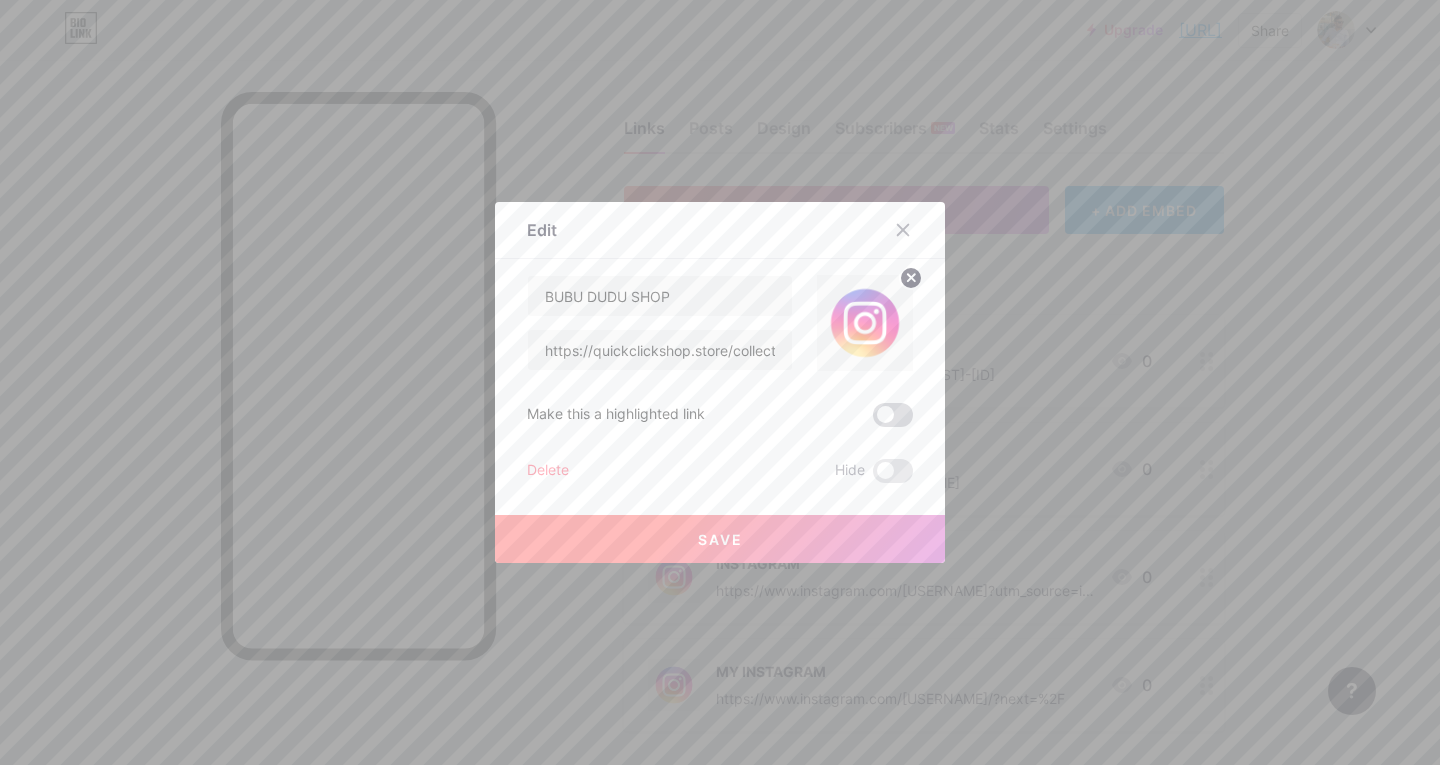 click at bounding box center [893, 415] 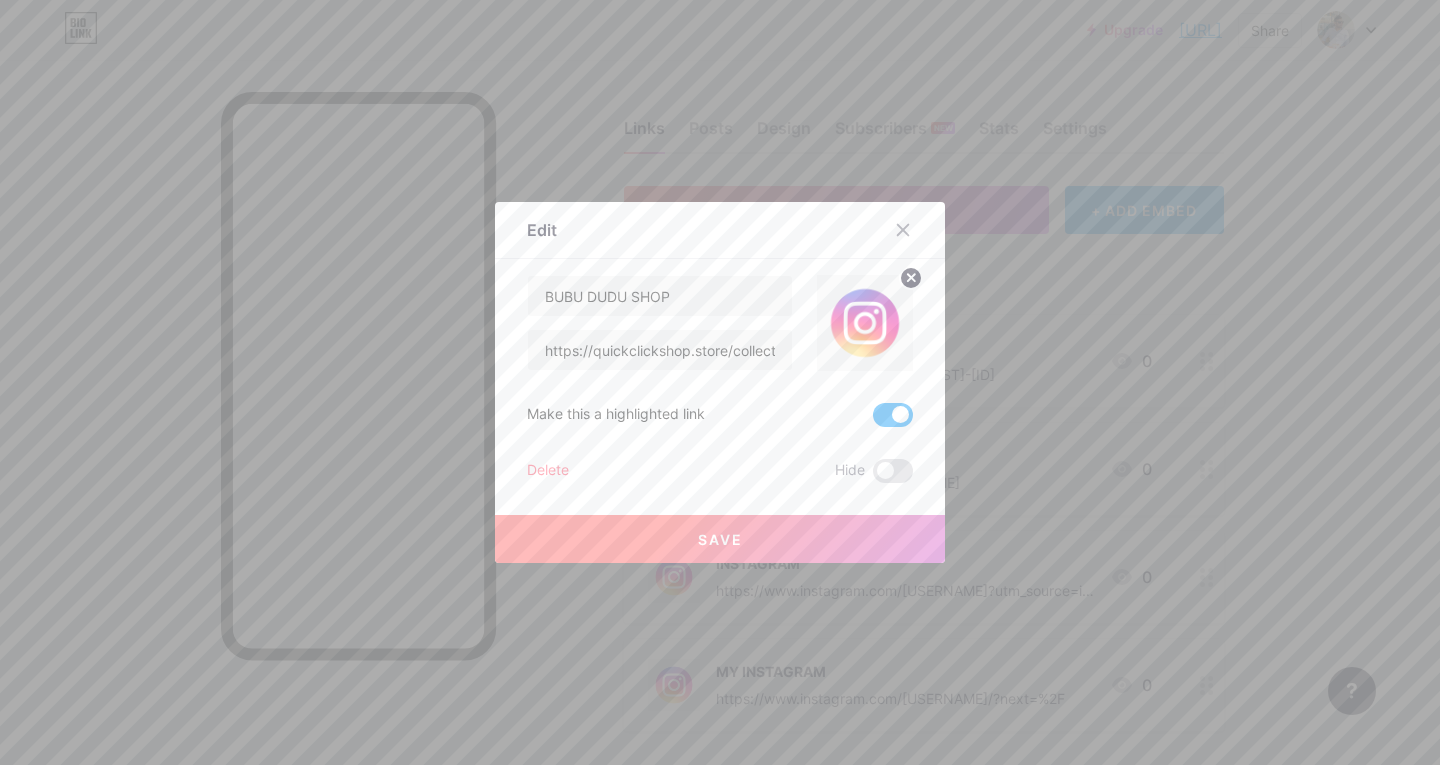 click on "Save" at bounding box center [720, 539] 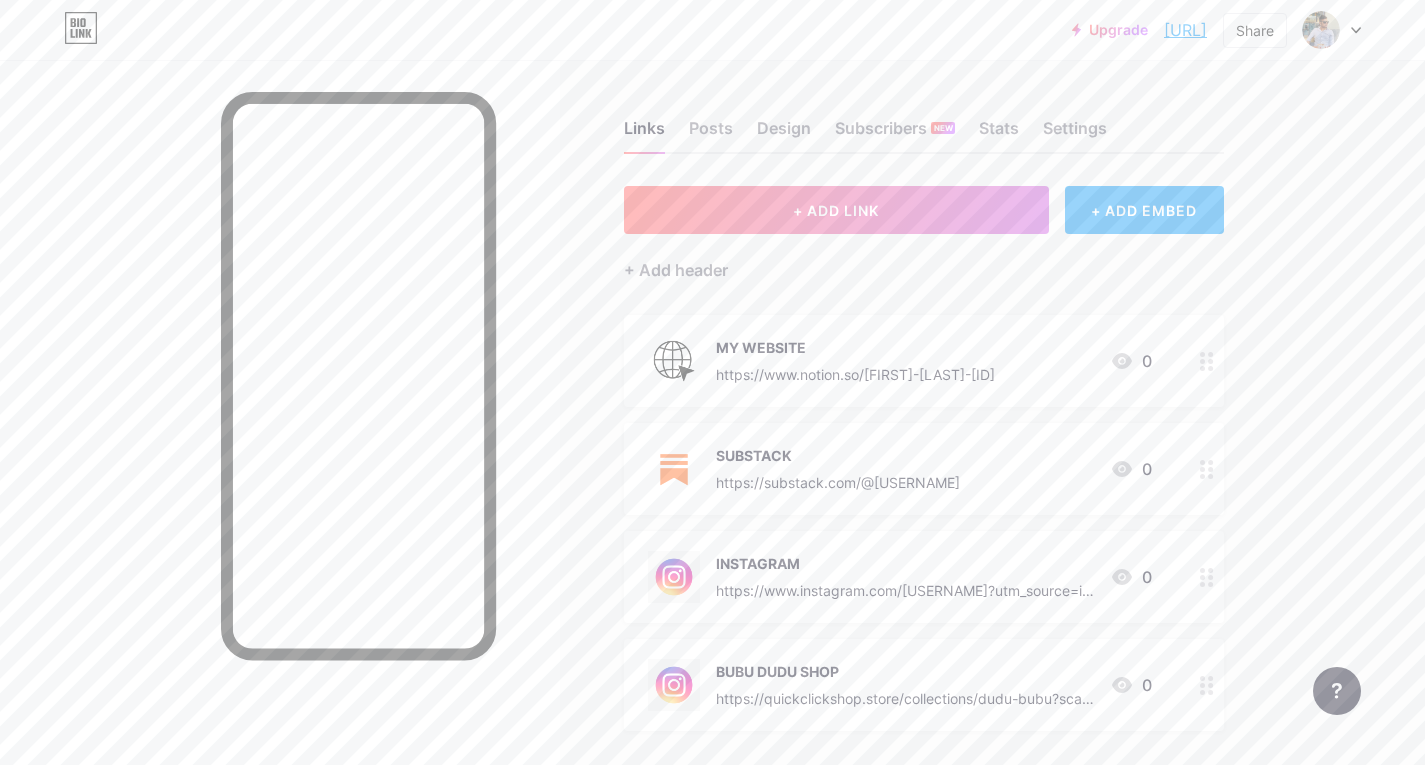 drag, startPoint x: 756, startPoint y: 677, endPoint x: 738, endPoint y: 351, distance: 326.49655 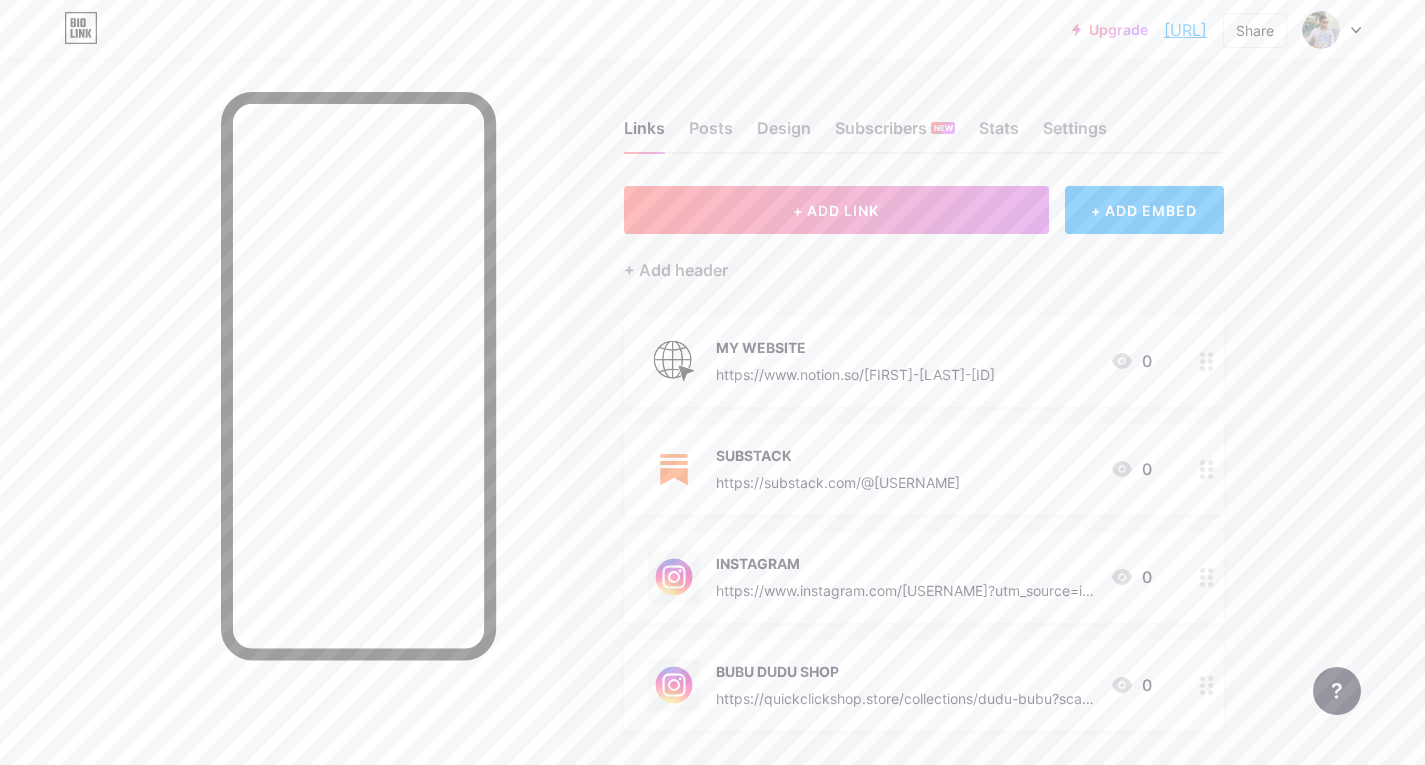 click on "https://www.notion.so/[FIRST]-[LAST]-[ID]
0
https://substack.com/@[USERNAME]
0
https://www.instagram.com/[USERNAME]?utm_source=ig_web_button_share_sheet&igsh=ZDNlZDc0MzIxNw==
0
https://quickclickshop.store/collections/dudu-bubu?sca_ref=5383205.AE947jnYK0
0" at bounding box center [924, 523] 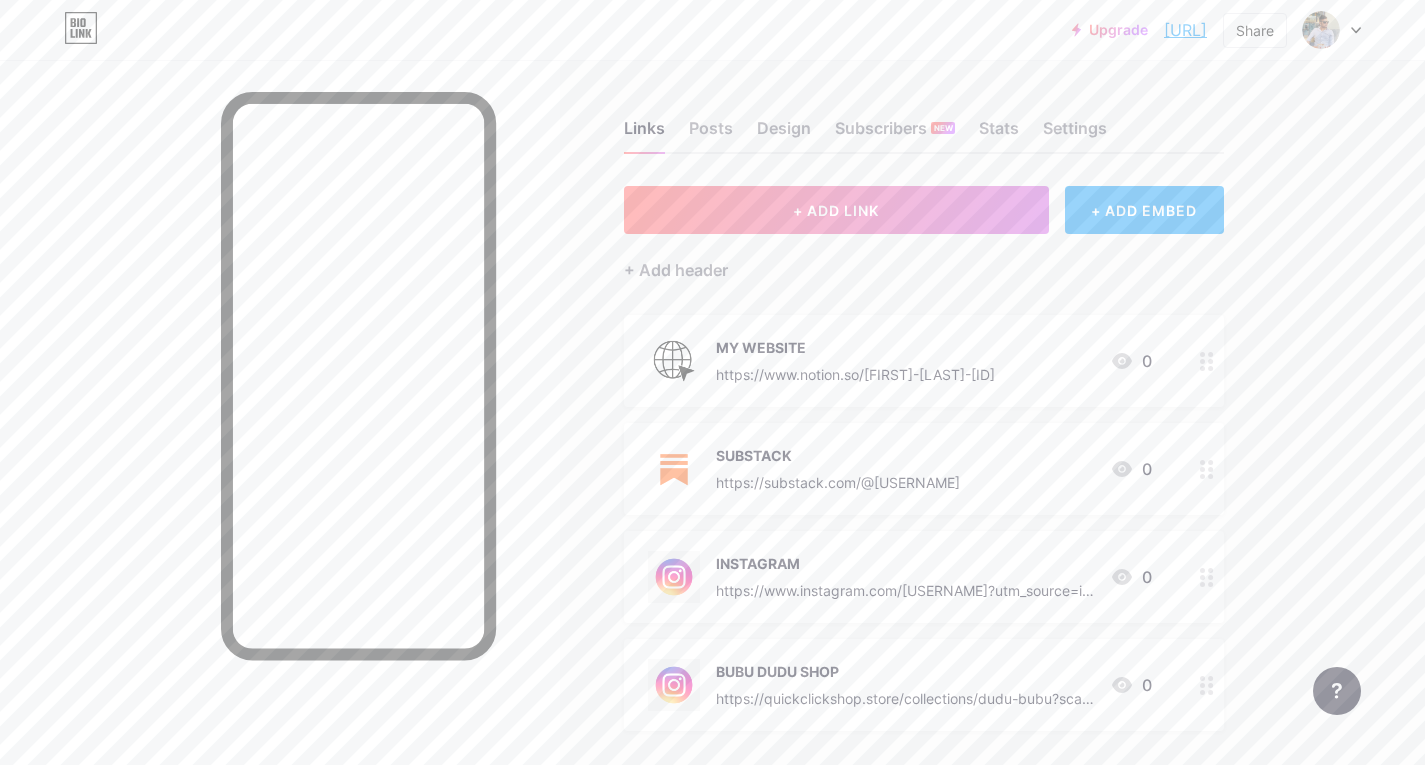 drag, startPoint x: 1041, startPoint y: 662, endPoint x: 1088, endPoint y: 695, distance: 57.428215 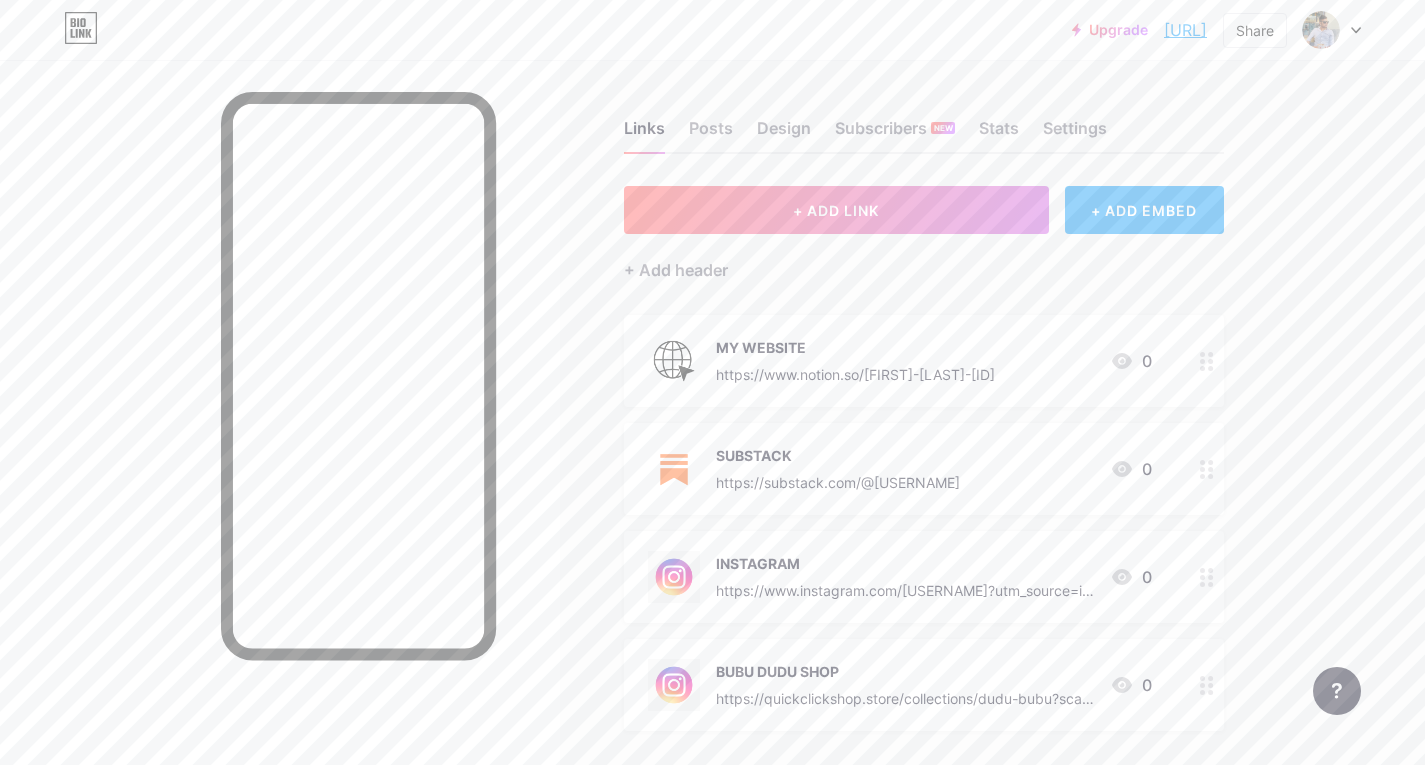 drag, startPoint x: 1088, startPoint y: 695, endPoint x: 1056, endPoint y: 666, distance: 43.185646 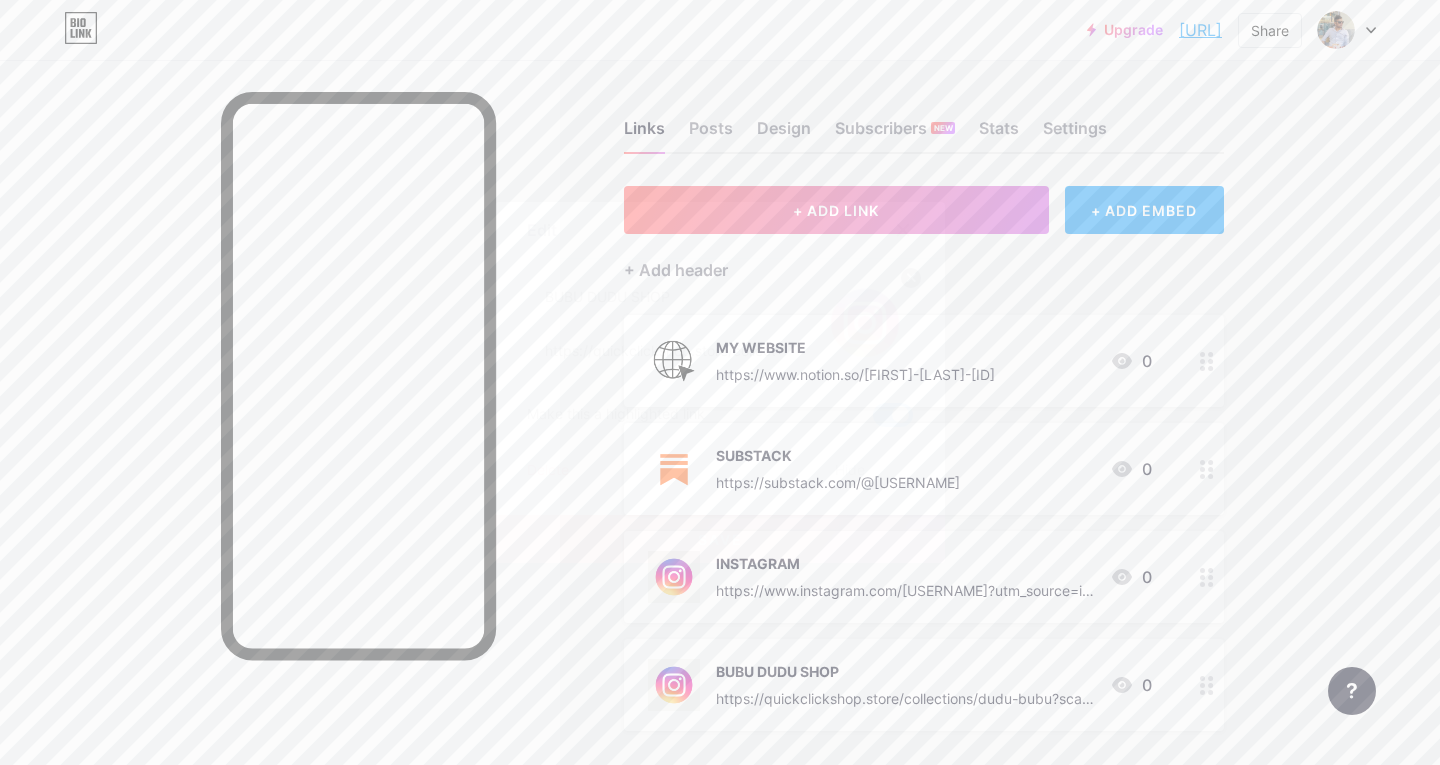 click at bounding box center [903, 230] 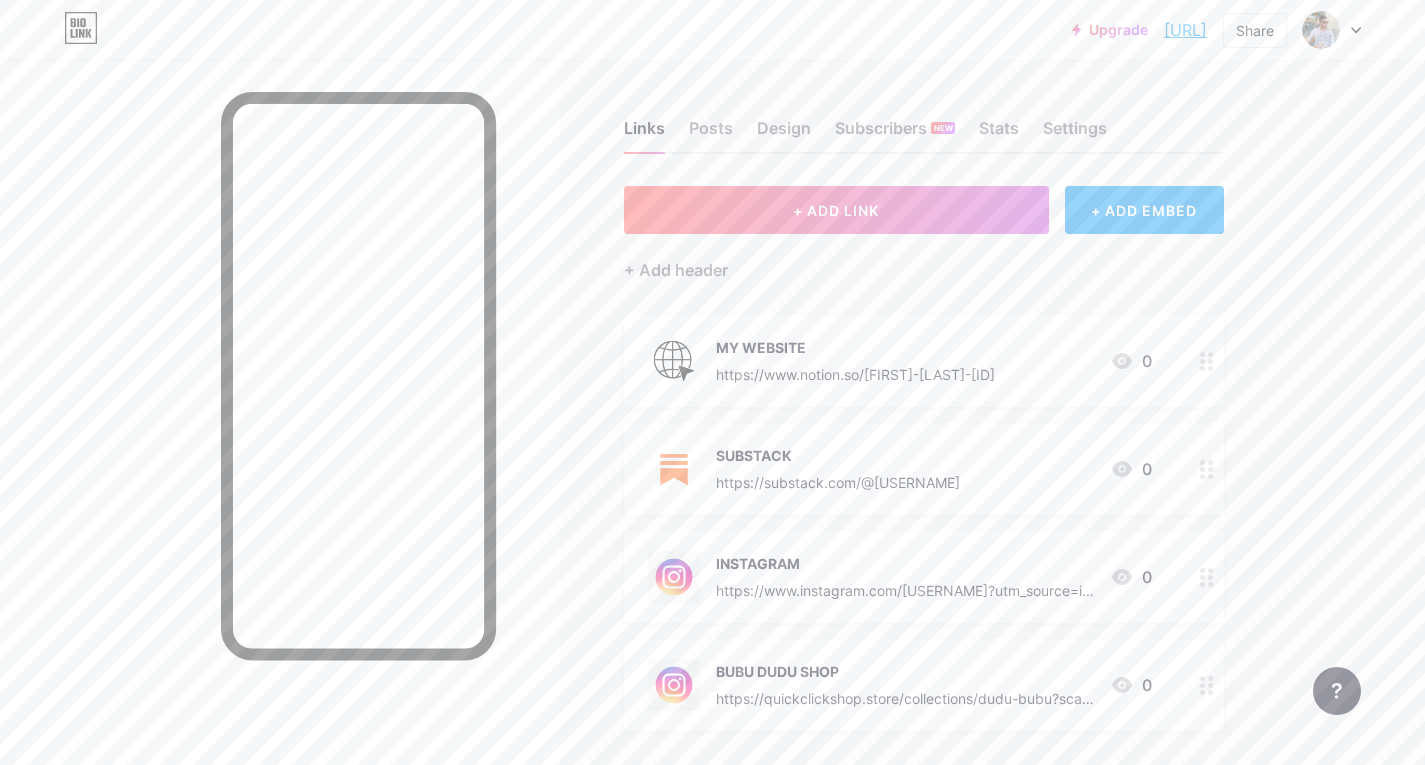 click at bounding box center [1207, 685] 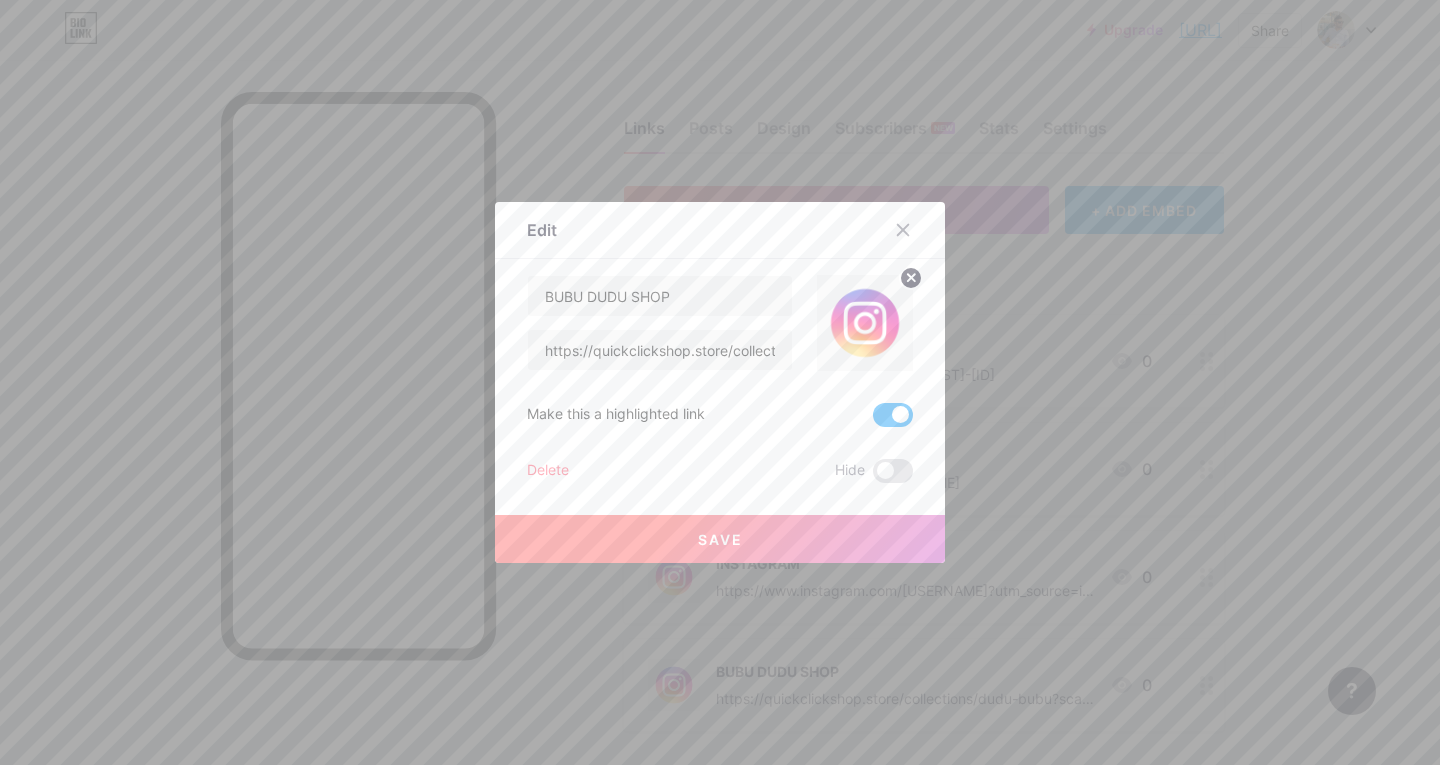 click at bounding box center [720, 382] 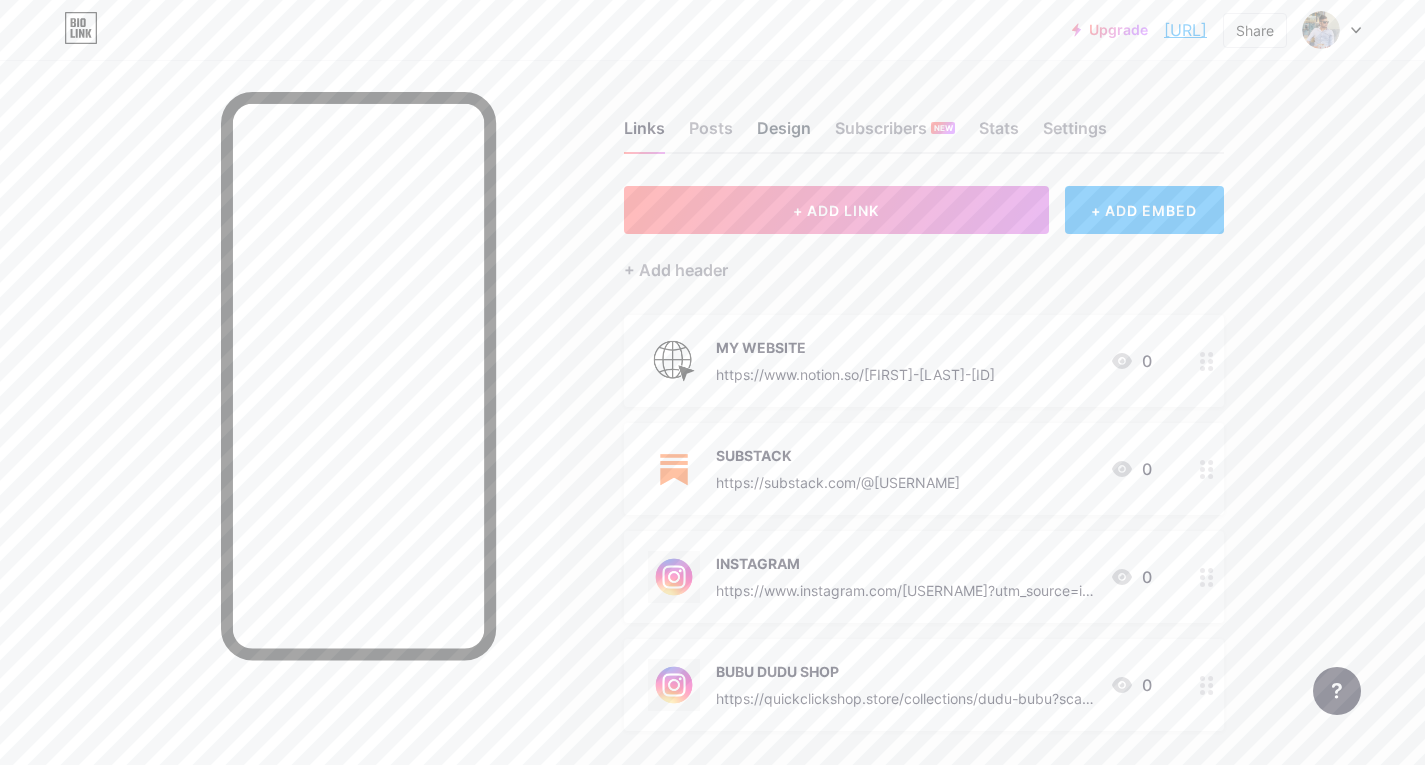 click on "Design" at bounding box center [784, 134] 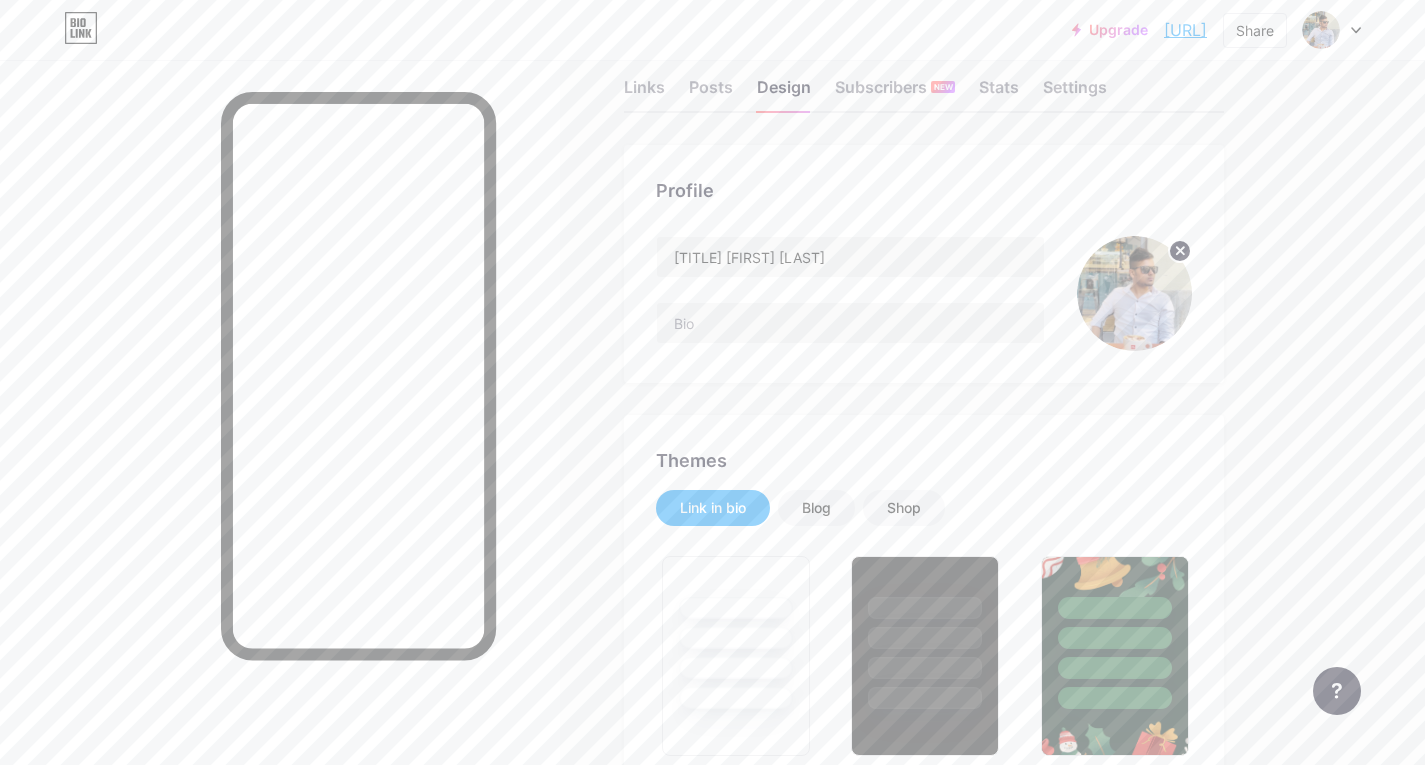 scroll, scrollTop: 0, scrollLeft: 0, axis: both 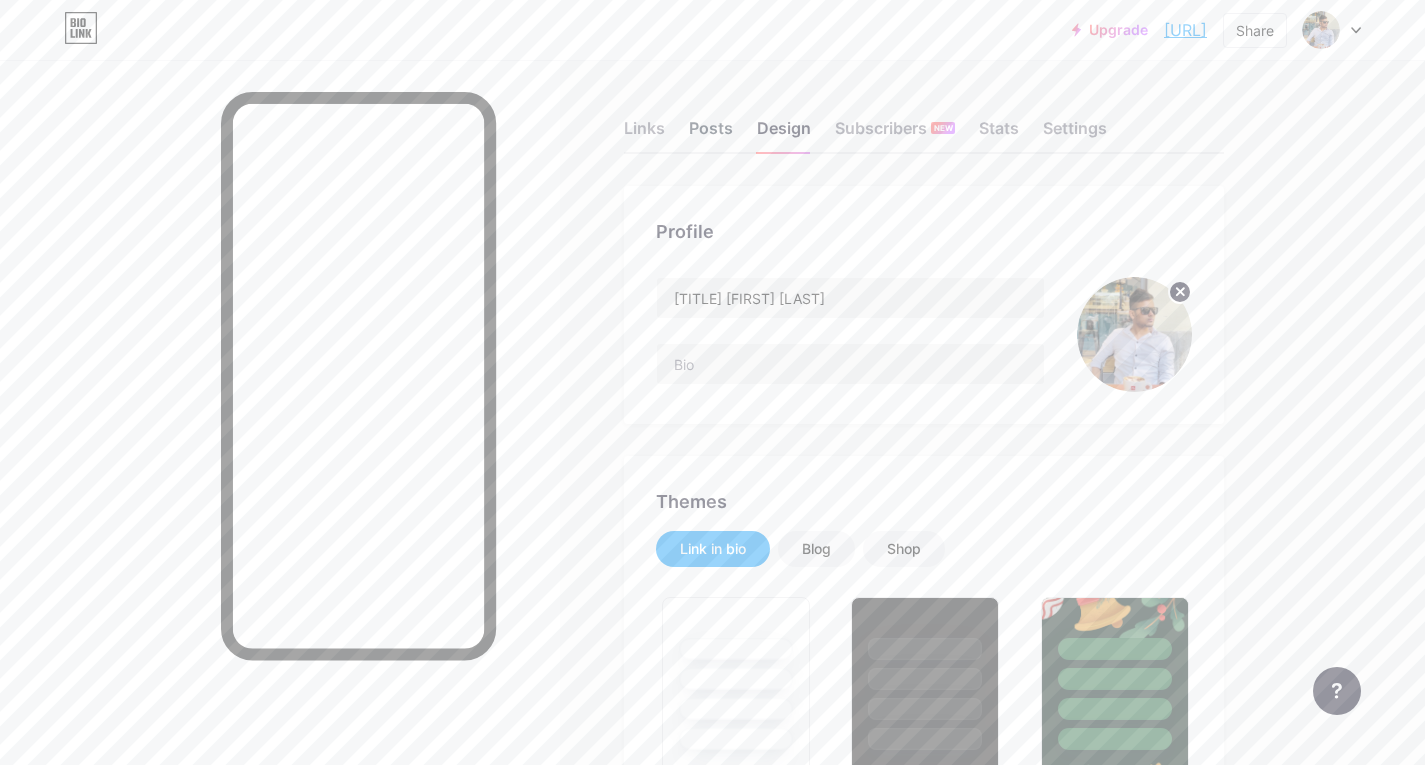 click on "Posts" at bounding box center (711, 134) 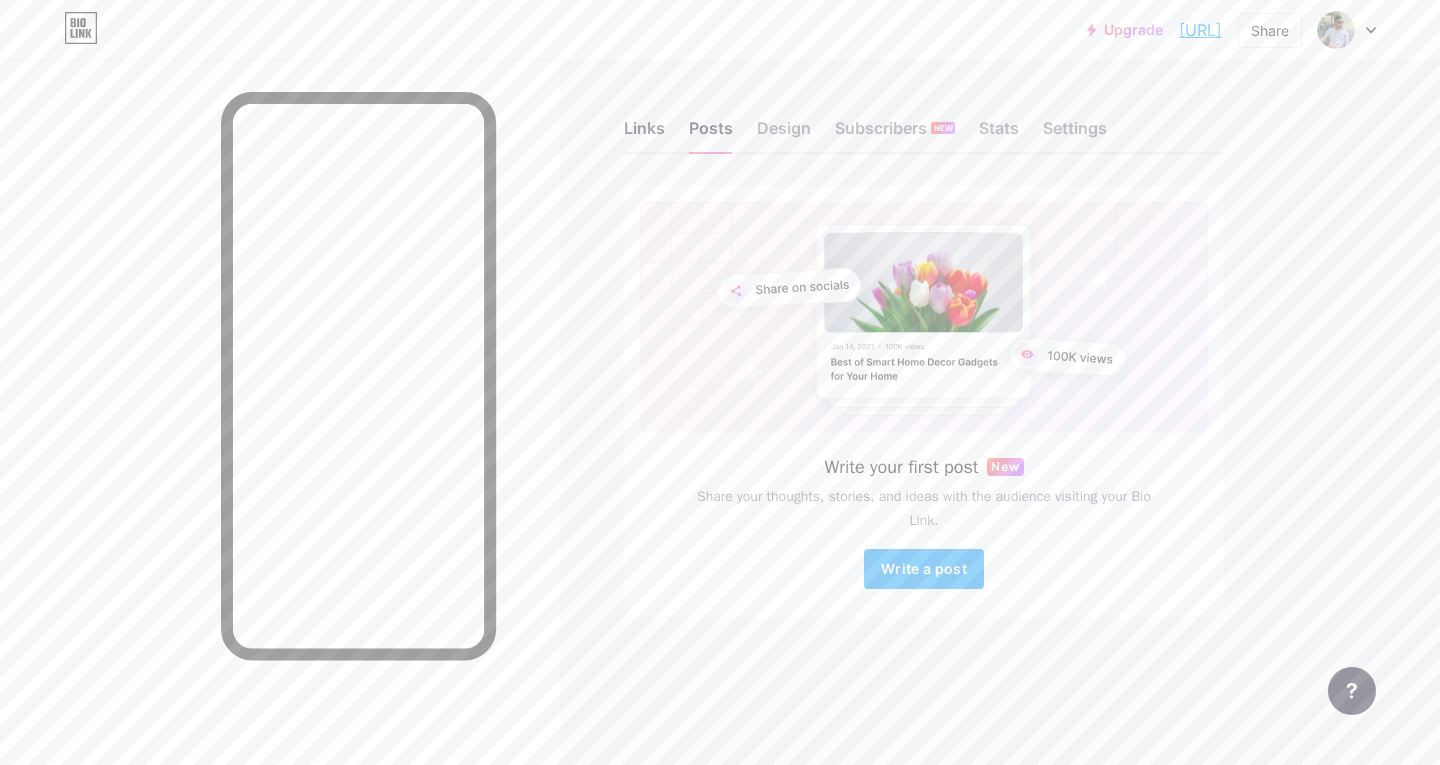 click on "Links" at bounding box center (644, 134) 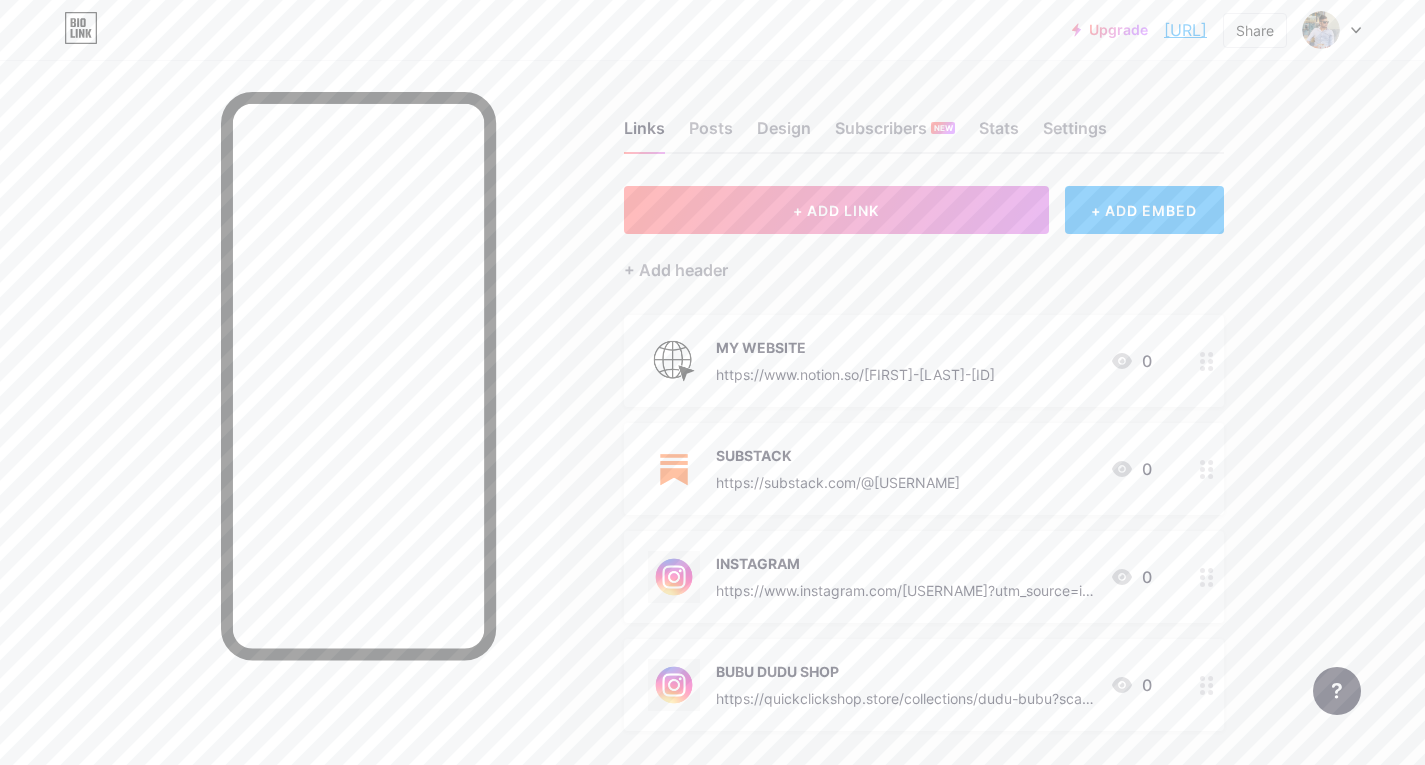 drag, startPoint x: 1067, startPoint y: 655, endPoint x: 1052, endPoint y: 607, distance: 50.289165 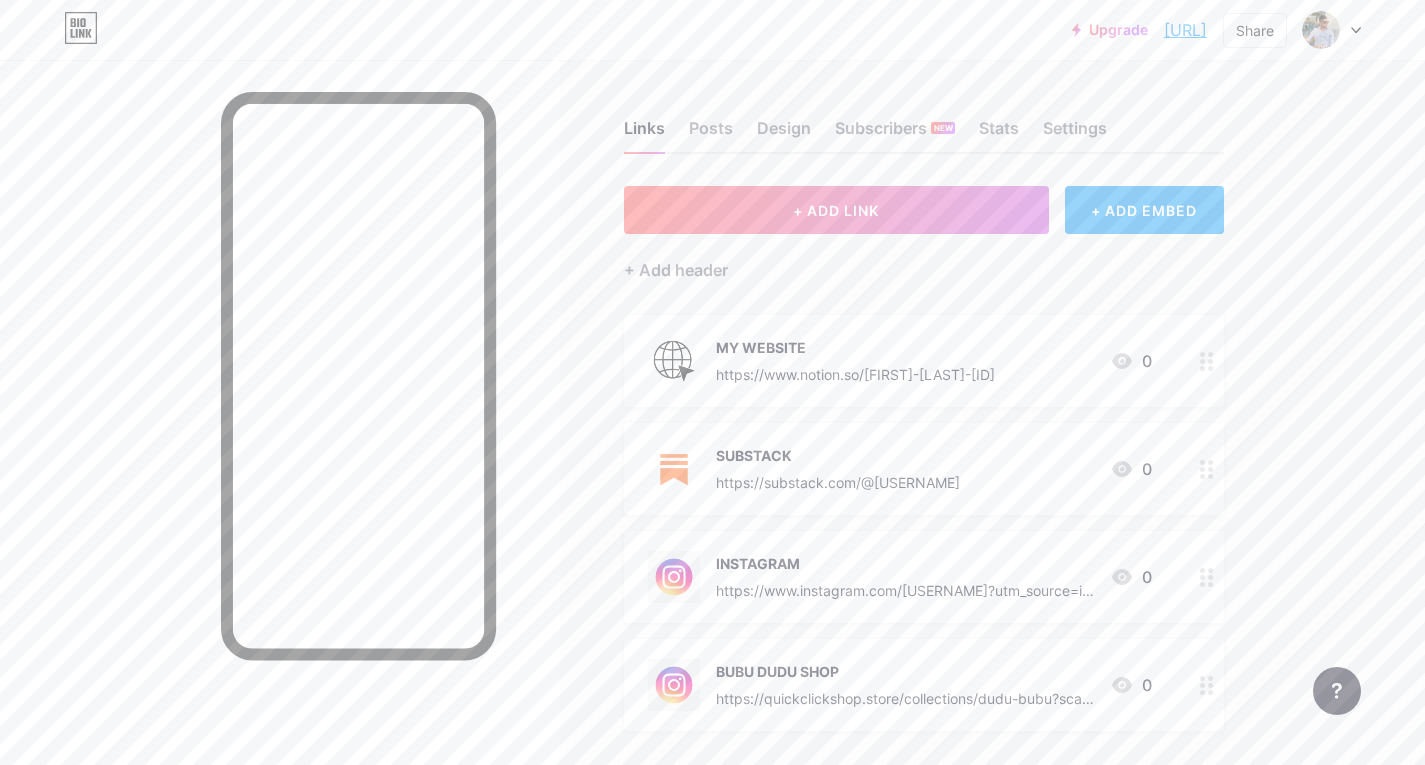 click on "https://www.notion.so/[FIRST]-[LAST]-[ID]
0
https://substack.com/@[USERNAME]
0
https://www.instagram.com/[USERNAME]?utm_source=ig_web_button_share_sheet&igsh=ZDNlZDc0MzIxNw==
0
https://quickclickshop.store/collections/dudu-bubu?sca_ref=5383205.AE947jnYK0
0" at bounding box center [924, 523] 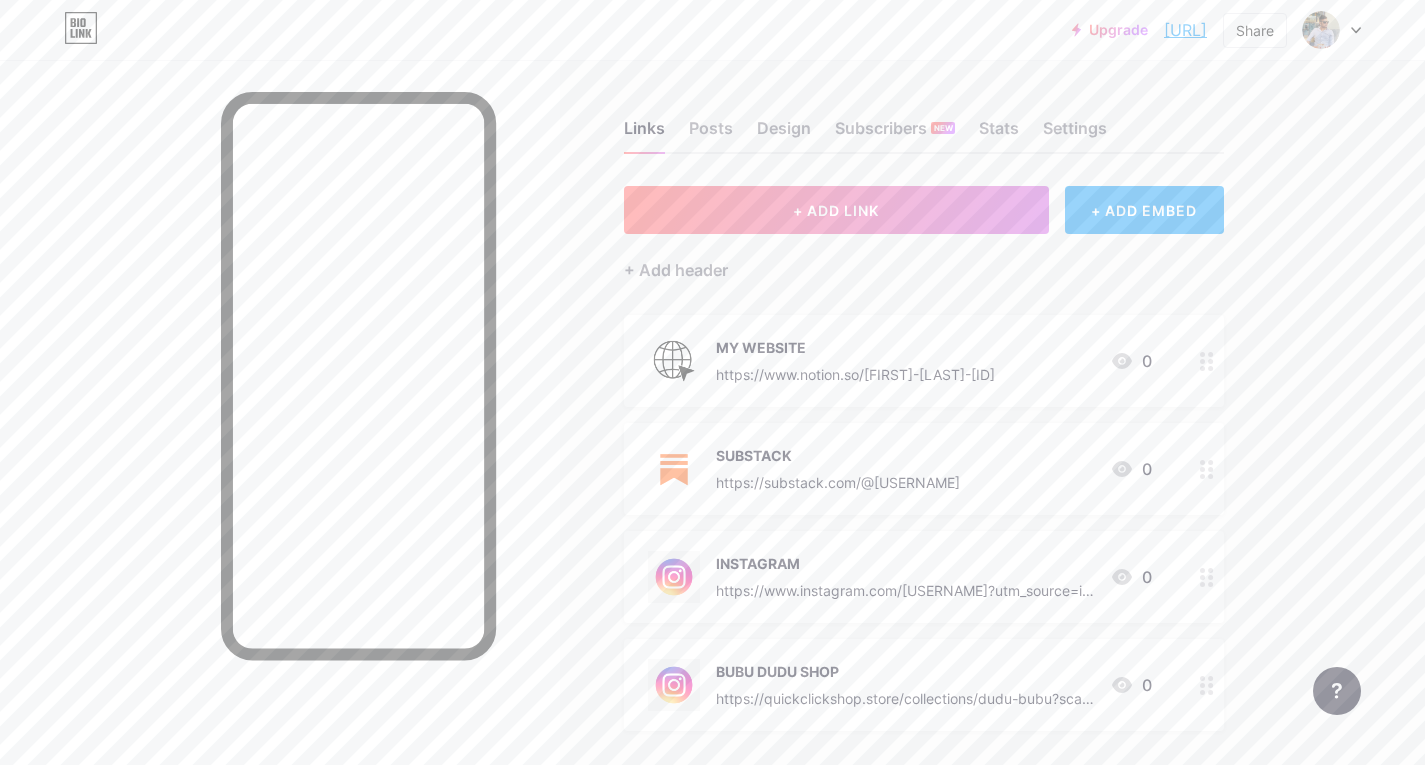 click on "BUBU DUDU SHOP" at bounding box center [855, 347] 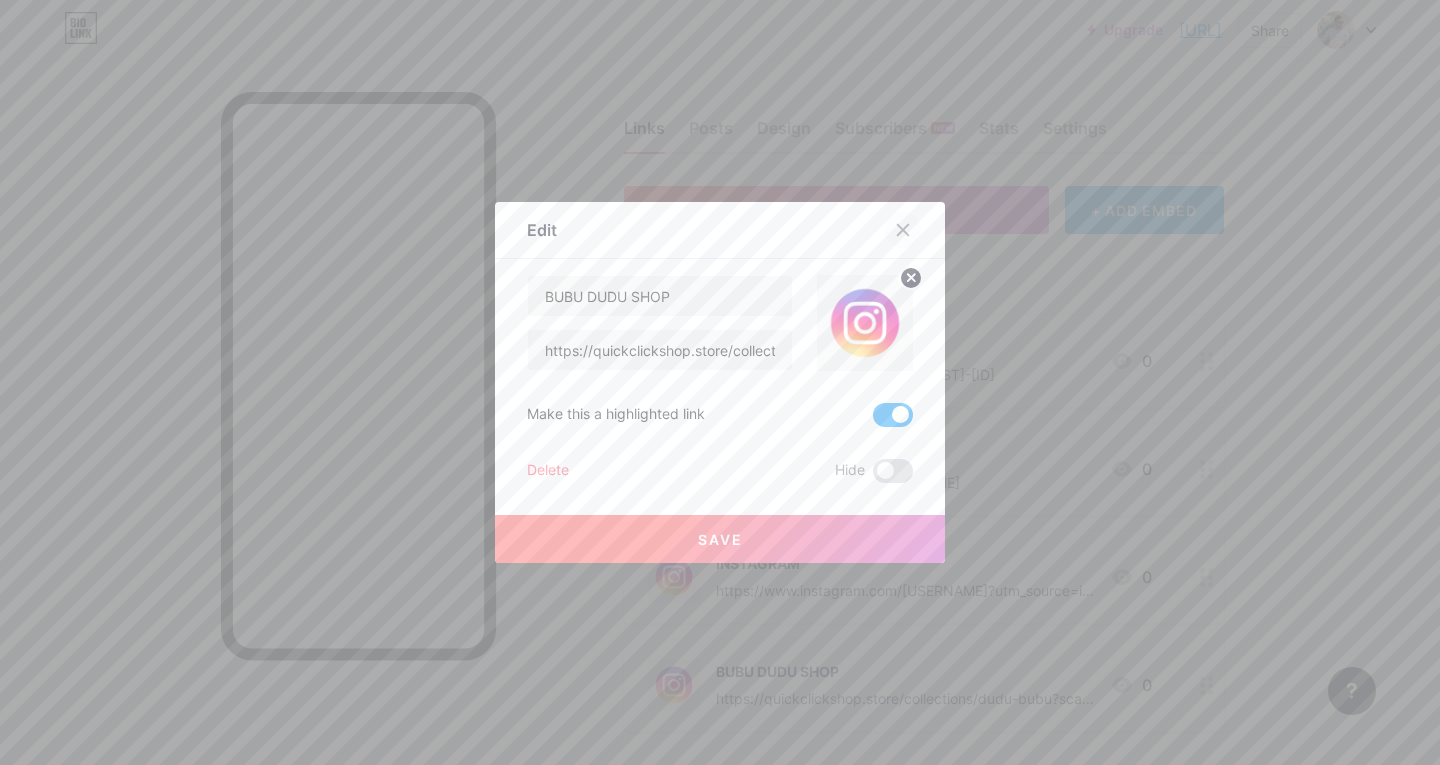click at bounding box center (903, 230) 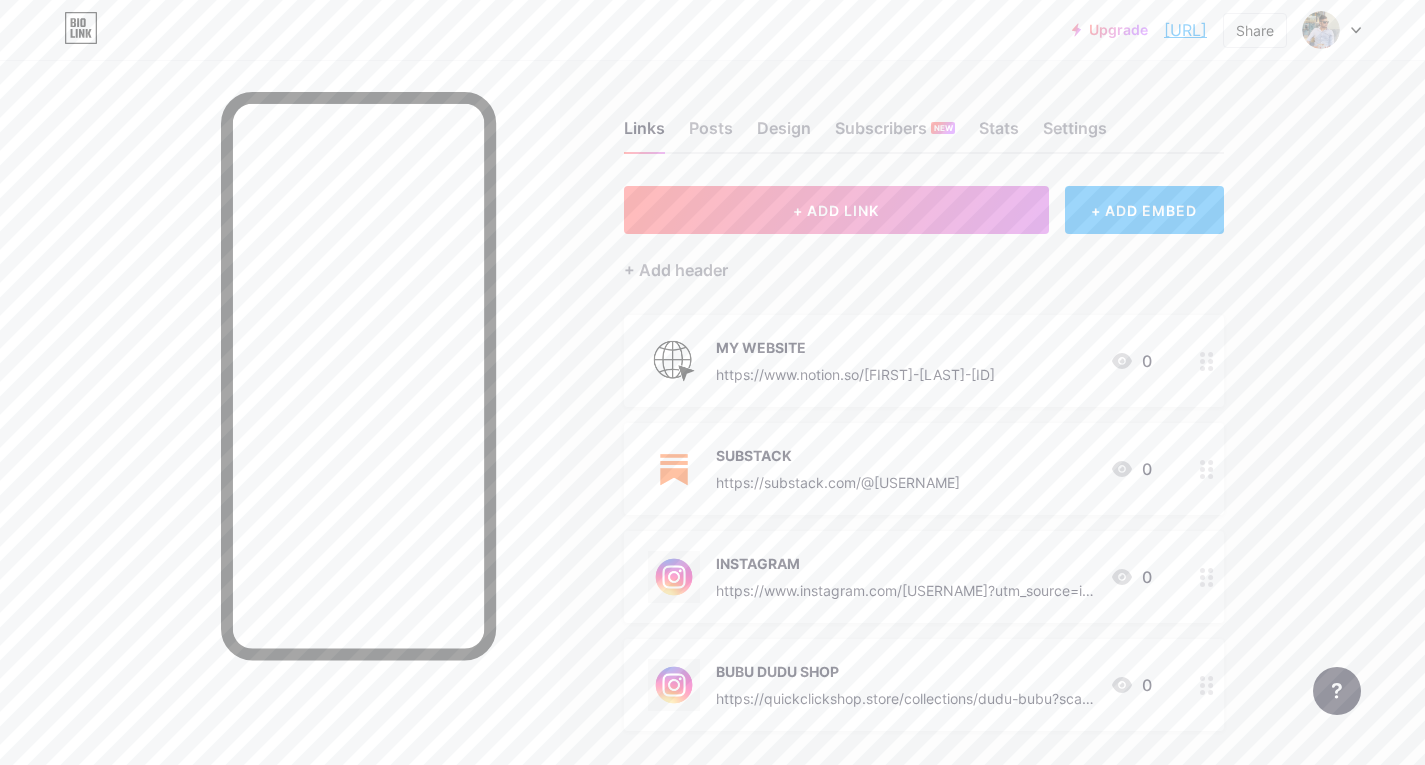 click on "+ ADD EMBED" at bounding box center [1144, 210] 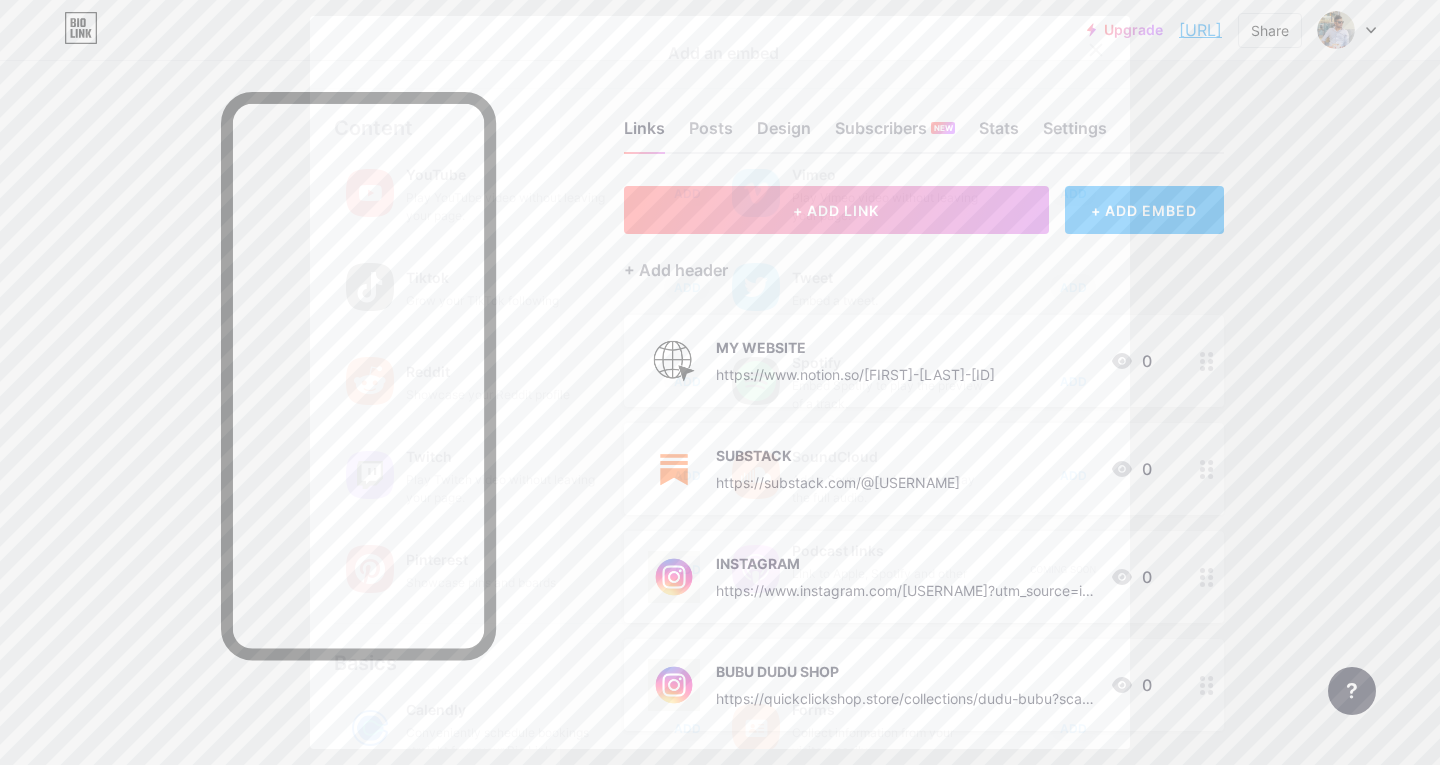 click at bounding box center (1096, 50) 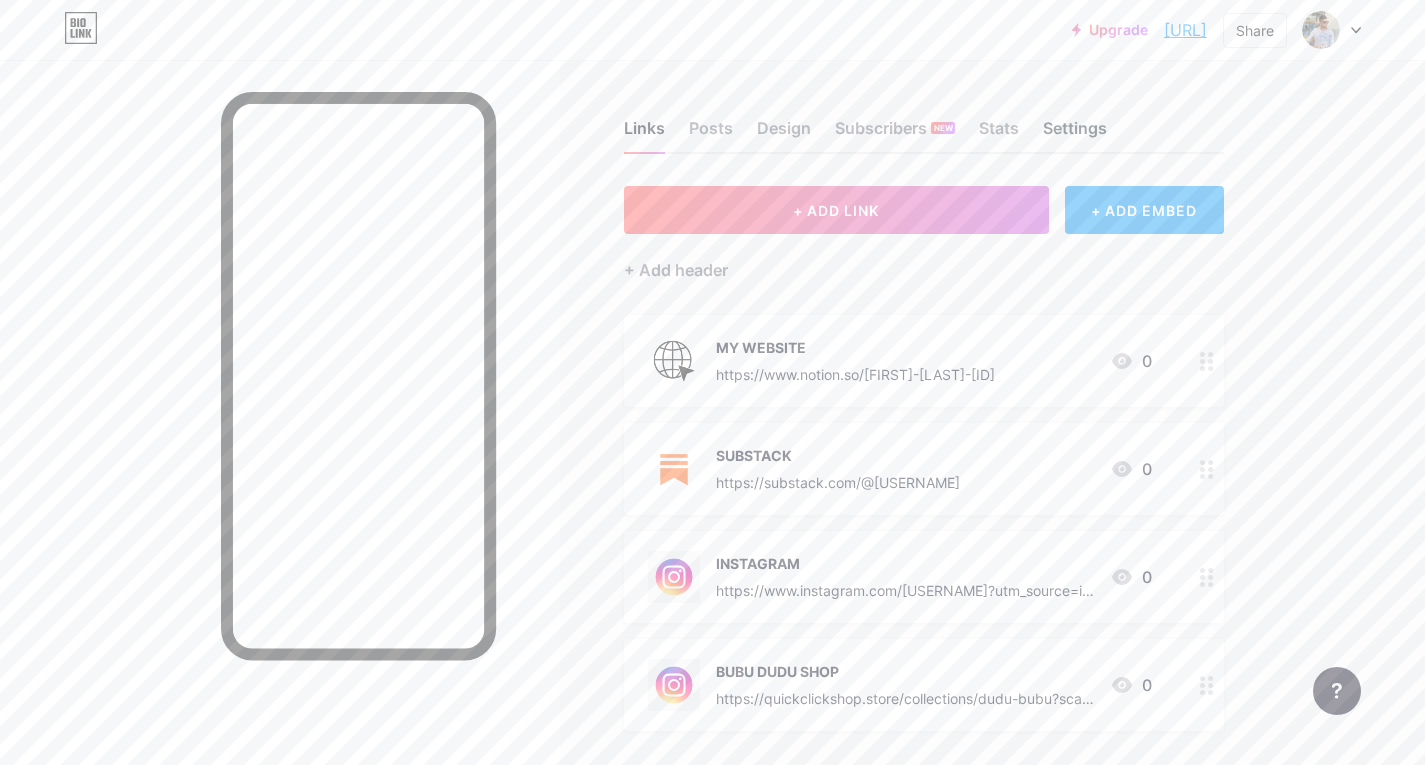 click on "Settings" at bounding box center [1075, 134] 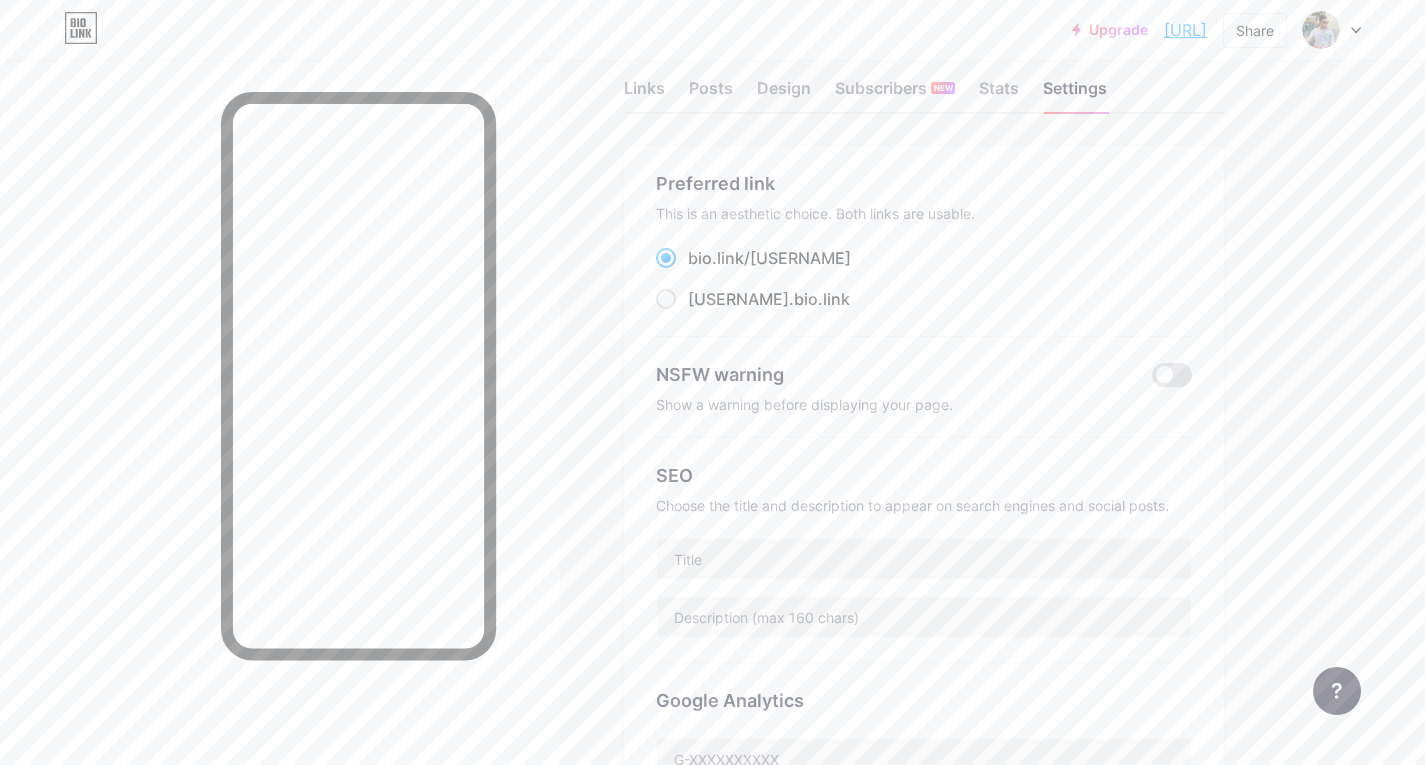 scroll, scrollTop: 0, scrollLeft: 0, axis: both 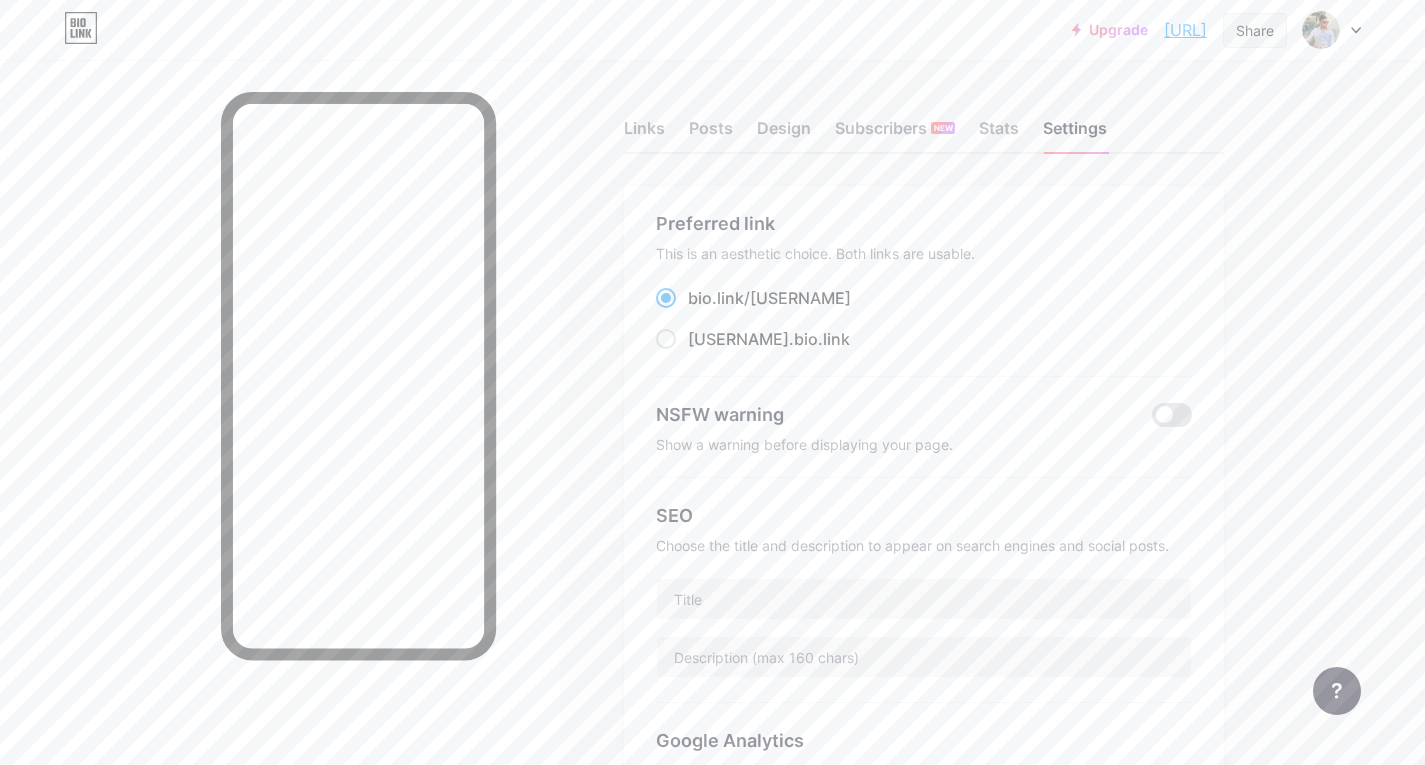 click on "Share" at bounding box center (1255, 30) 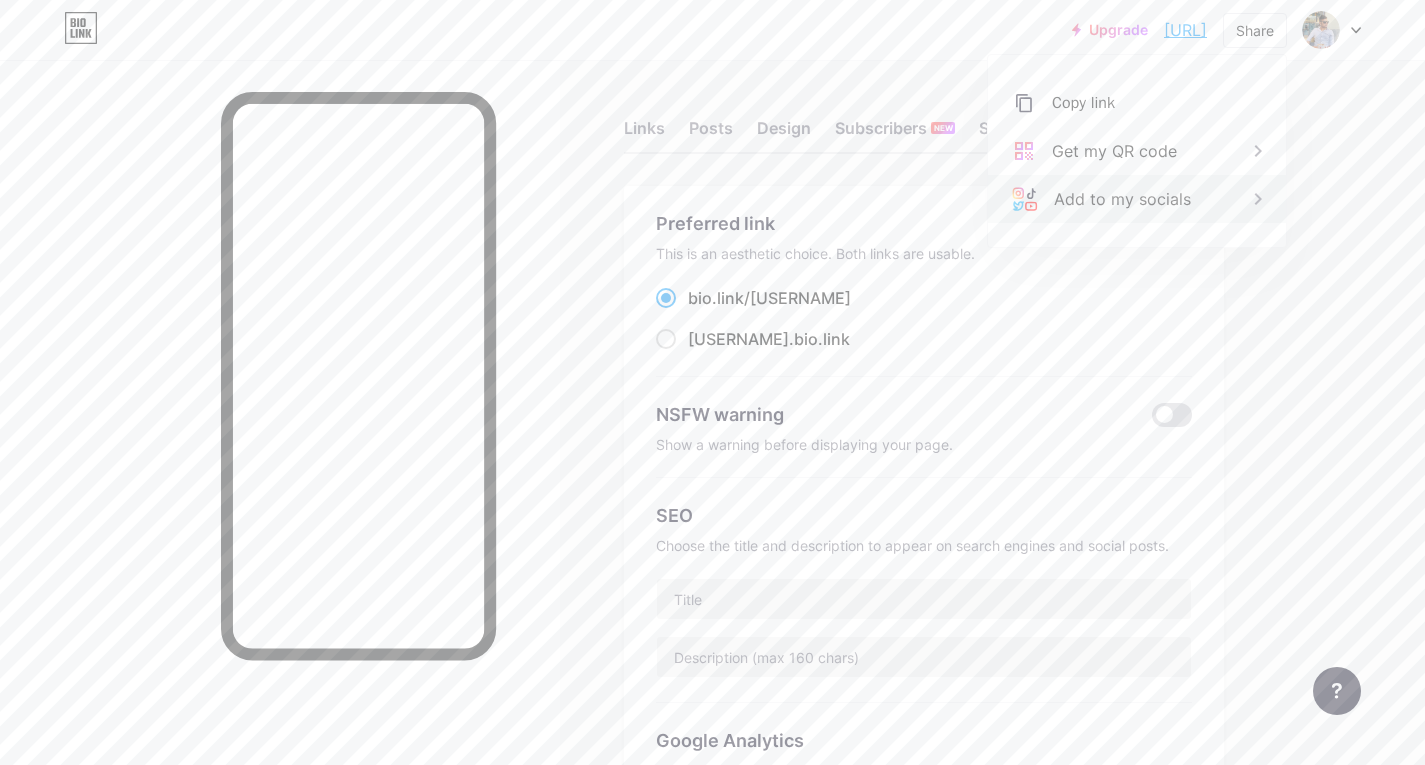 click on "Add to my socials" at bounding box center [1114, 151] 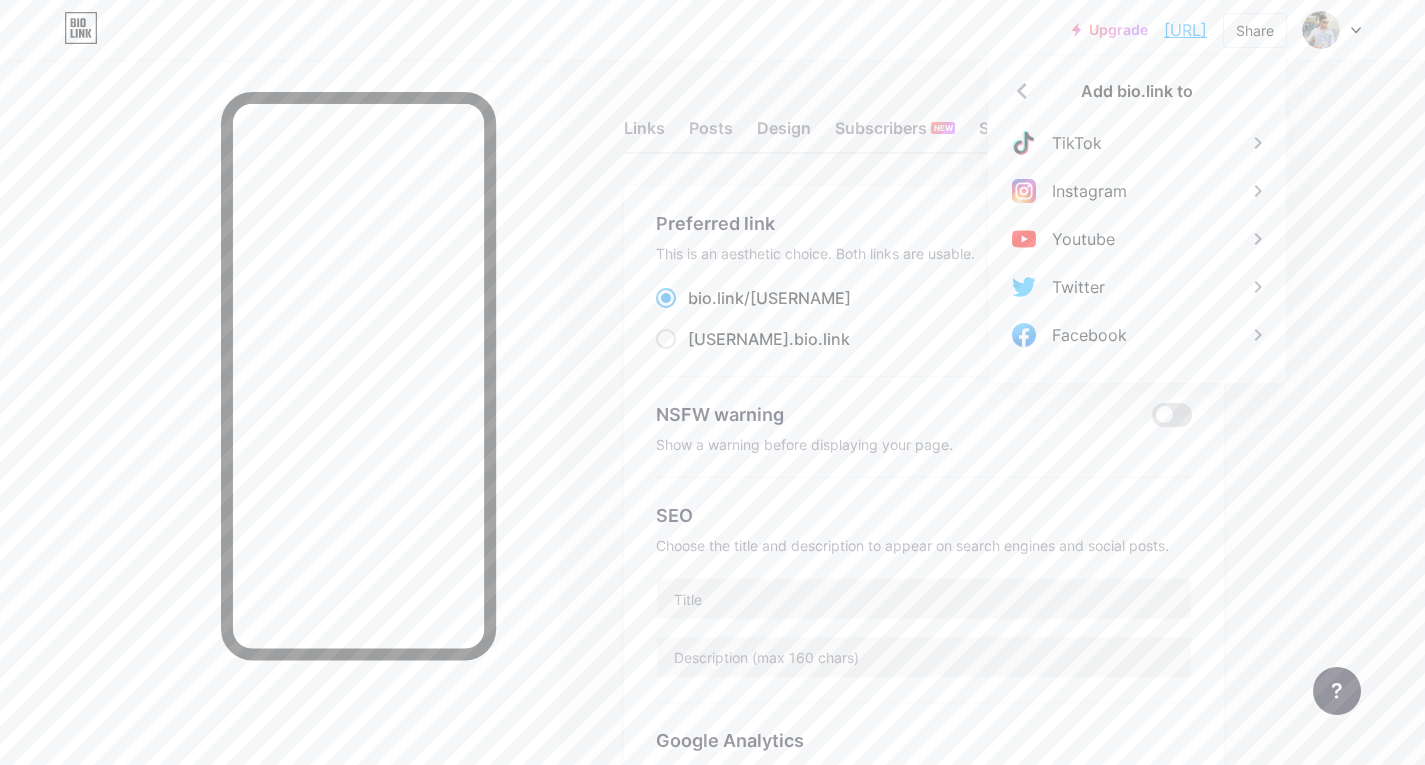 click on "Instagram" at bounding box center [1077, 143] 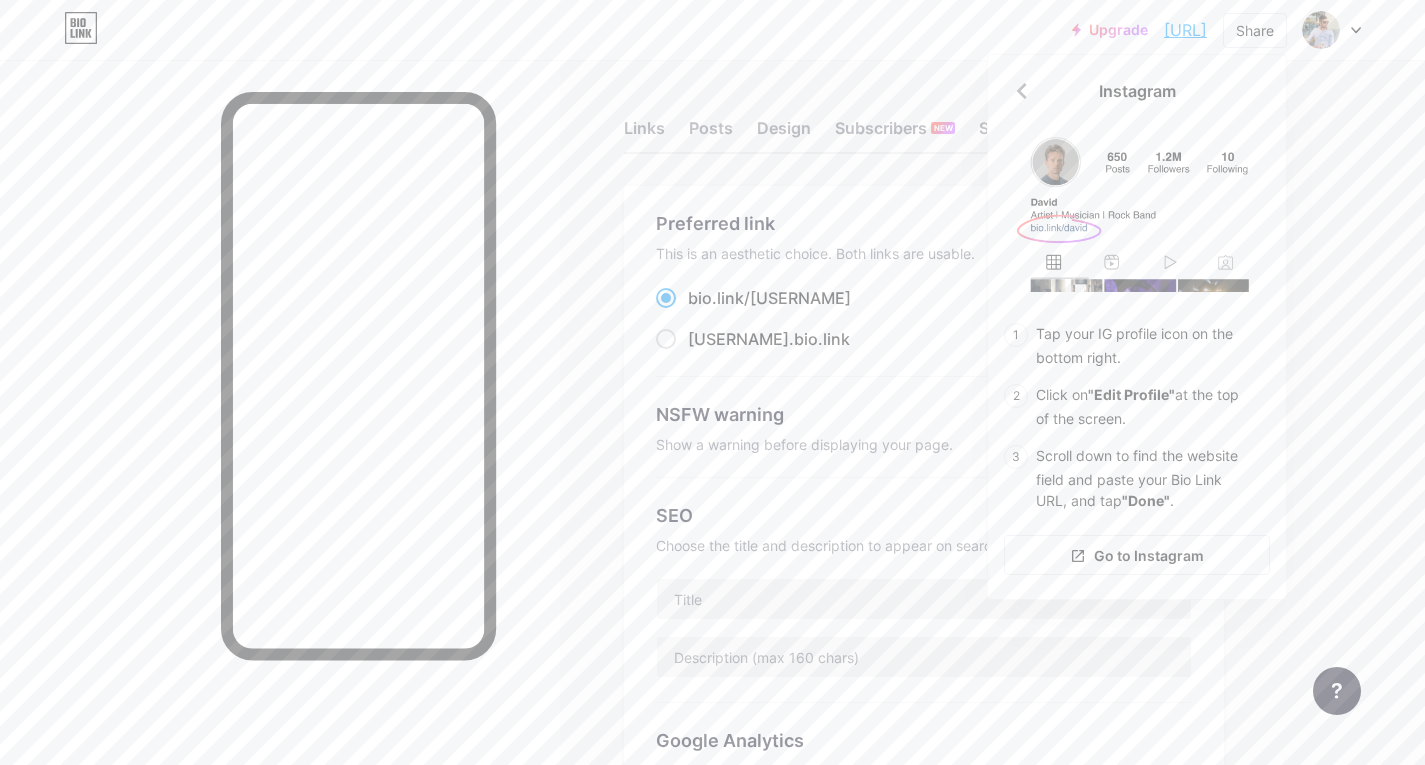 click on "Links
Posts
Design
Subscribers
NEW
Stats
Settings     Preferred link   This is an aesthetic choice. Both links are usable.
bio.link/ [USERNAME]       [USERNAME] .bio.link
NSFW warning       Show a warning before displaying your page.     SEO   Choose the title and description to appear on search engines and social posts.           Google Analytics       My username   bio.link/   [USERNAME]           Pro Links   PRO   Custom Domain   Try your own custom domain eg: jaseem.com   Set
up domain             Emoji link   Add emojis to your link eg: bio.link/😄😭🥵   Create
Go to  Help Center  to learn more or to contact support.   Changes saved           Feature requests             Help center         Contact support" at bounding box center [654, 813] 